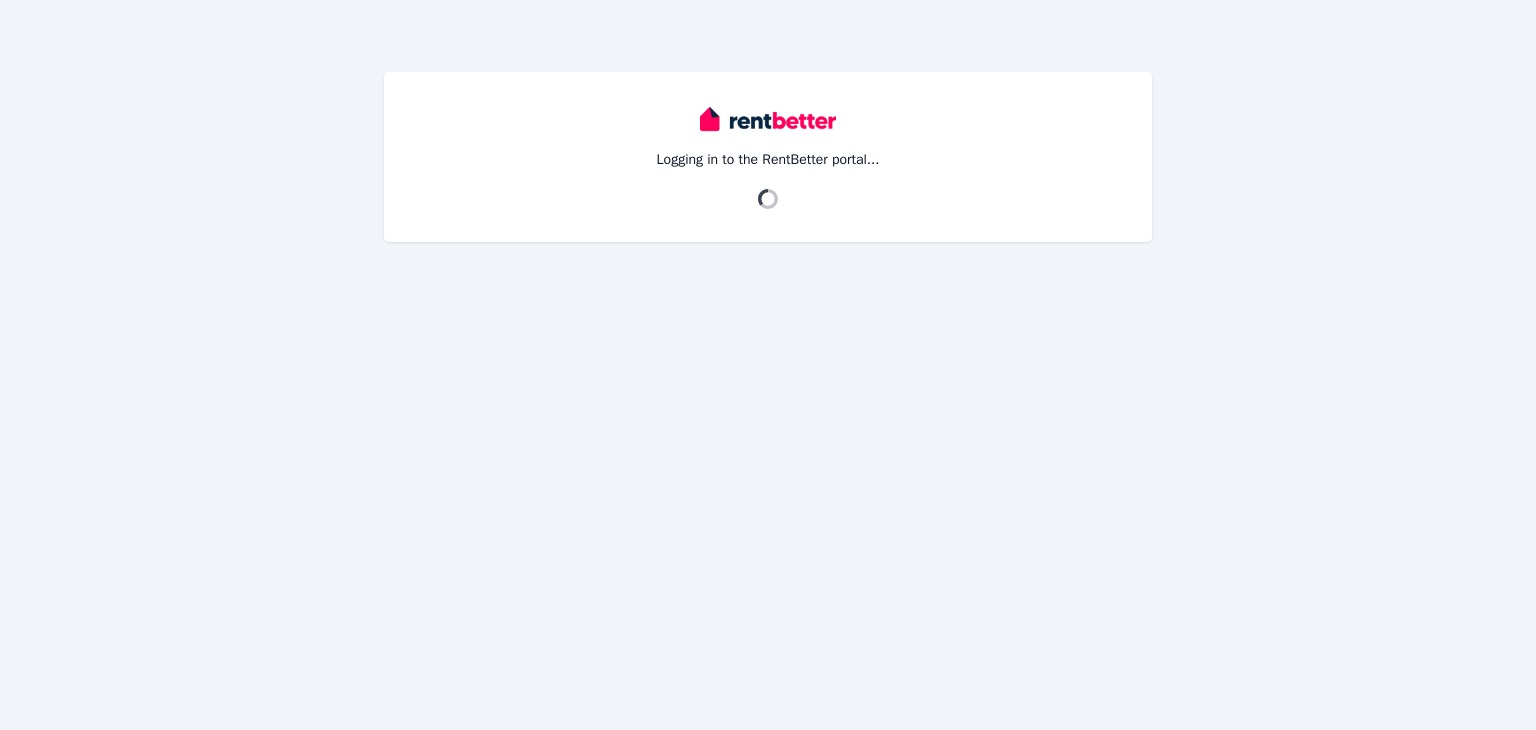 scroll, scrollTop: 0, scrollLeft: 0, axis: both 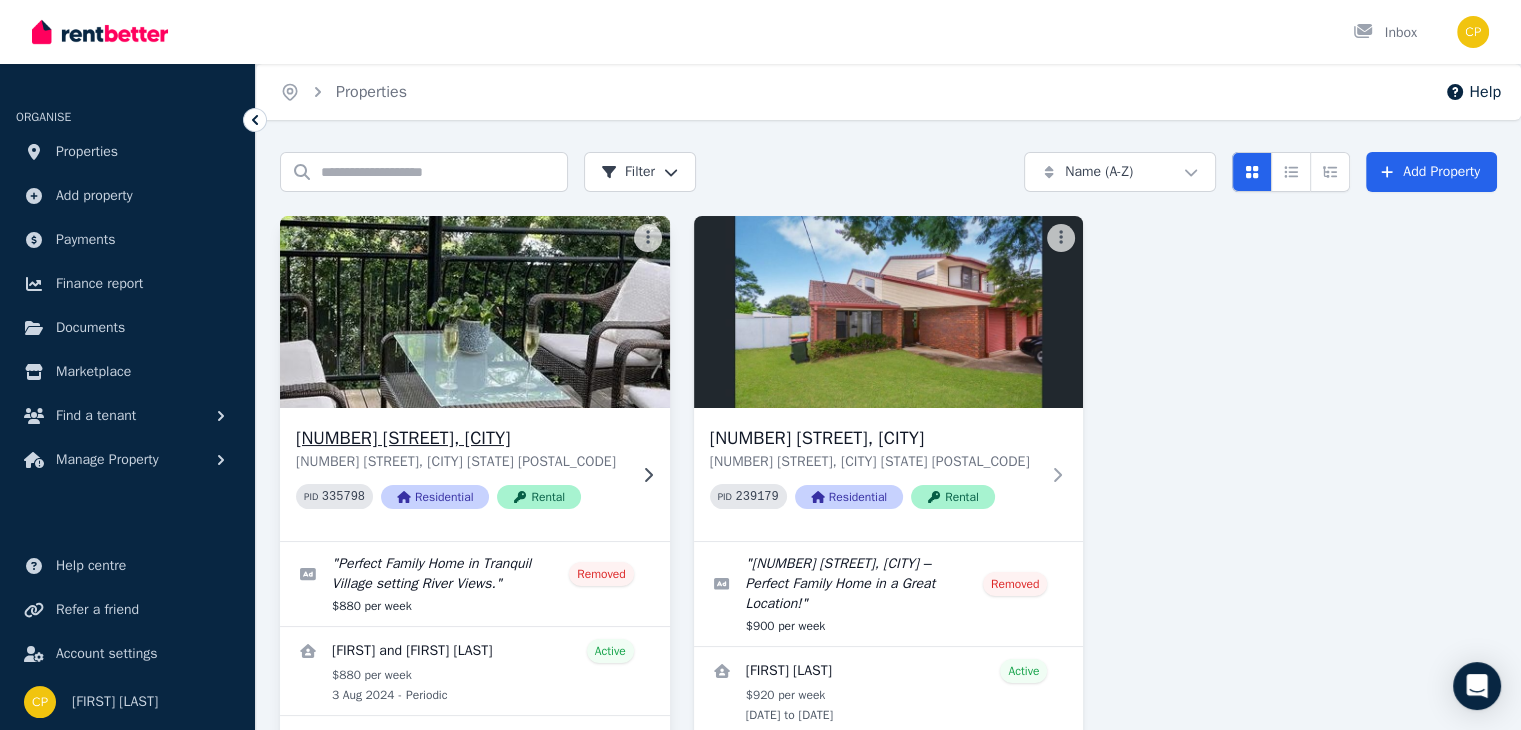 click on "[NUMBER] [STREET], [CITY]" at bounding box center [461, 438] 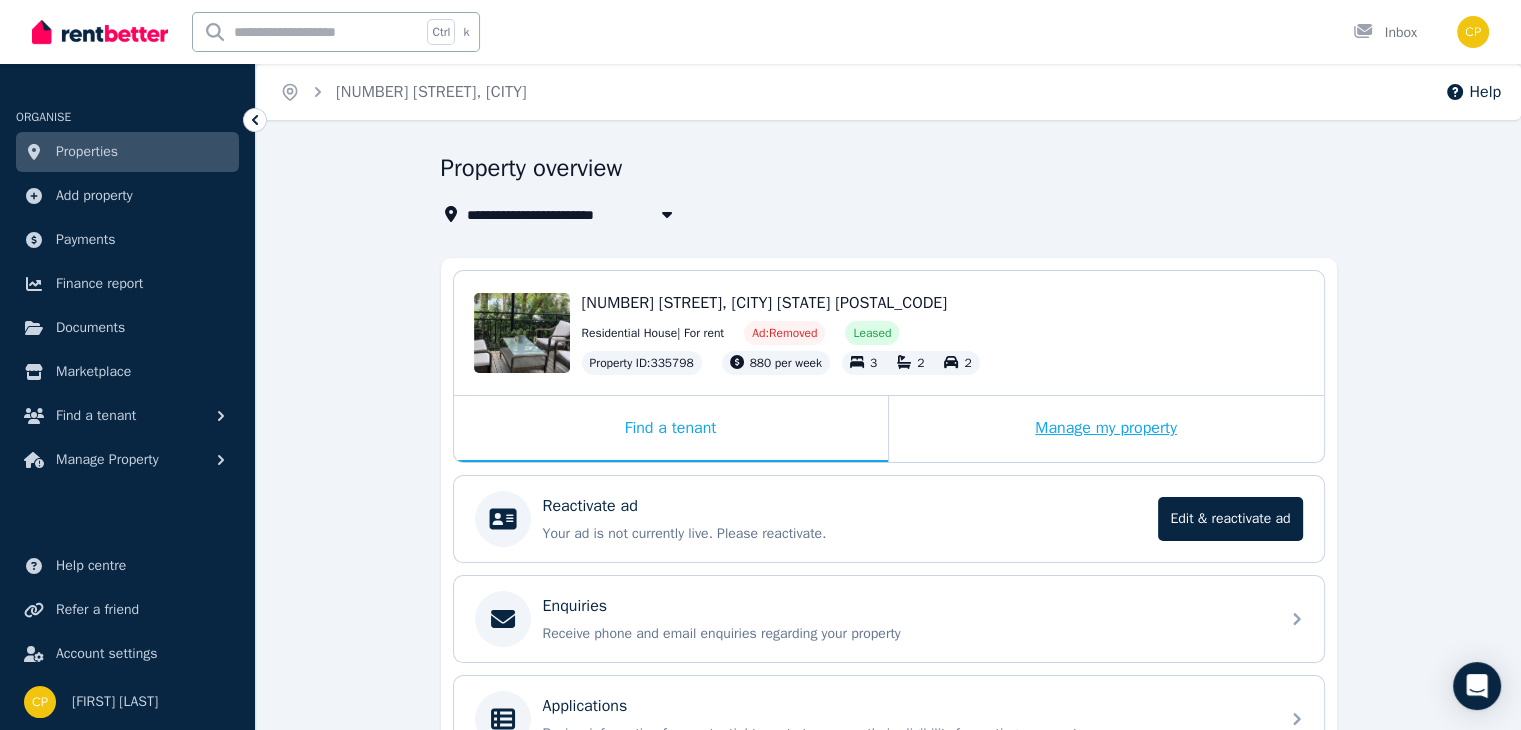 click on "Manage my property" at bounding box center [1106, 429] 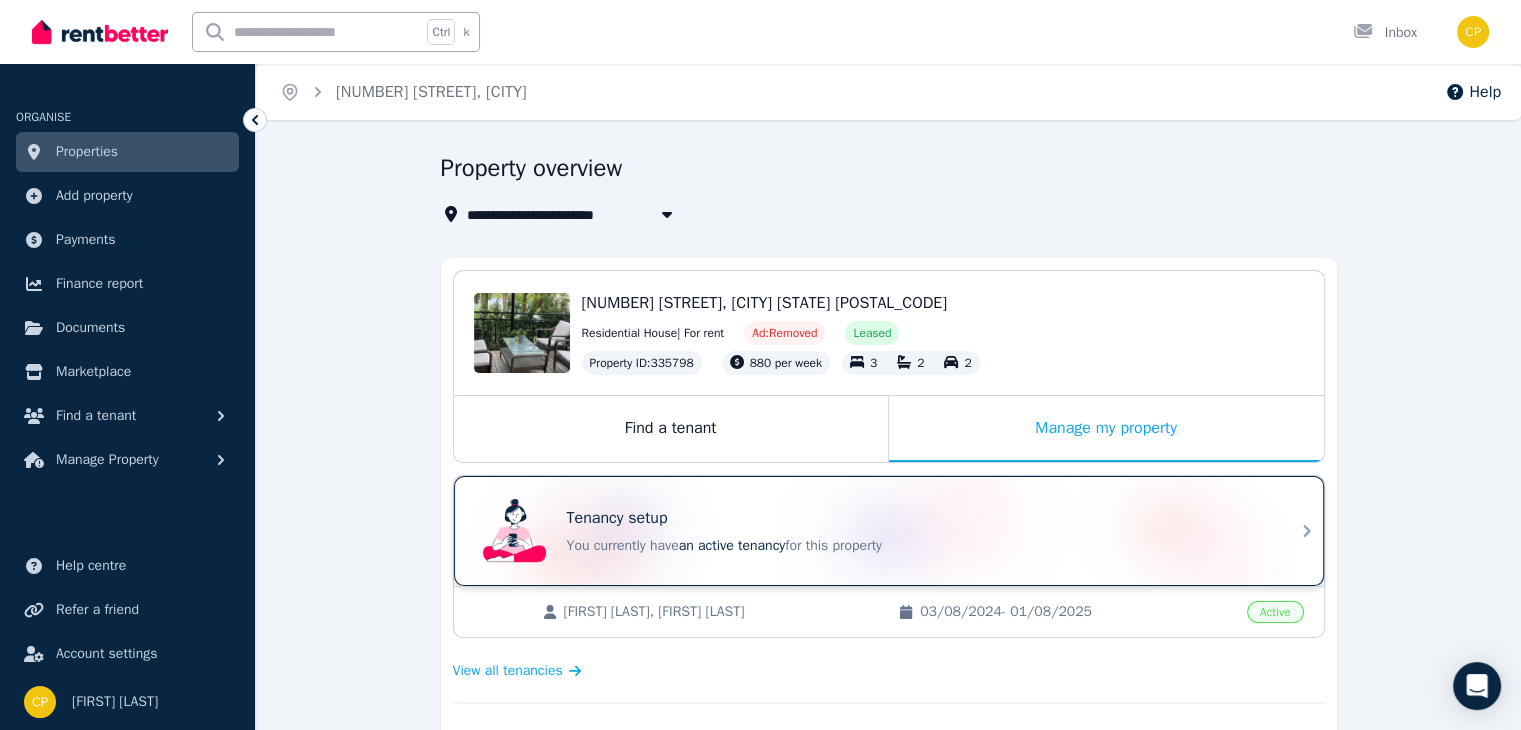 click on "Tenancy setup You currently have  an active tenancy  for this property" at bounding box center (871, 531) 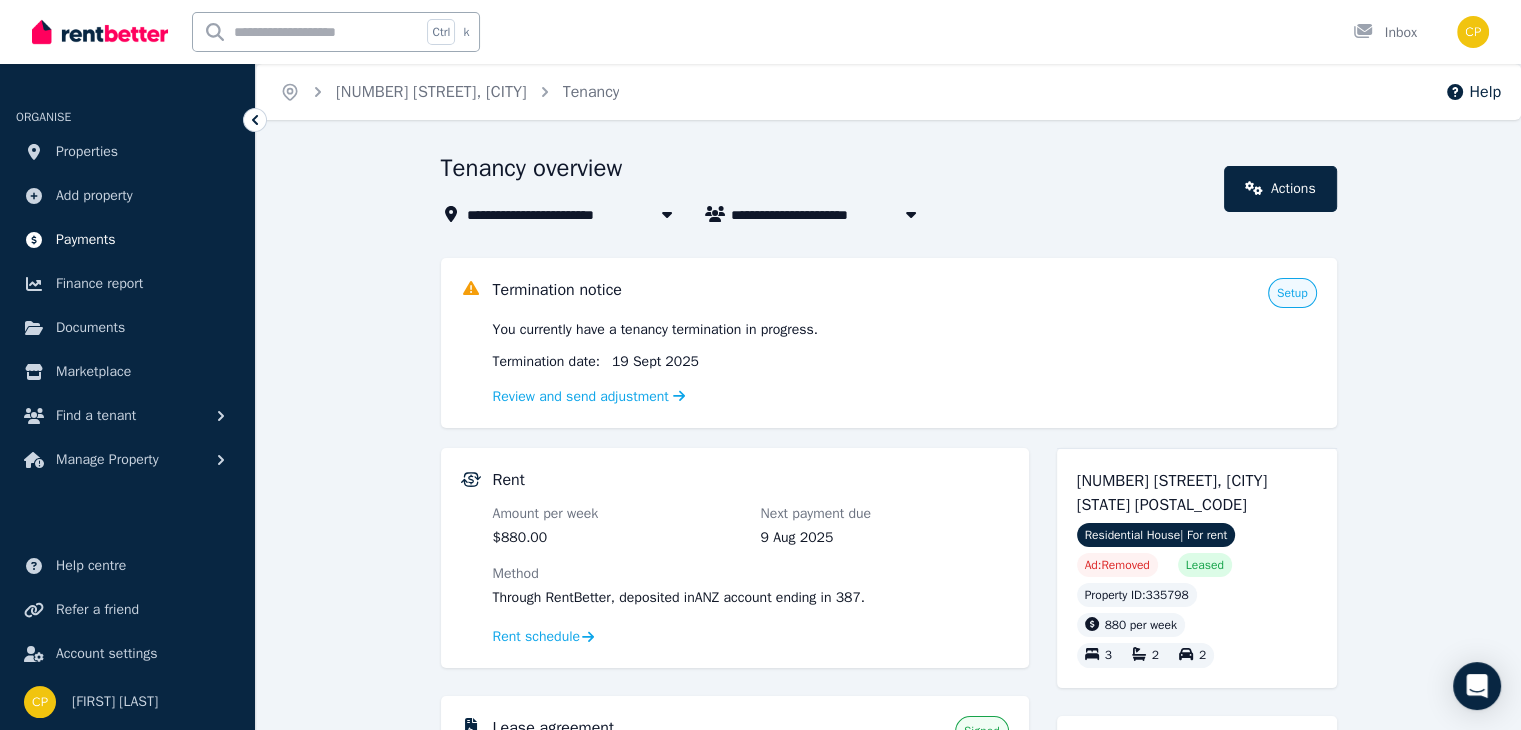 click on "Payments" at bounding box center (86, 240) 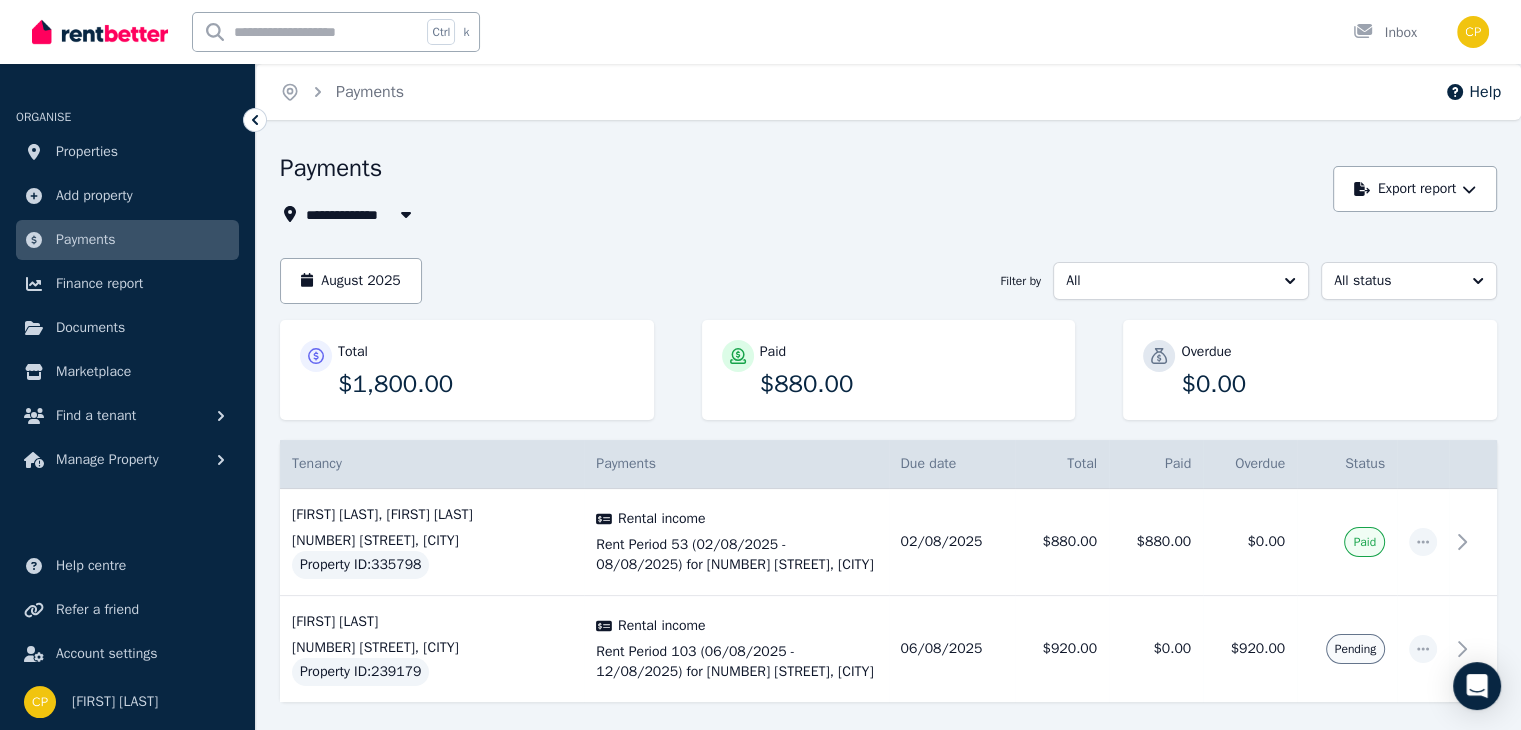 scroll, scrollTop: 80, scrollLeft: 0, axis: vertical 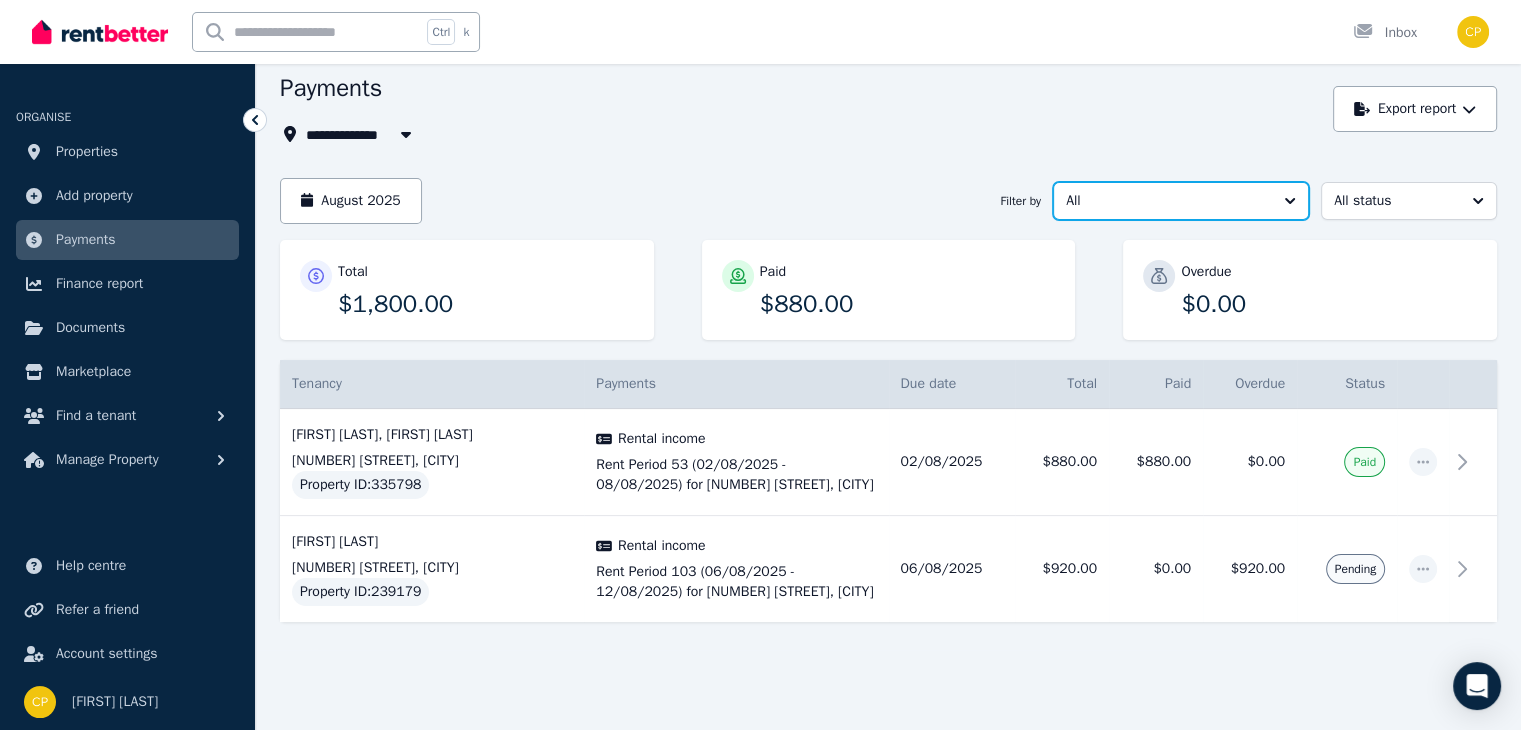 click on "All" at bounding box center [1181, 201] 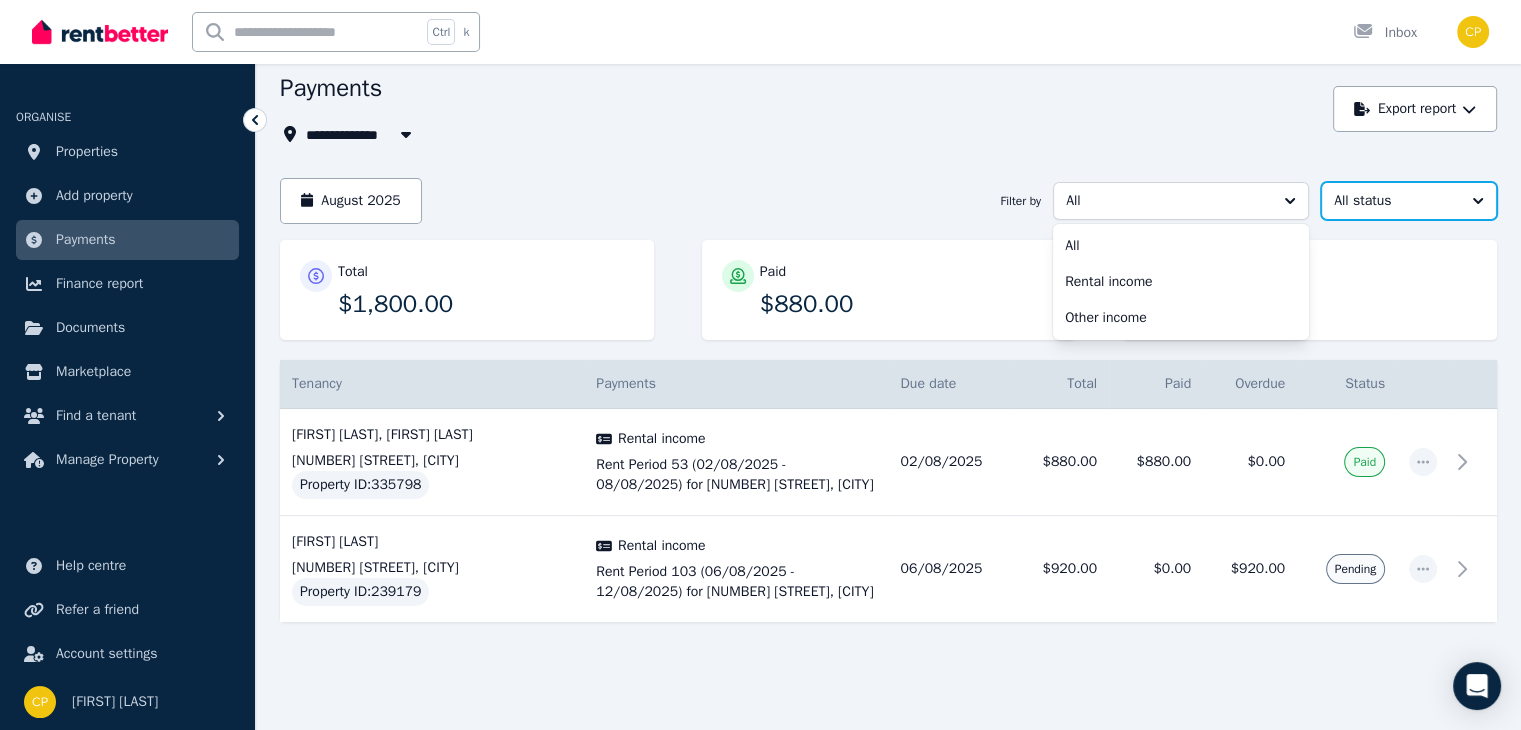 click on "All status" at bounding box center (1395, 201) 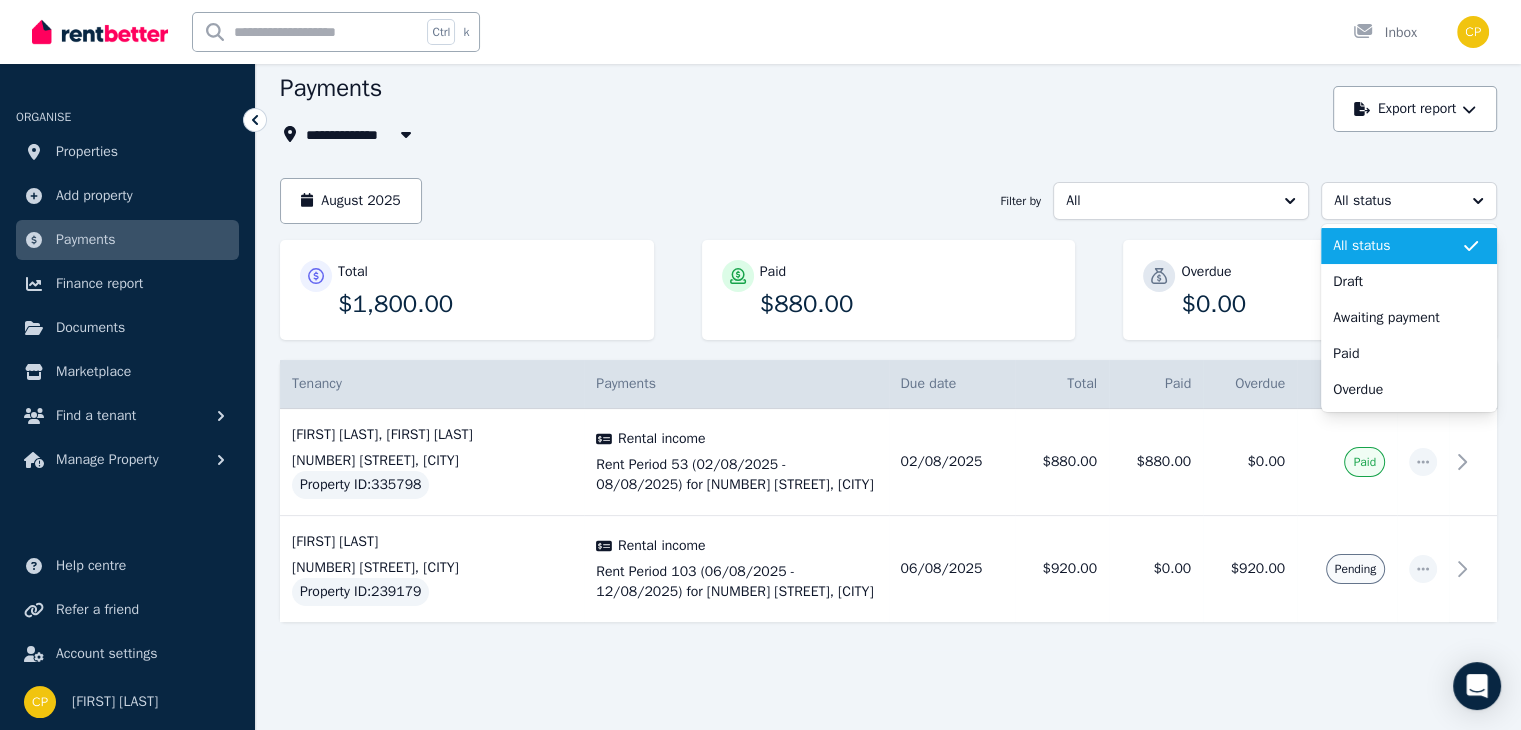 click 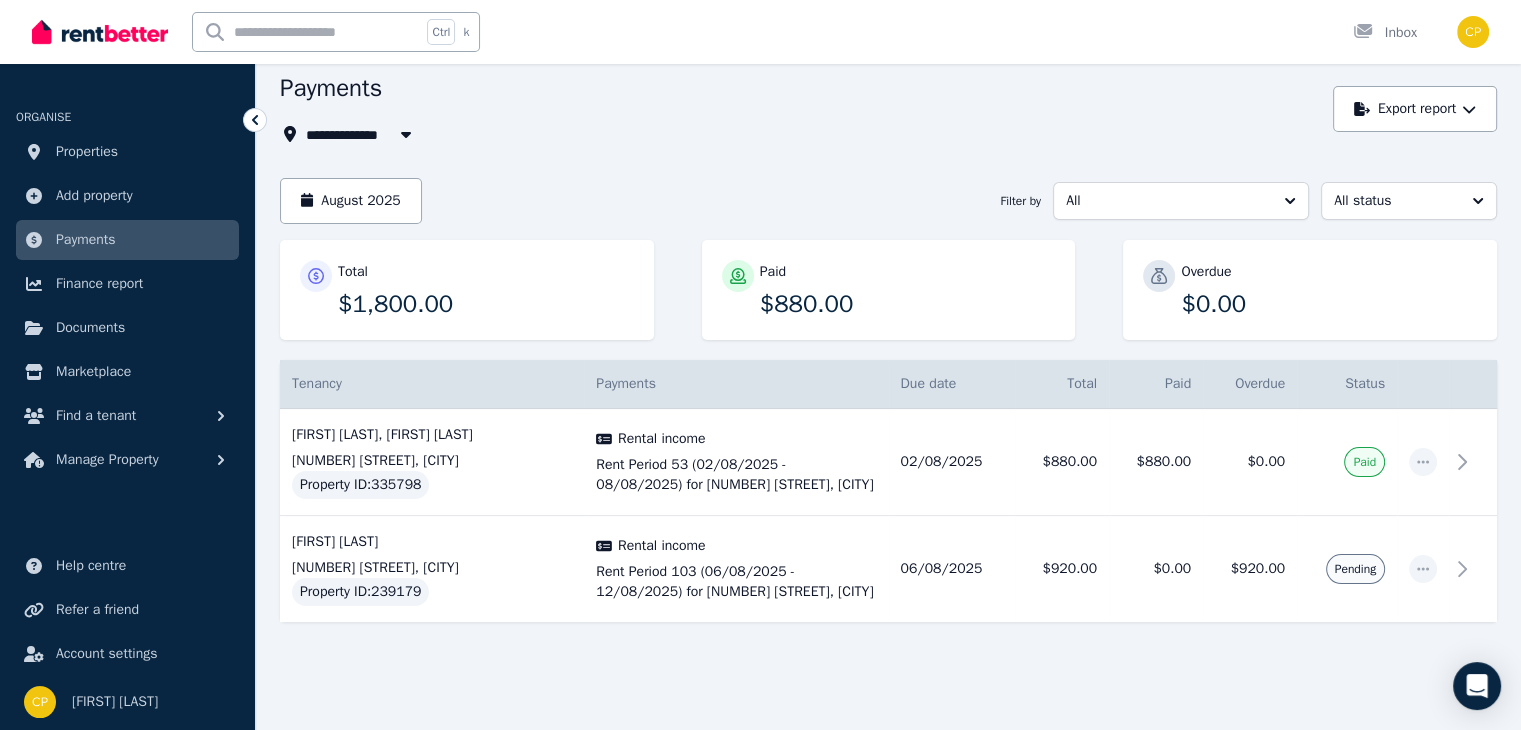 click on "All Properties" at bounding box center (364, 134) 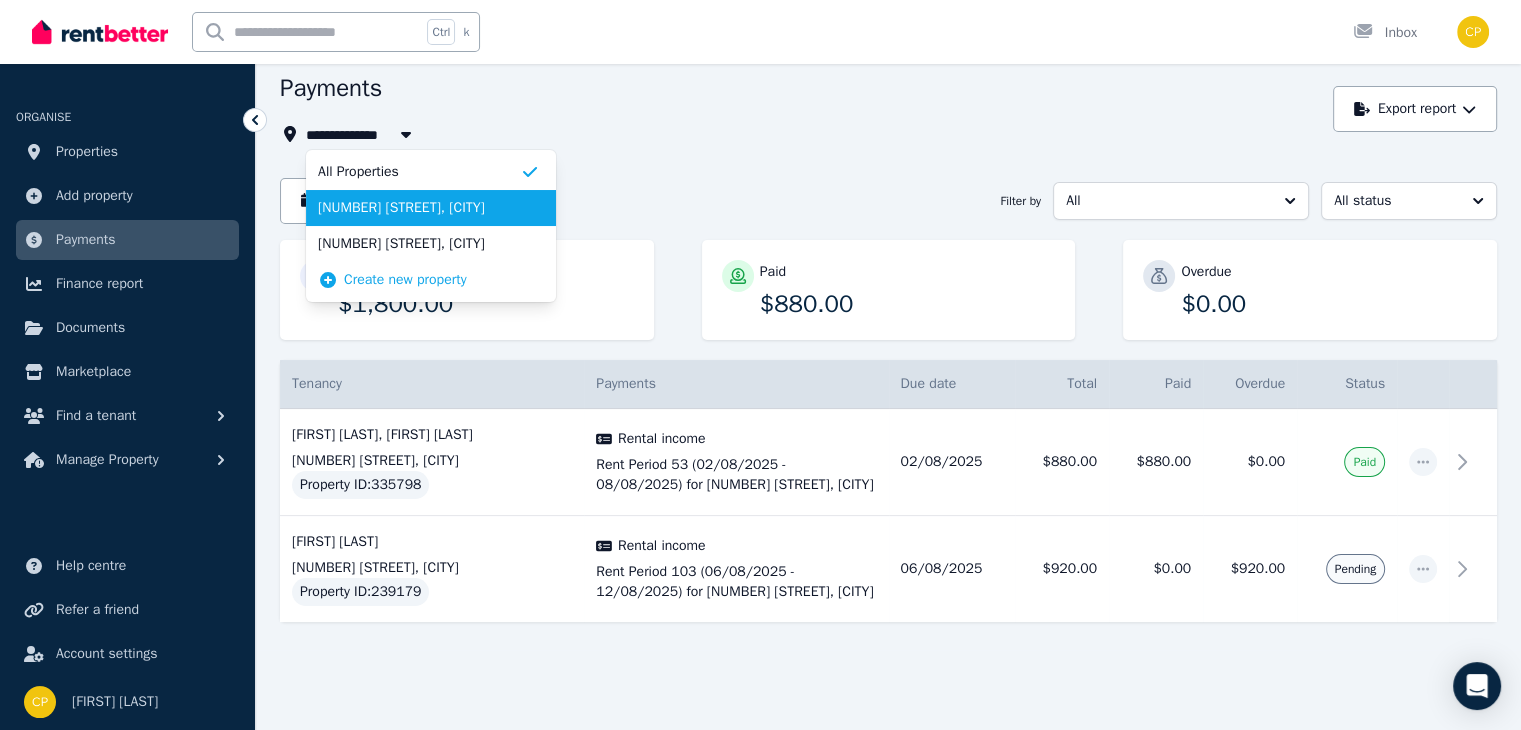 click on "[NUMBER] [STREET], [CITY]" at bounding box center [419, 208] 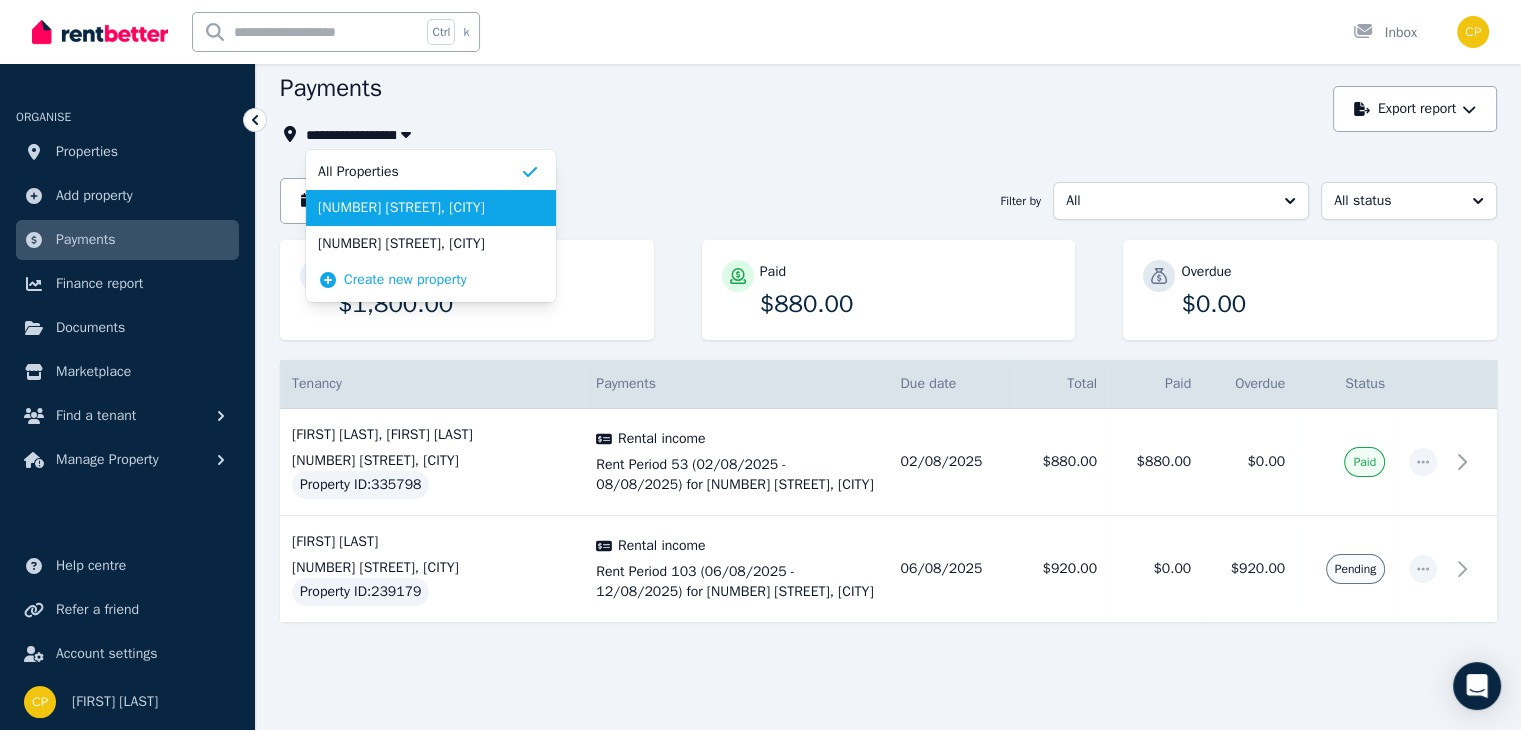 scroll, scrollTop: 0, scrollLeft: 0, axis: both 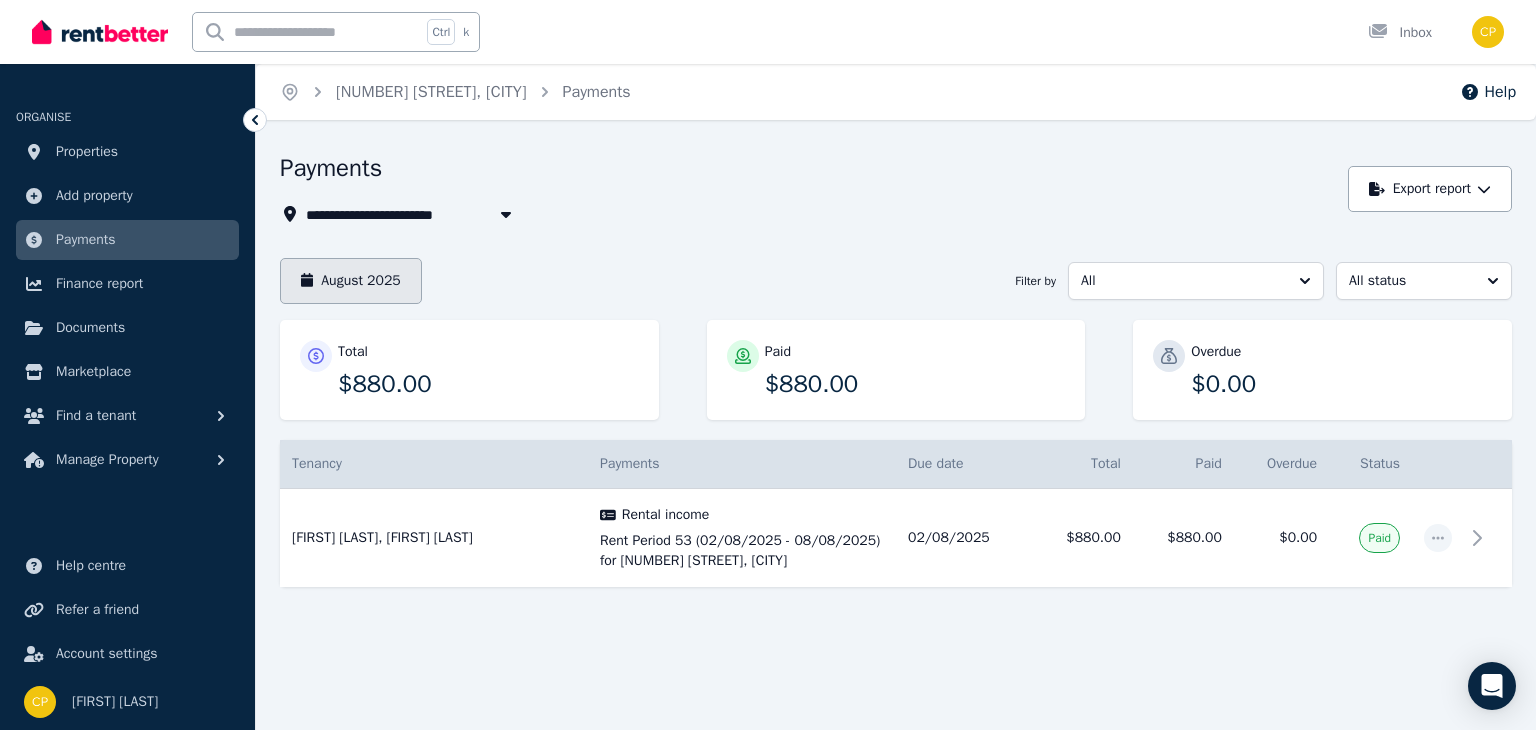 click on "August 2025" at bounding box center [351, 281] 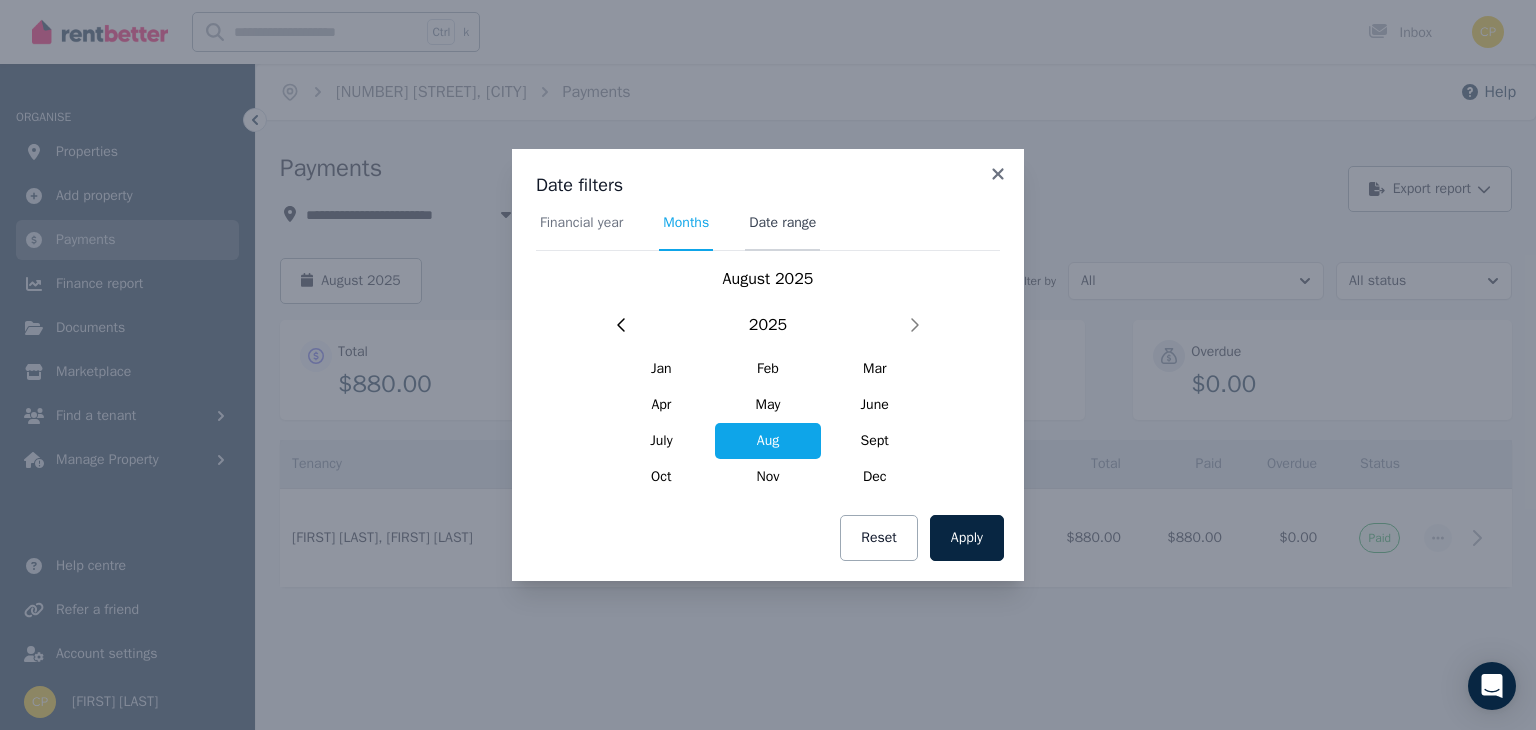 click on "Date range" at bounding box center (782, 223) 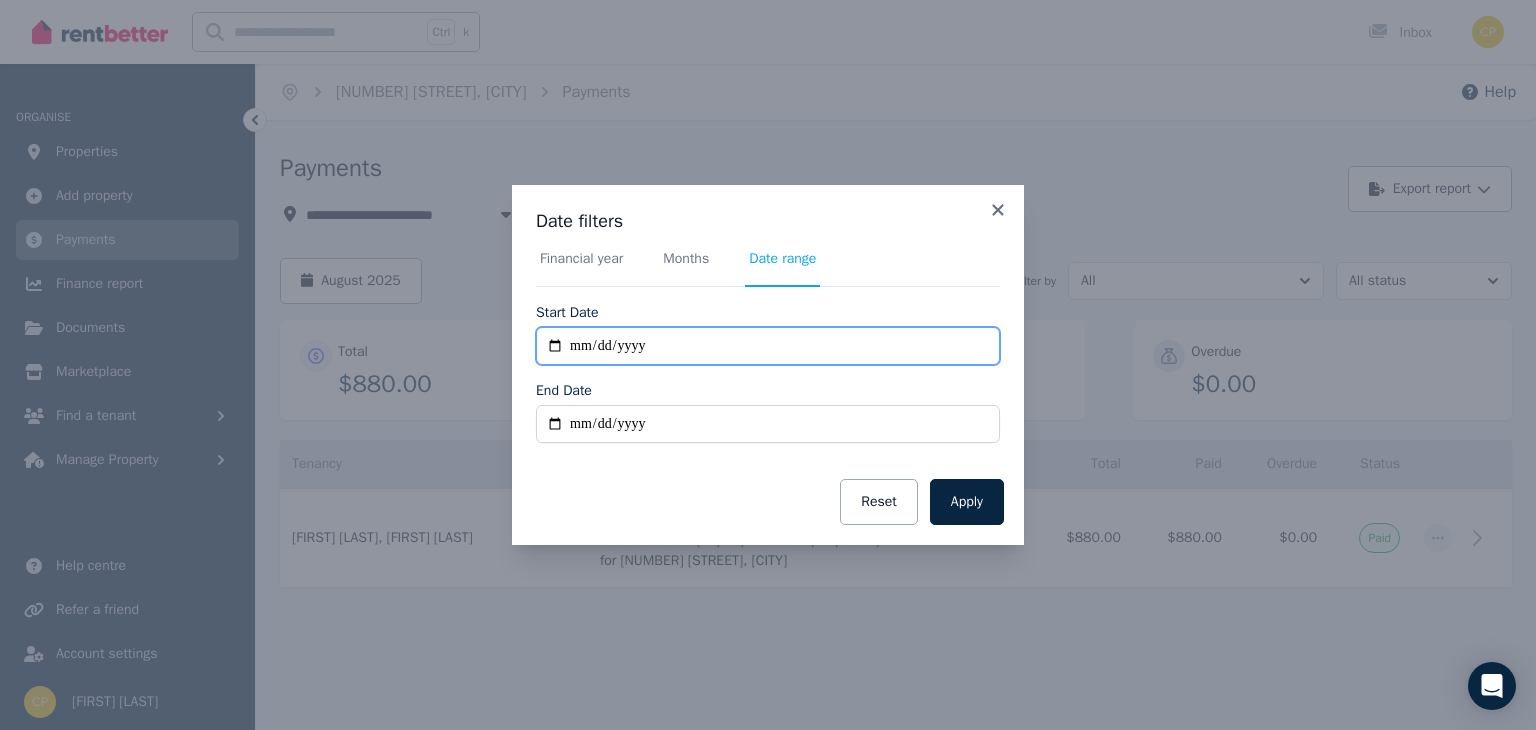 click on "**********" at bounding box center (768, 346) 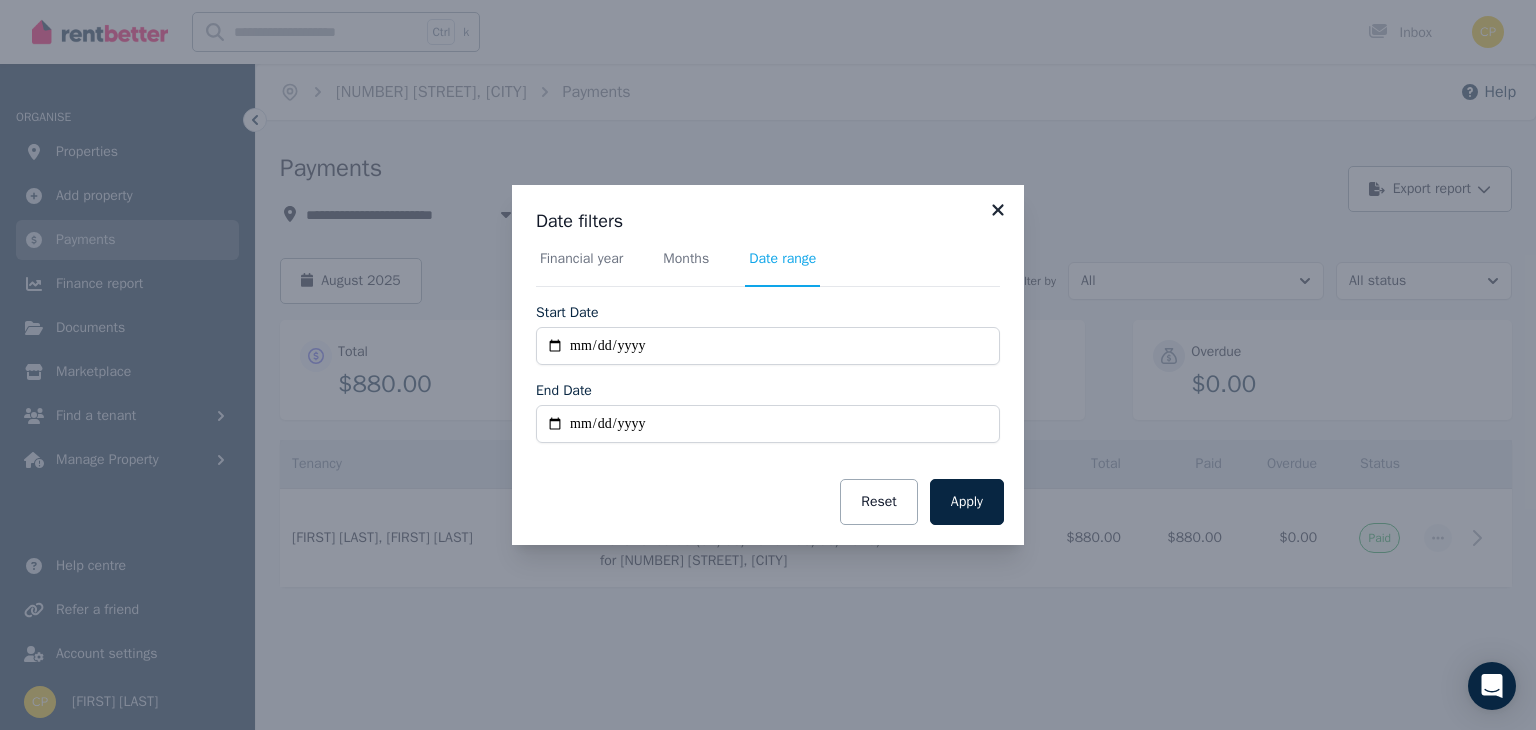 click 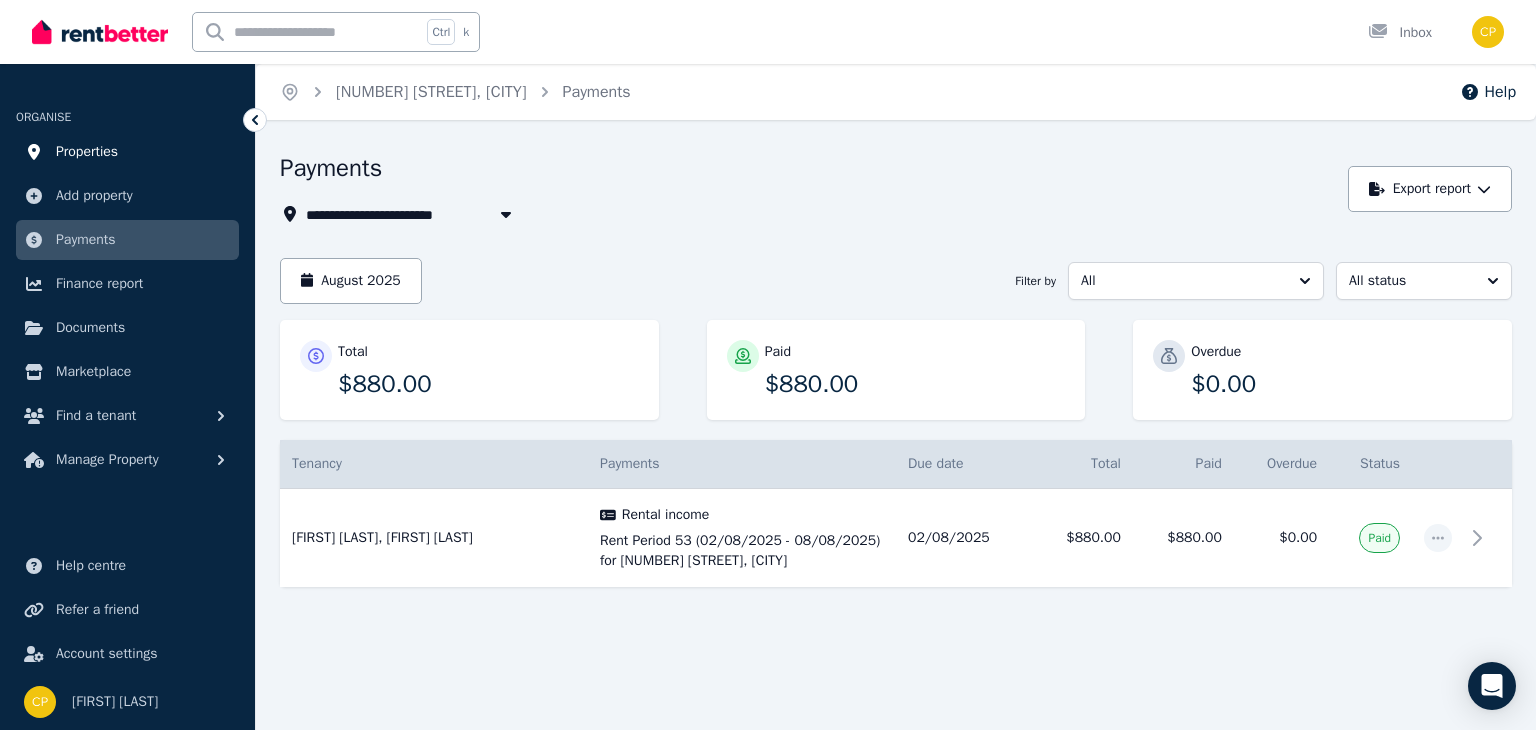 click on "Properties" at bounding box center (87, 152) 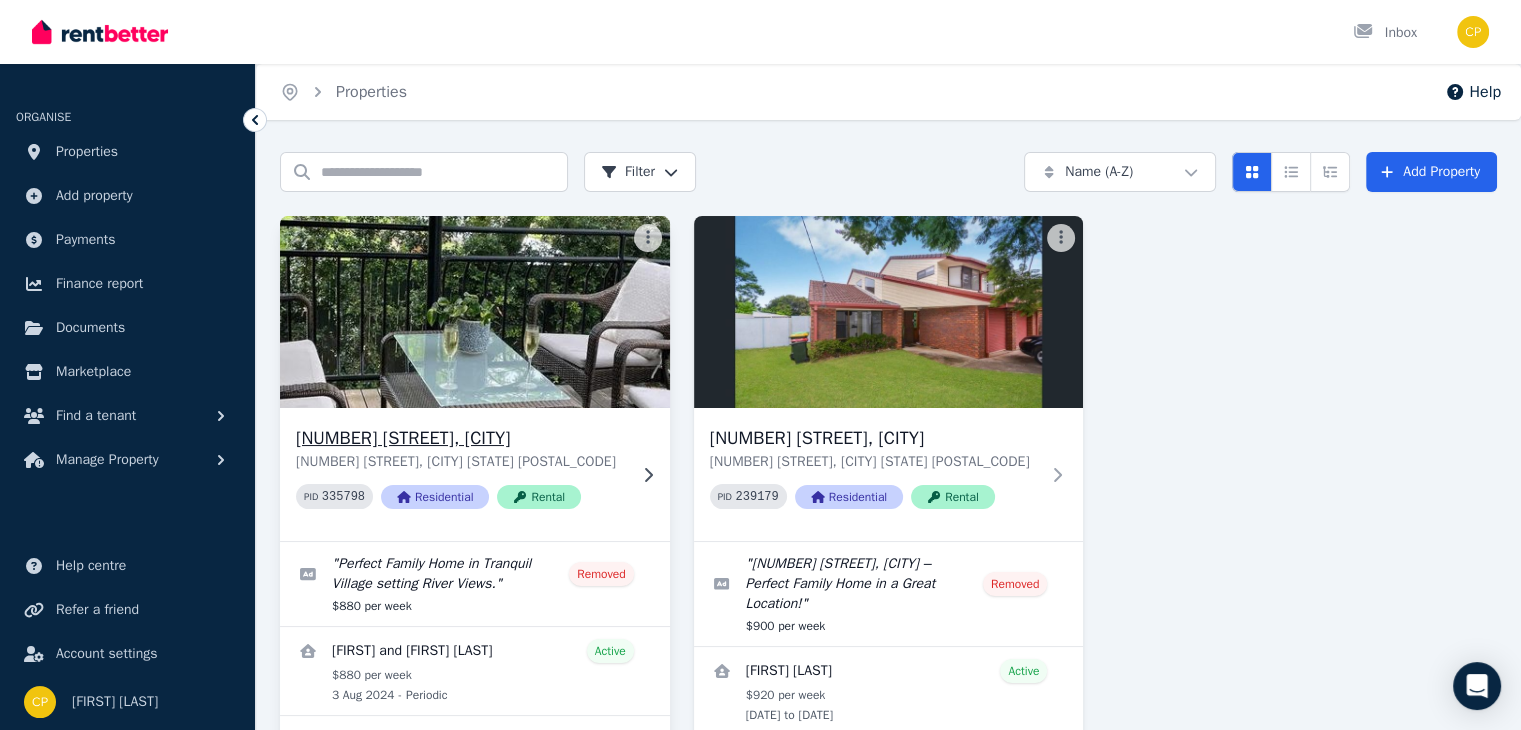 click on "[NUMBER] [STREET], [CITY]" at bounding box center [461, 438] 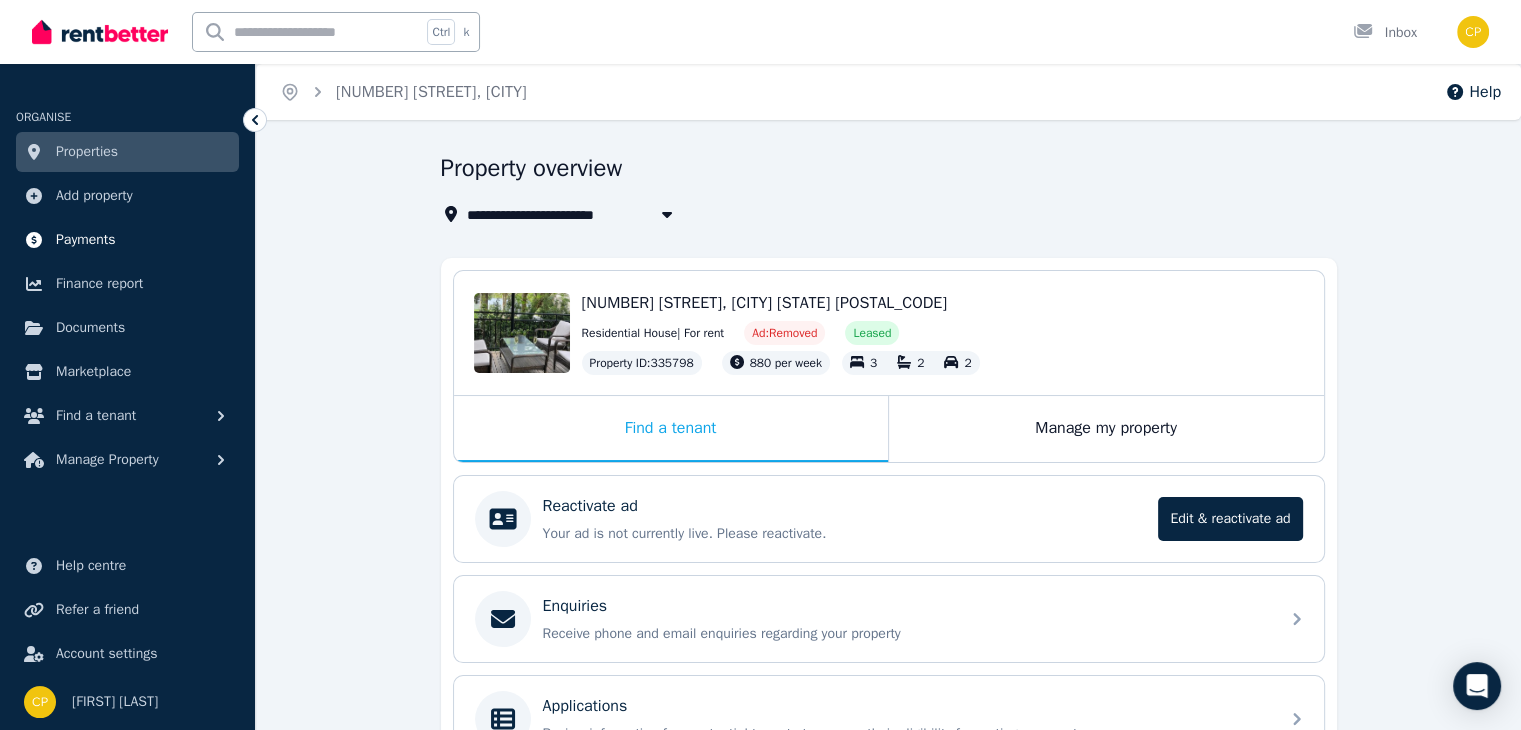 click on "Payments" at bounding box center [86, 240] 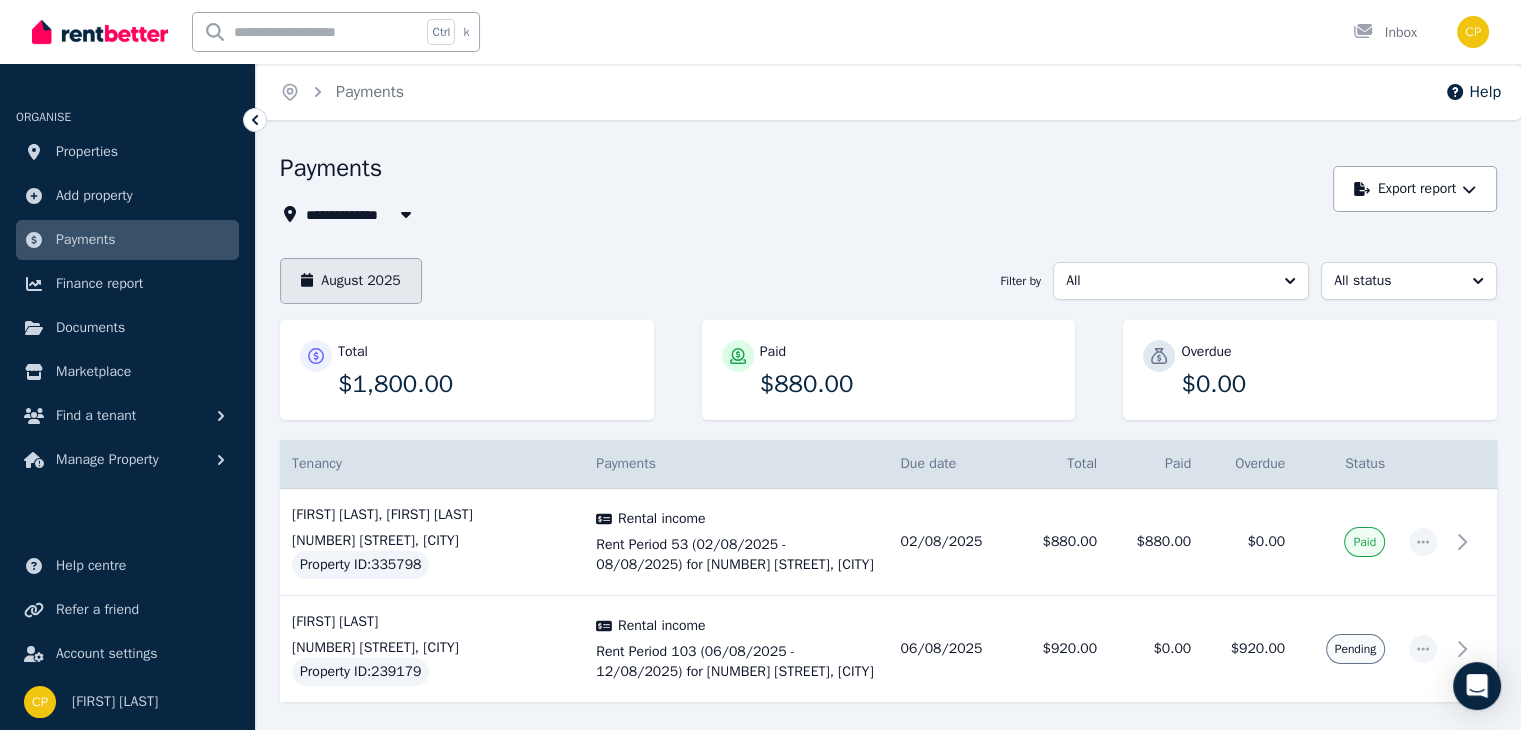 click on "August 2025" at bounding box center (351, 281) 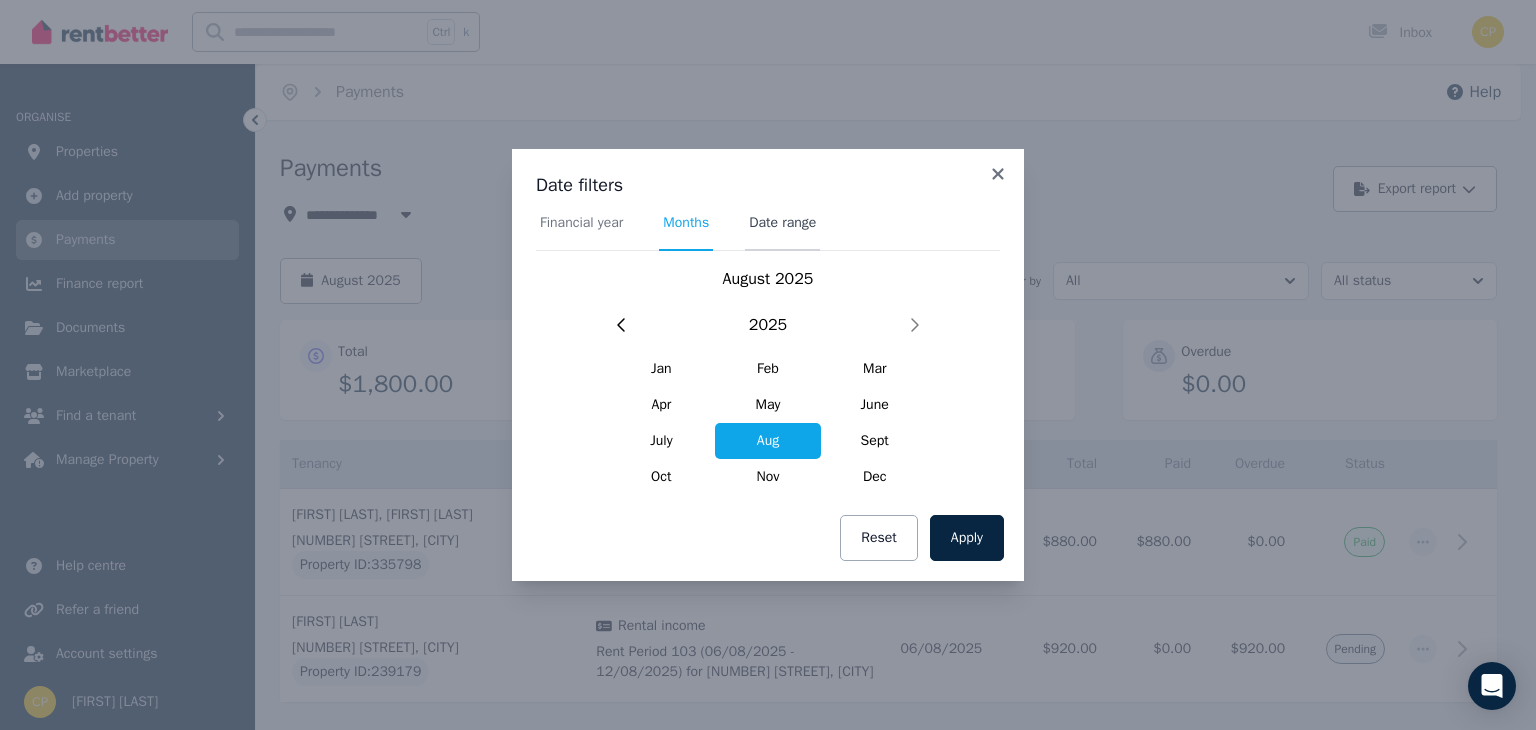 click on "Date range" at bounding box center (782, 223) 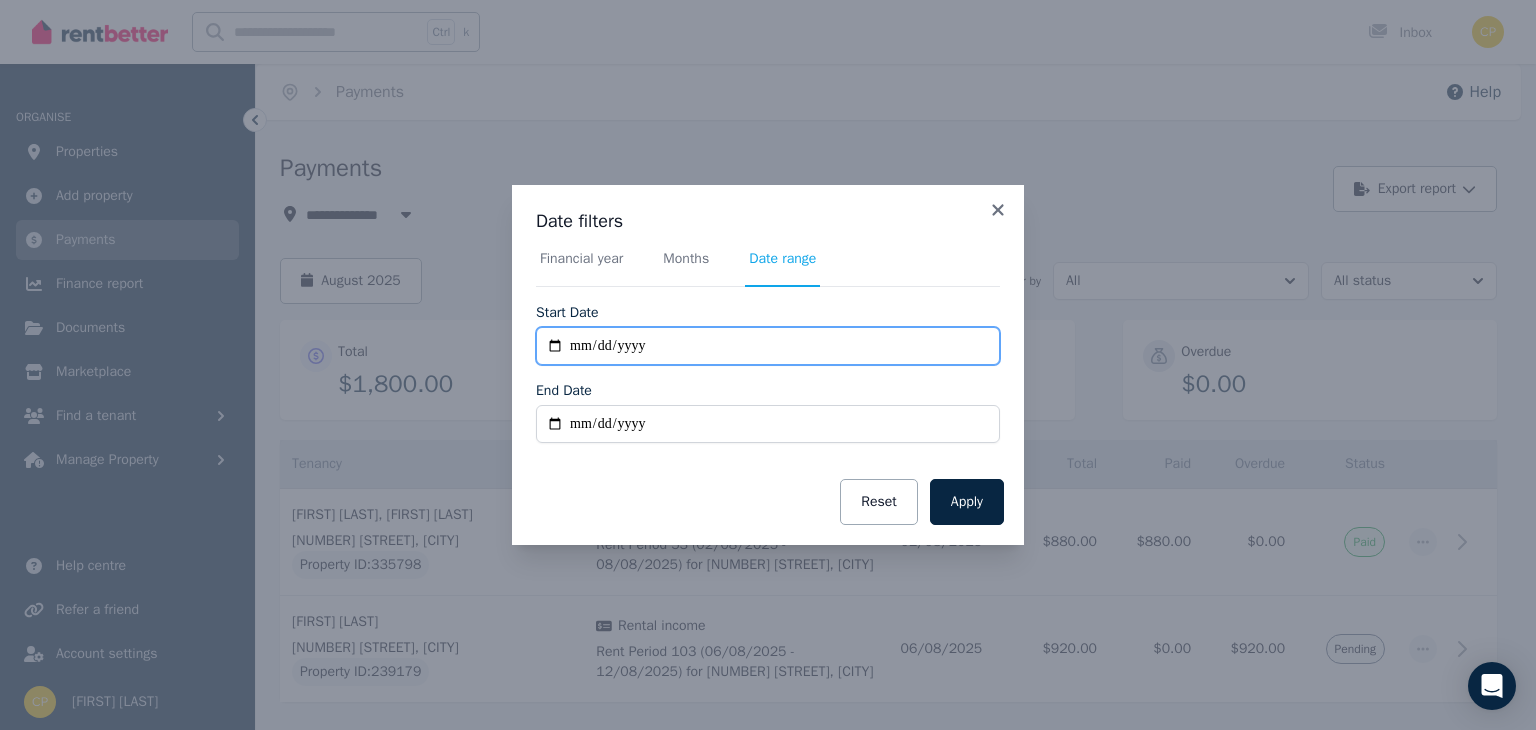 click on "**********" at bounding box center [768, 346] 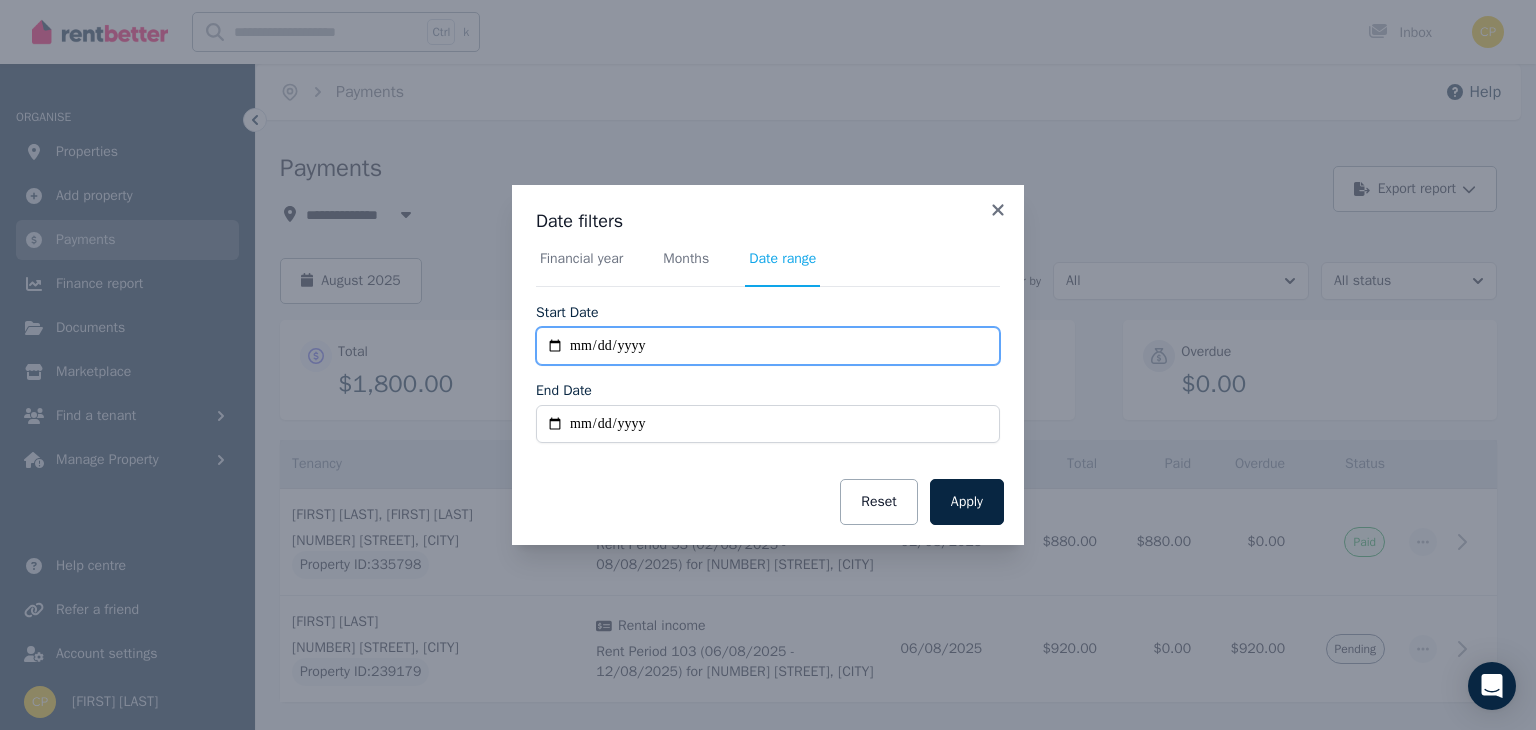 type on "**********" 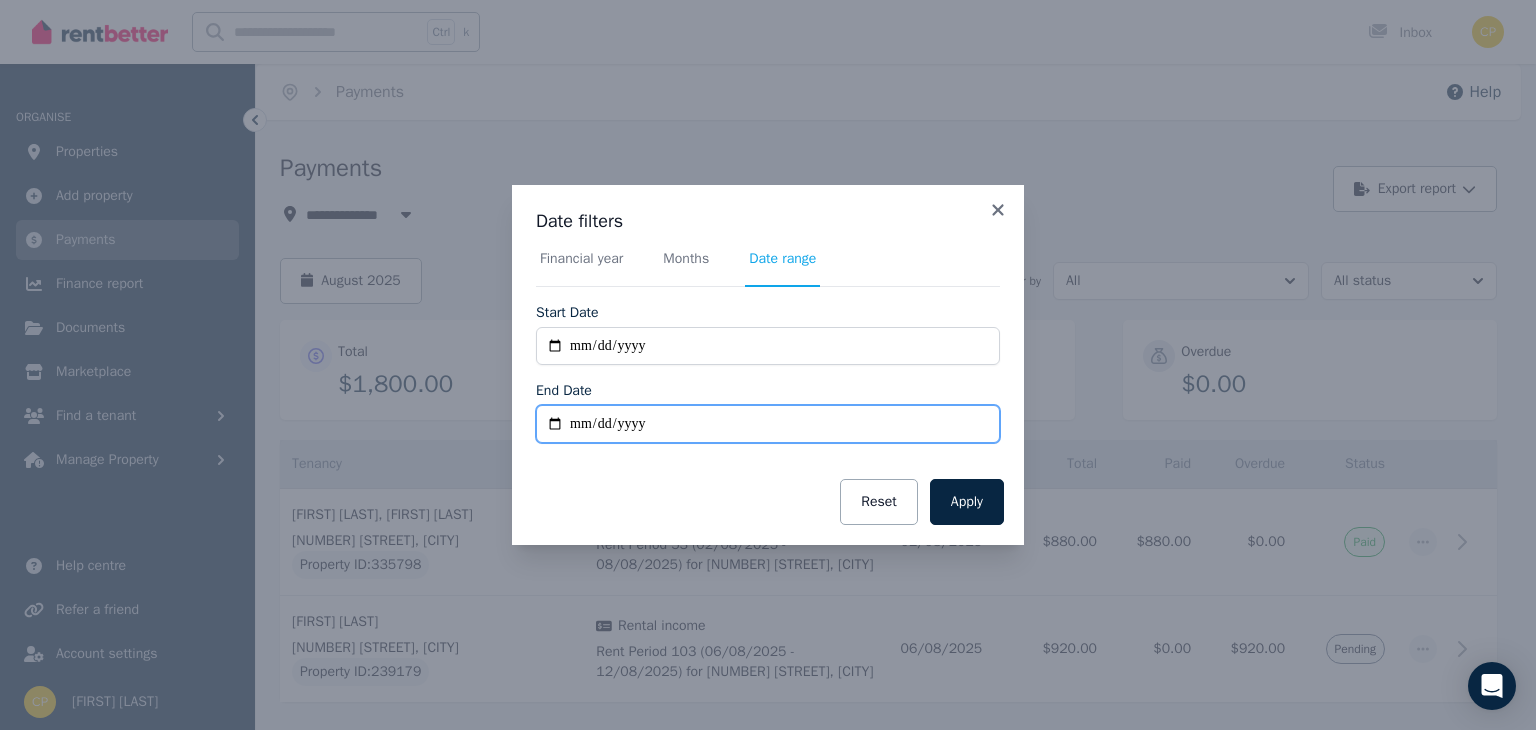 click on "End Date" at bounding box center (768, 424) 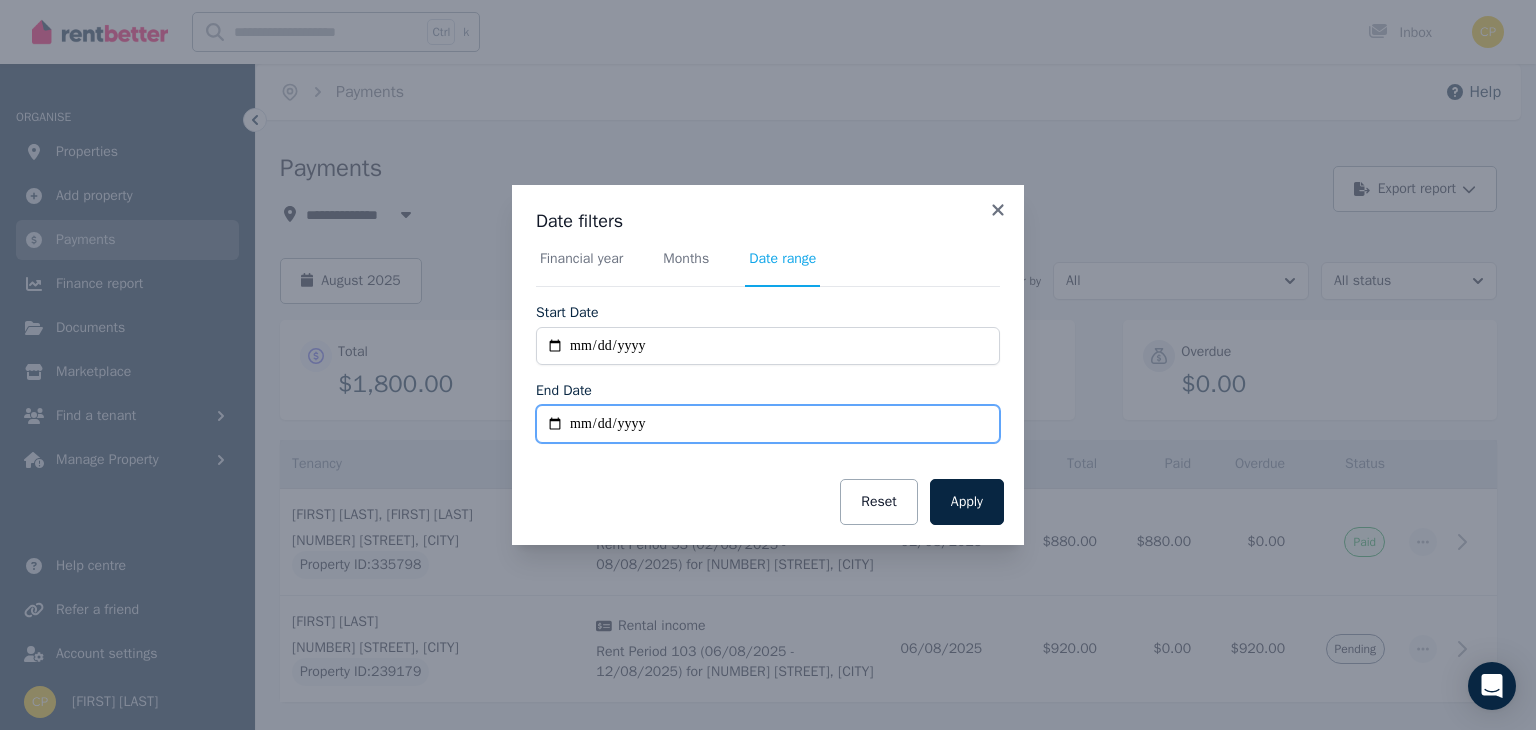 type on "**********" 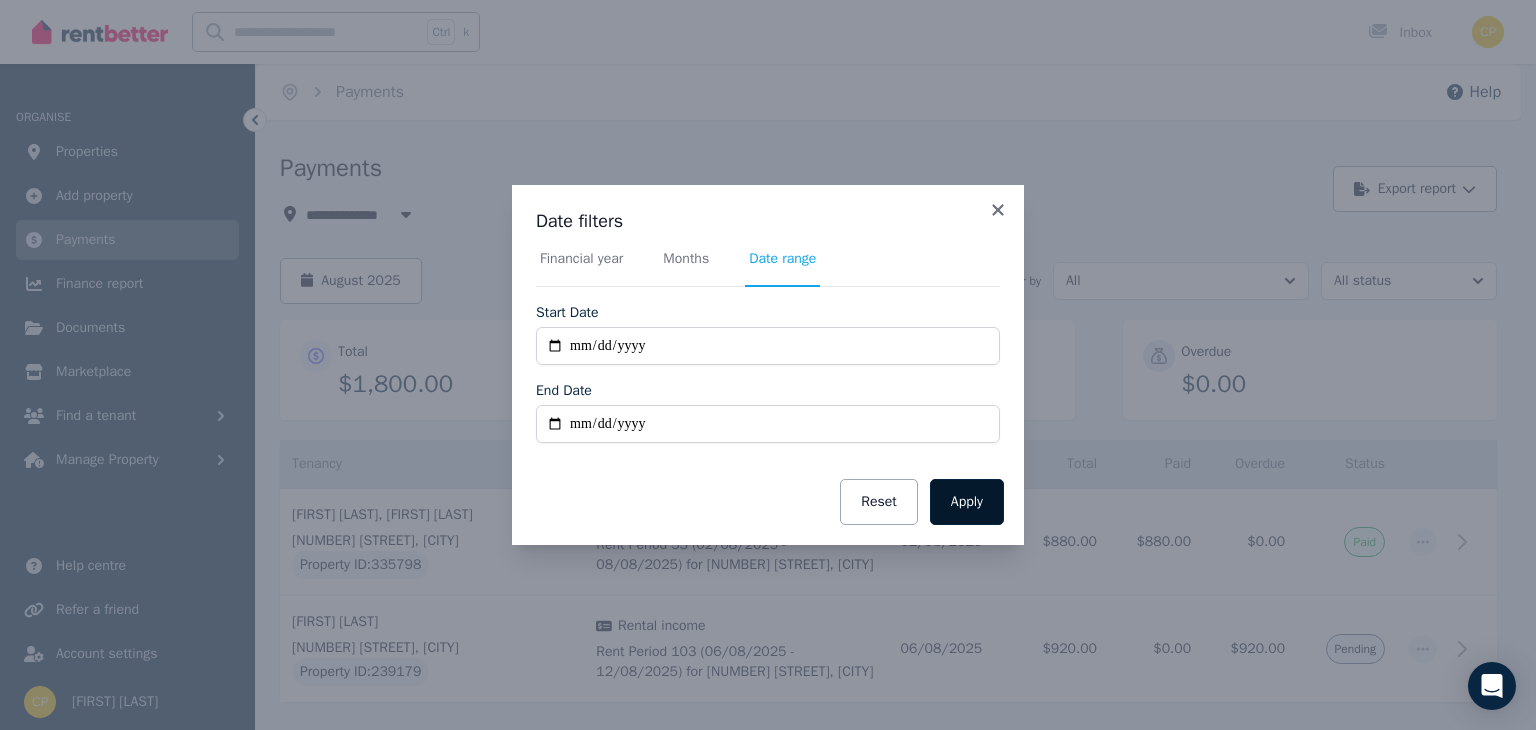 click on "Apply" at bounding box center (967, 502) 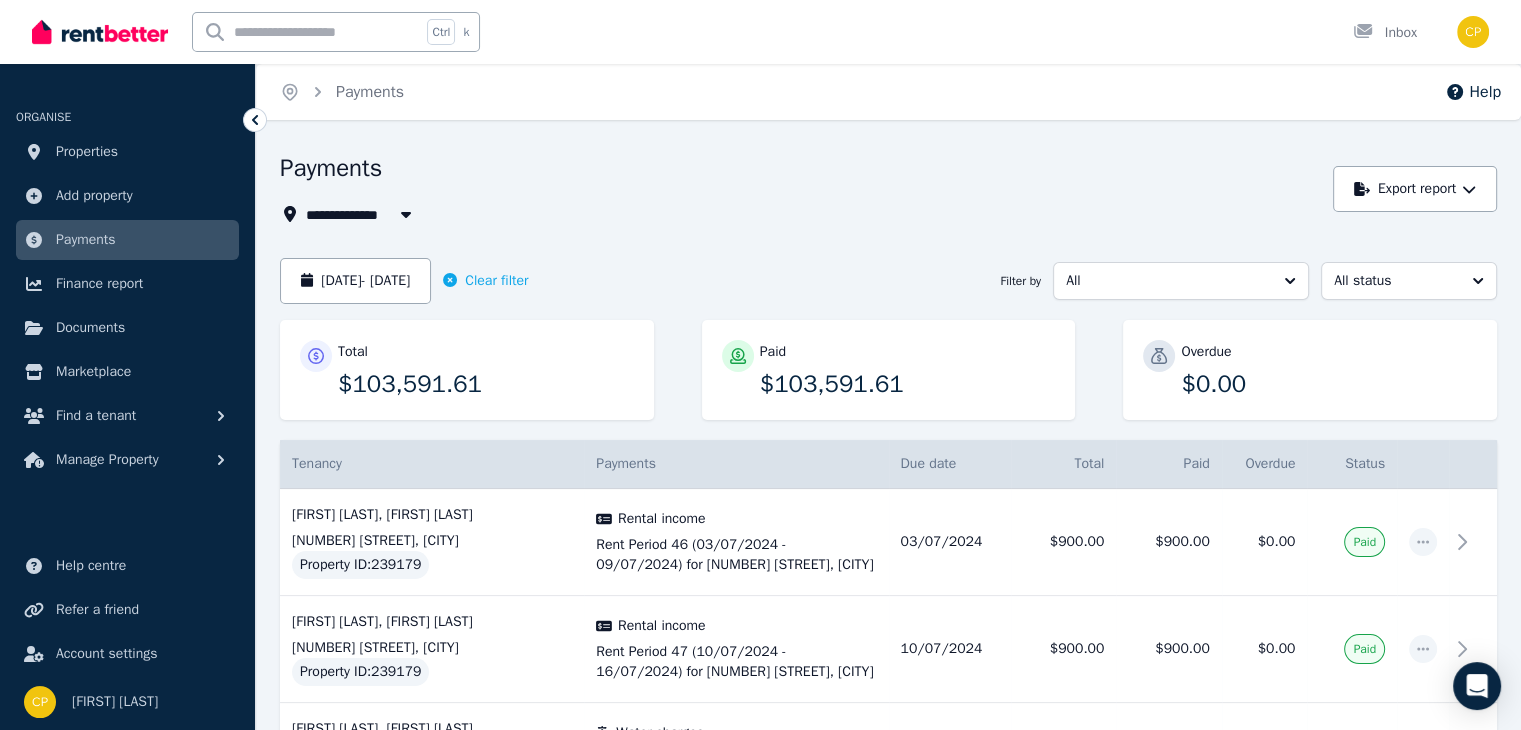 click 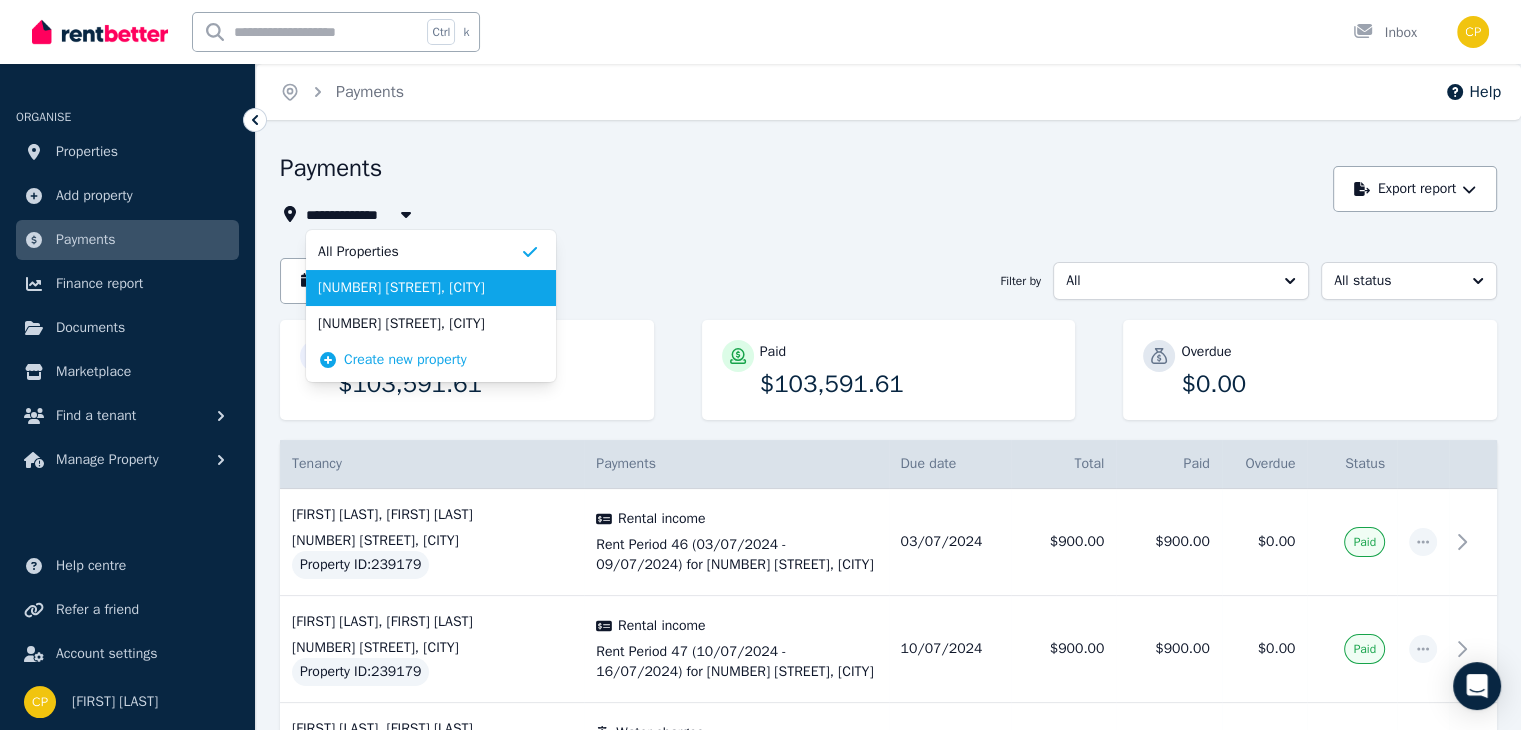 click on "[NUMBER] [STREET], [CITY]" at bounding box center (419, 288) 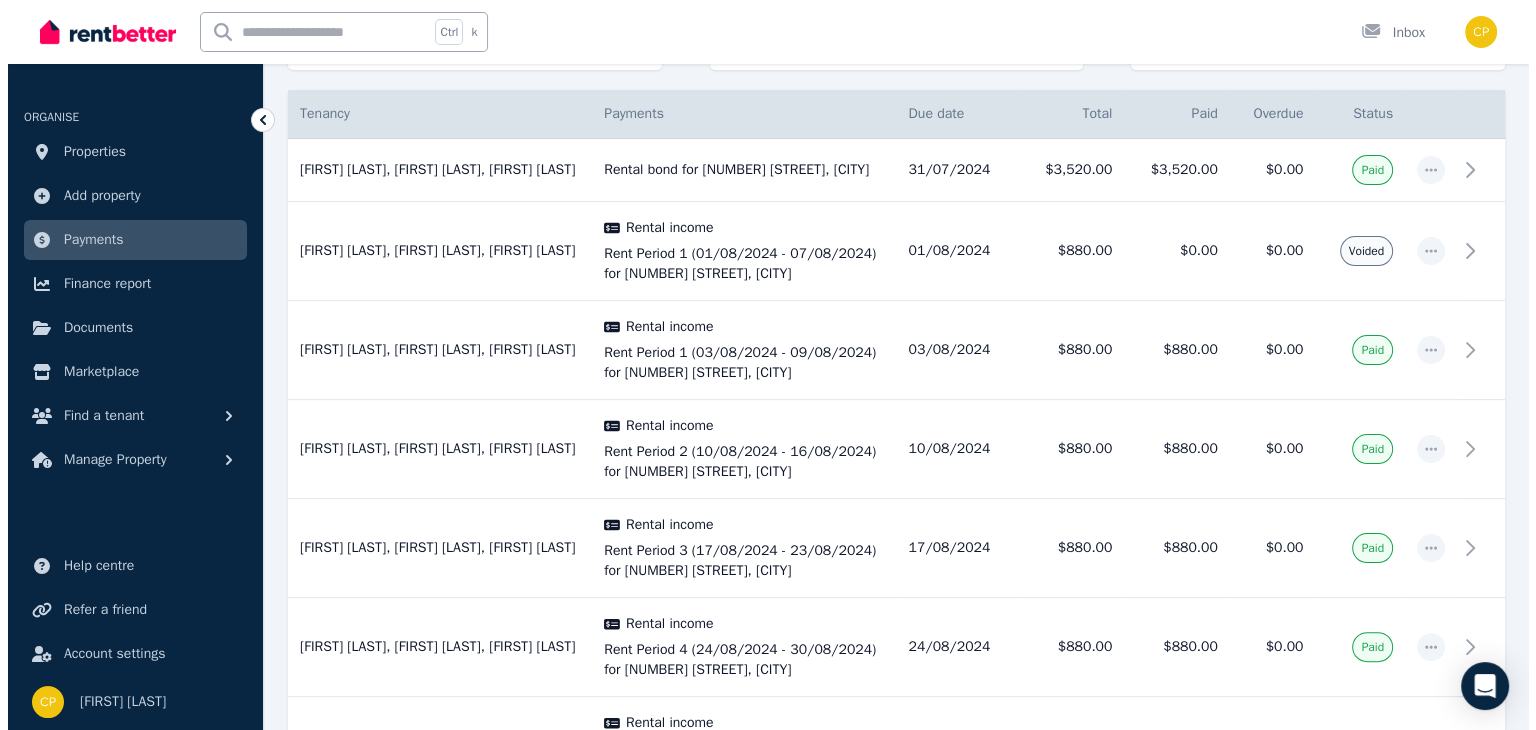 scroll, scrollTop: 376, scrollLeft: 0, axis: vertical 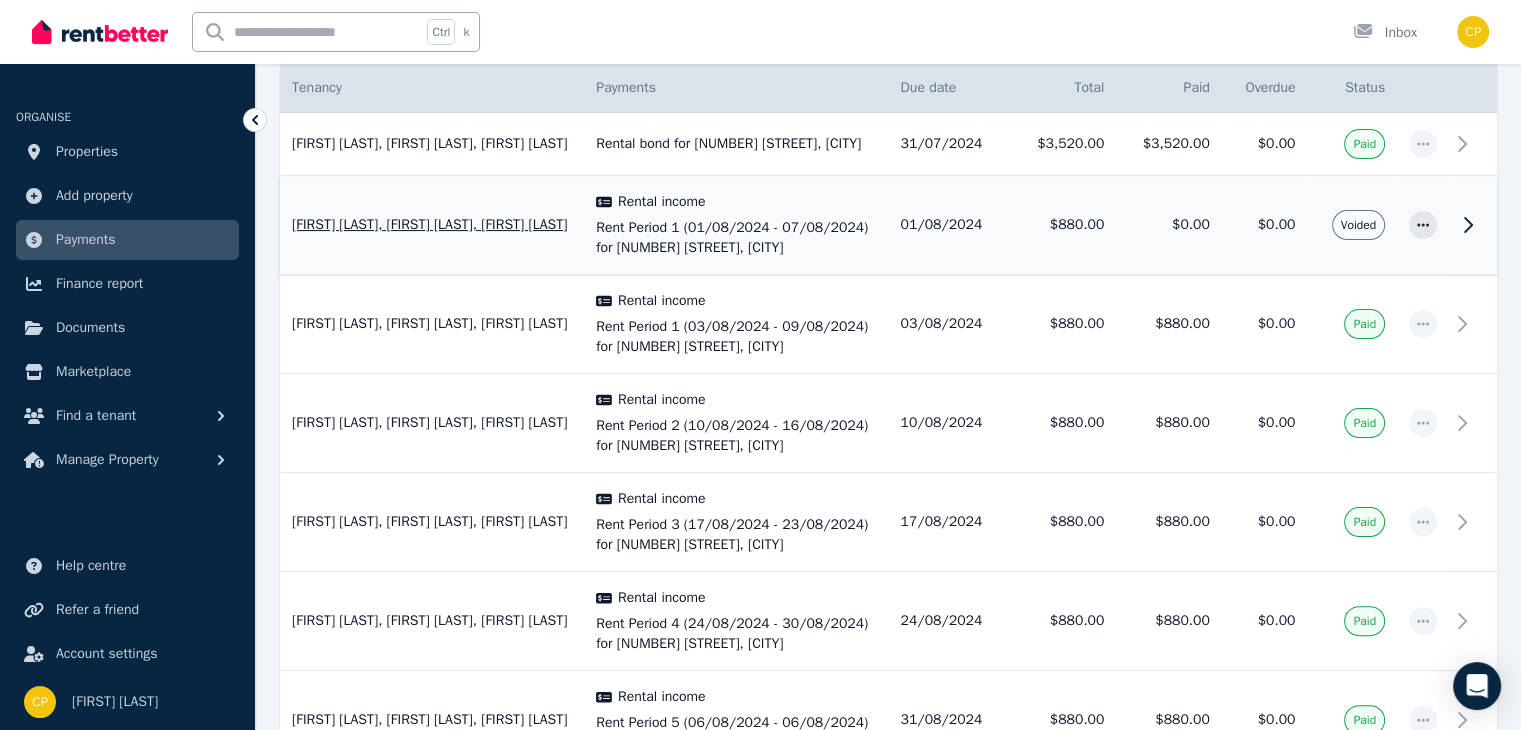 click 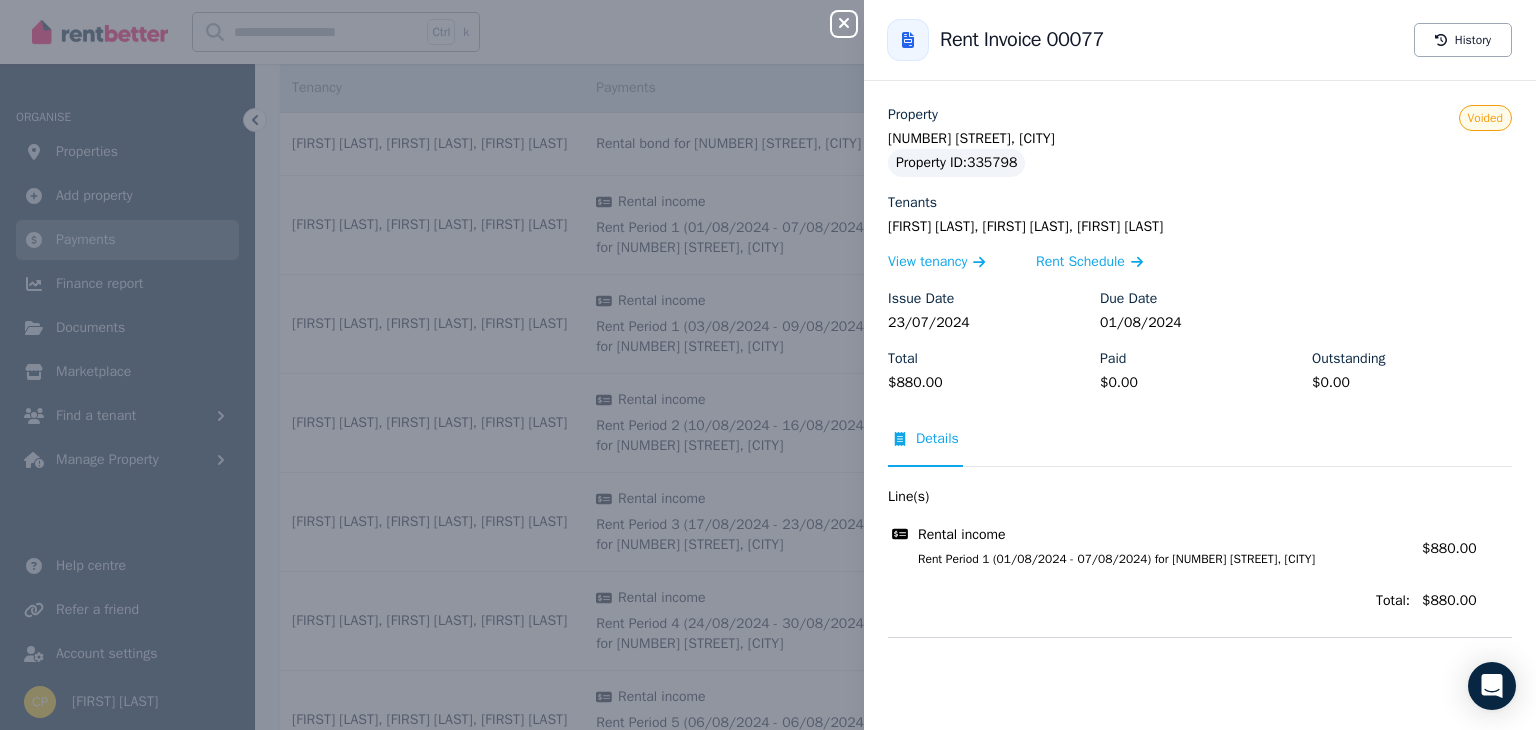 click 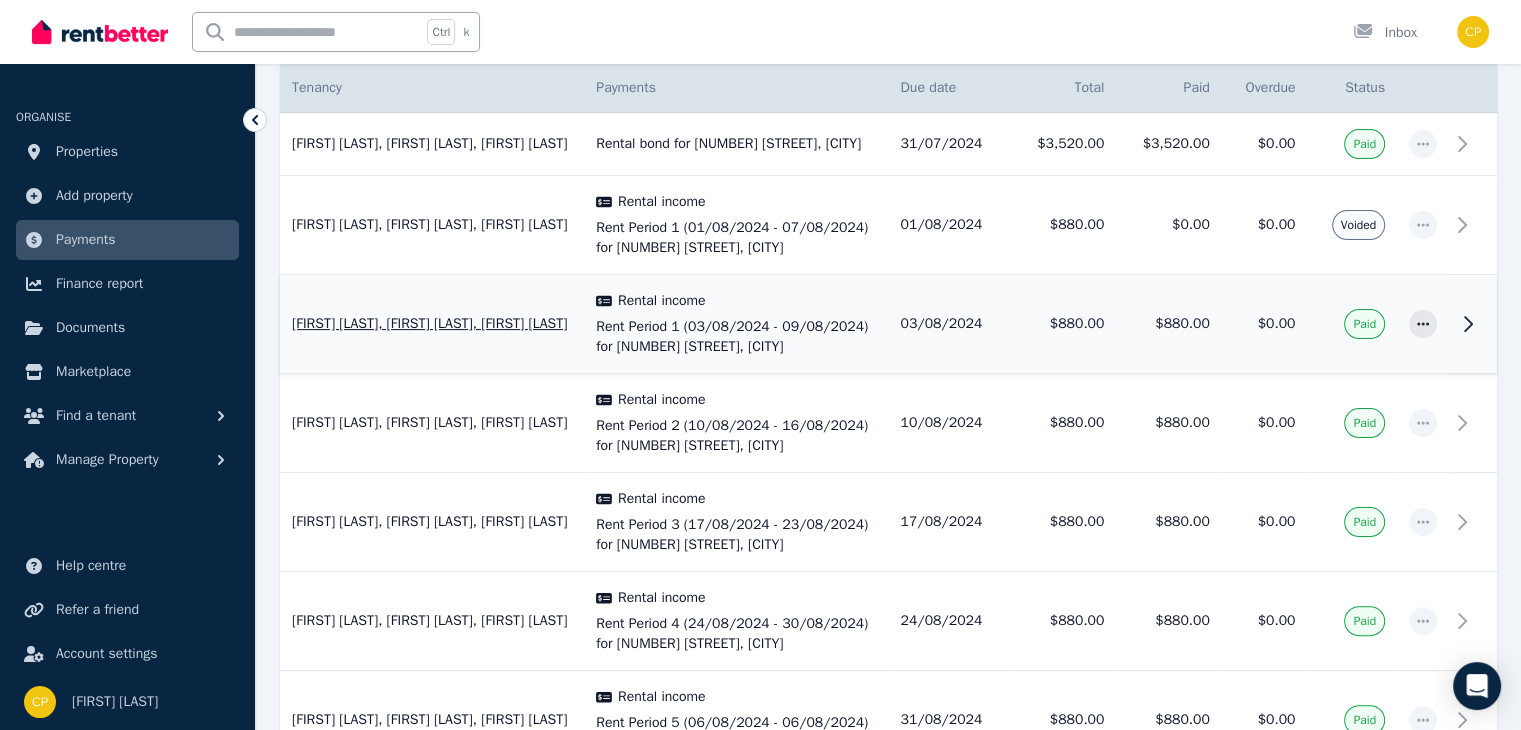 click 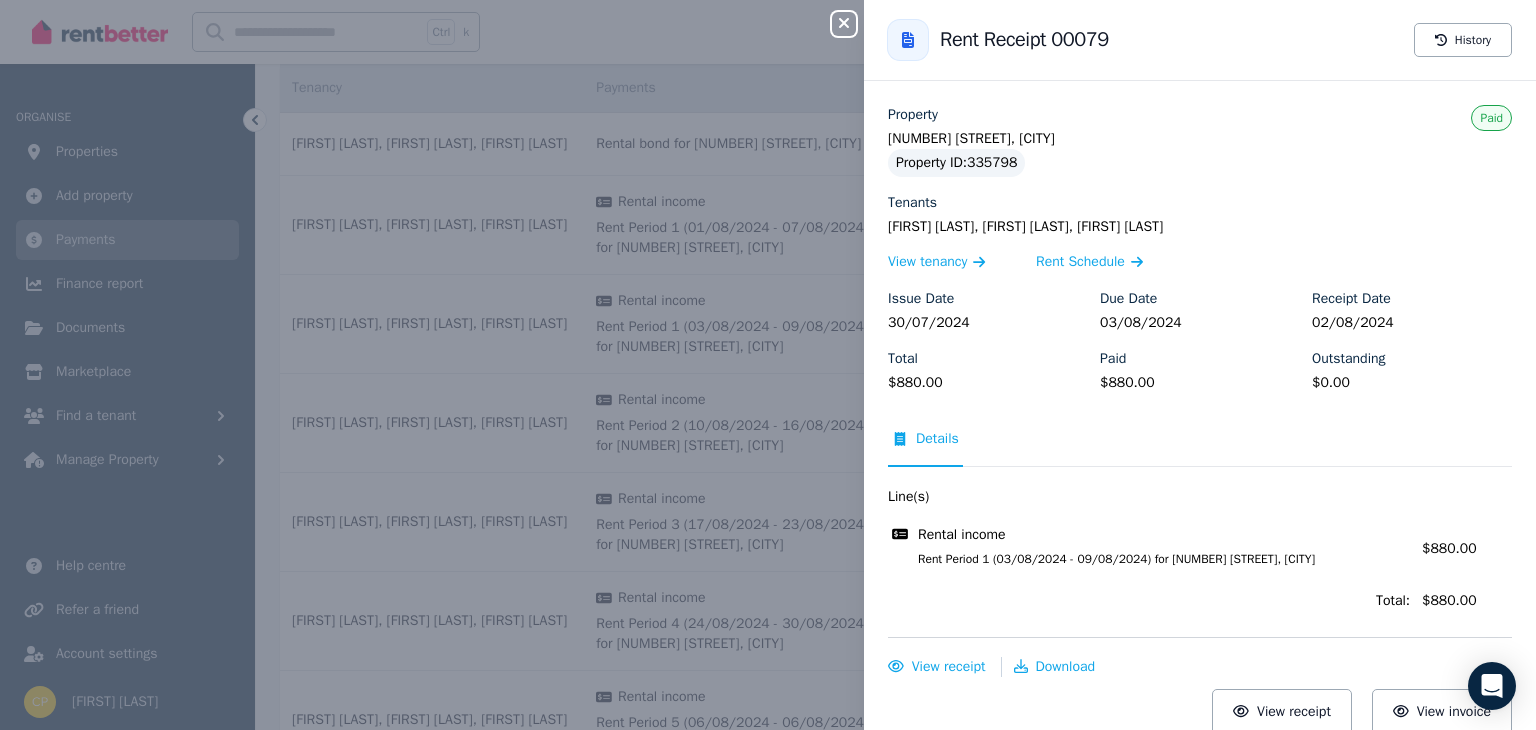 scroll, scrollTop: 28, scrollLeft: 0, axis: vertical 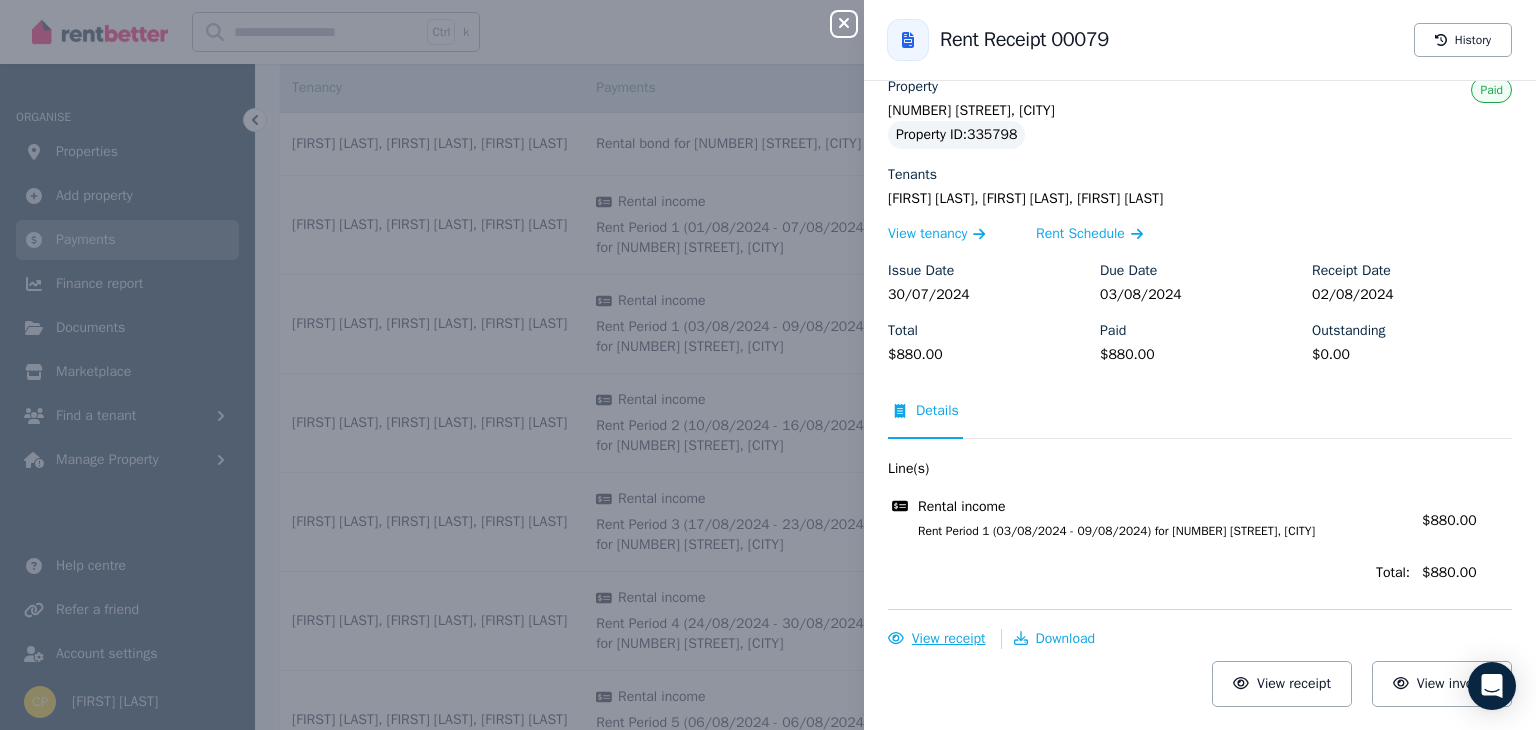click on "View receipt" at bounding box center (949, 638) 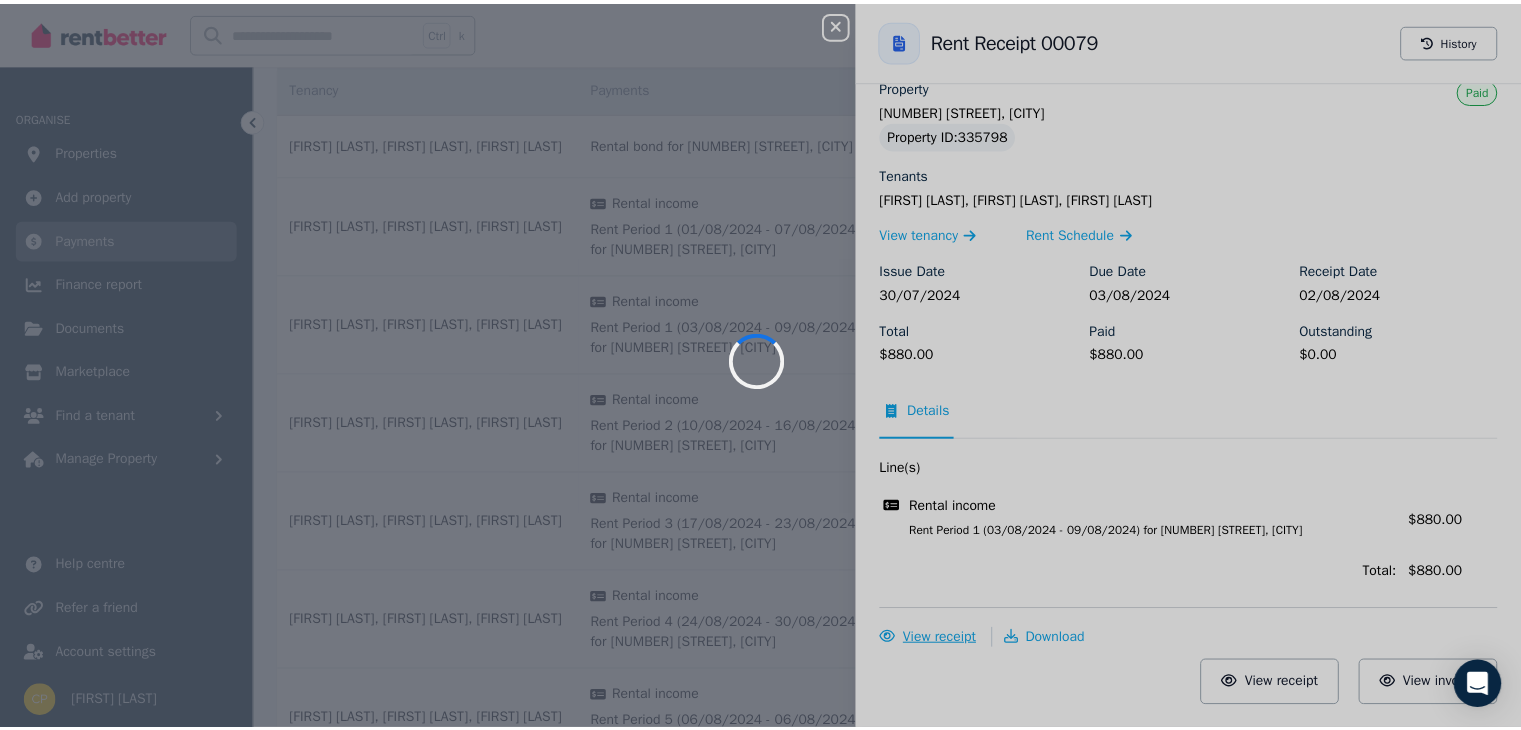 scroll, scrollTop: 0, scrollLeft: 0, axis: both 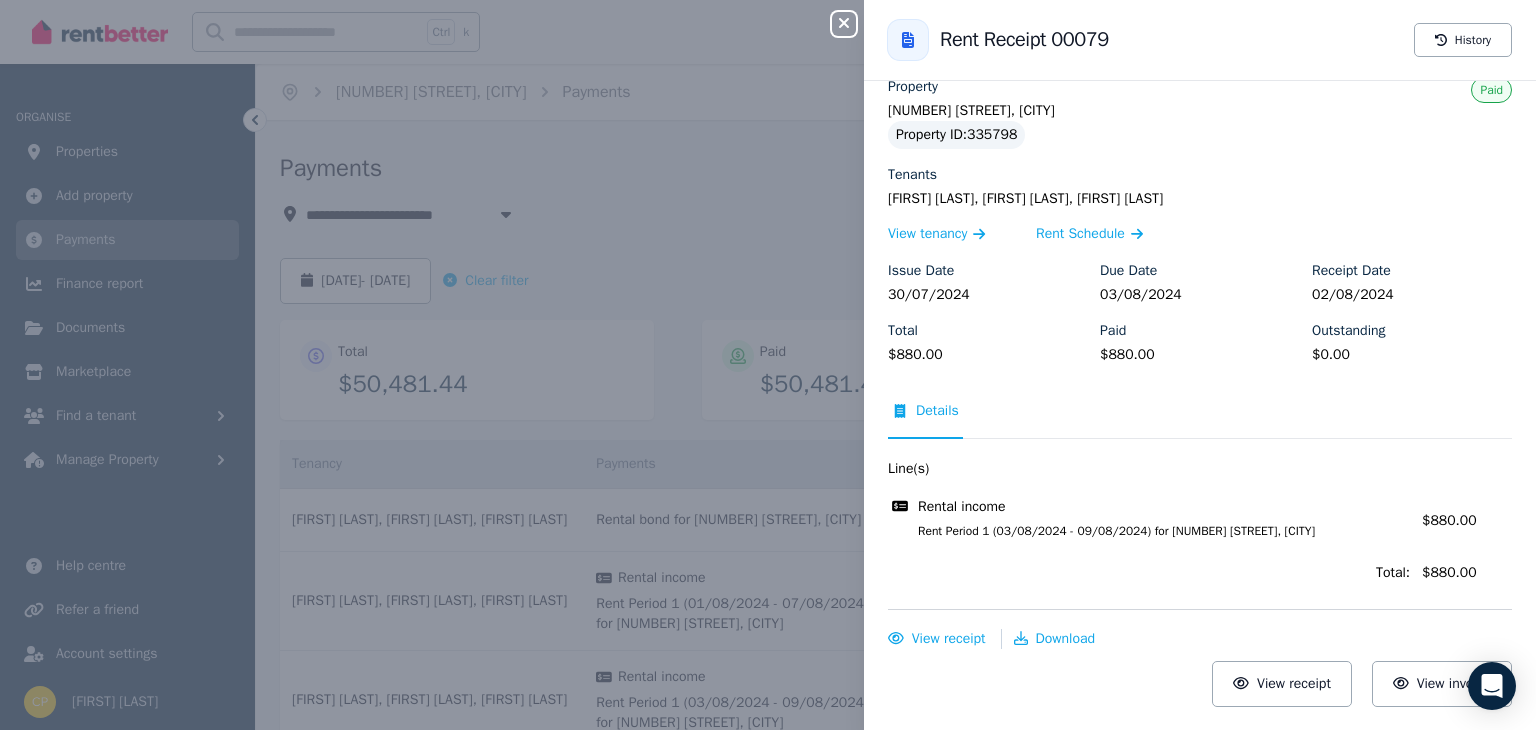 click 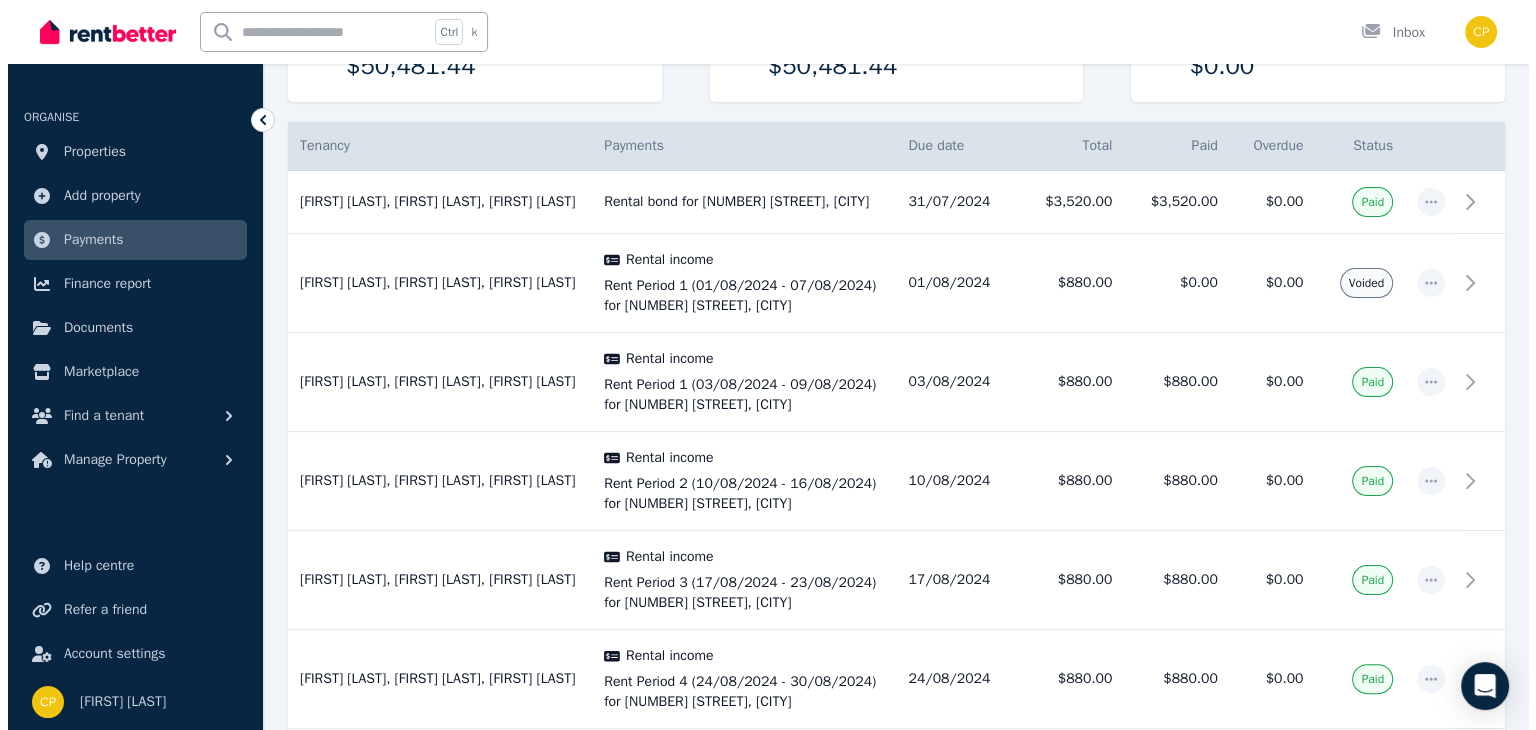 scroll, scrollTop: 369, scrollLeft: 0, axis: vertical 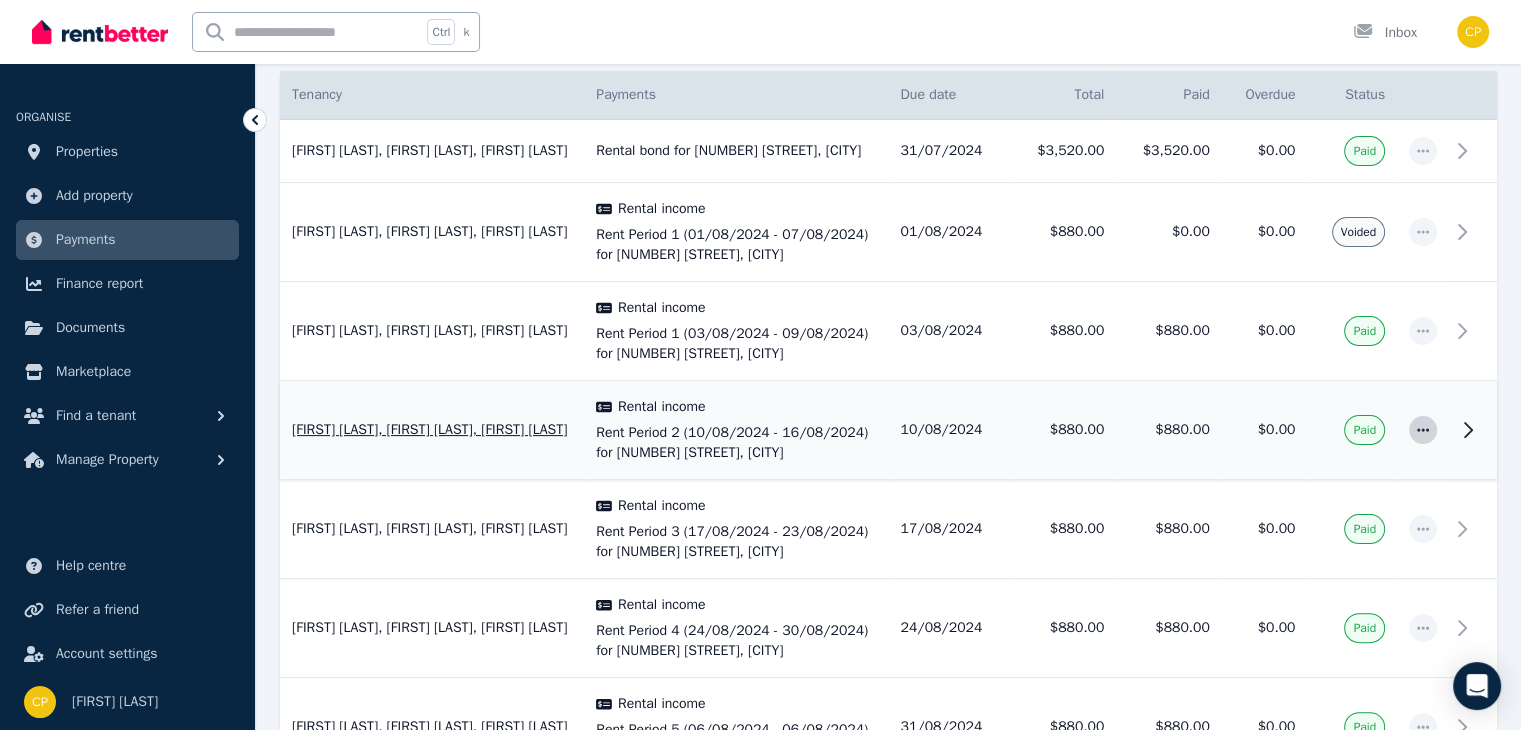 click 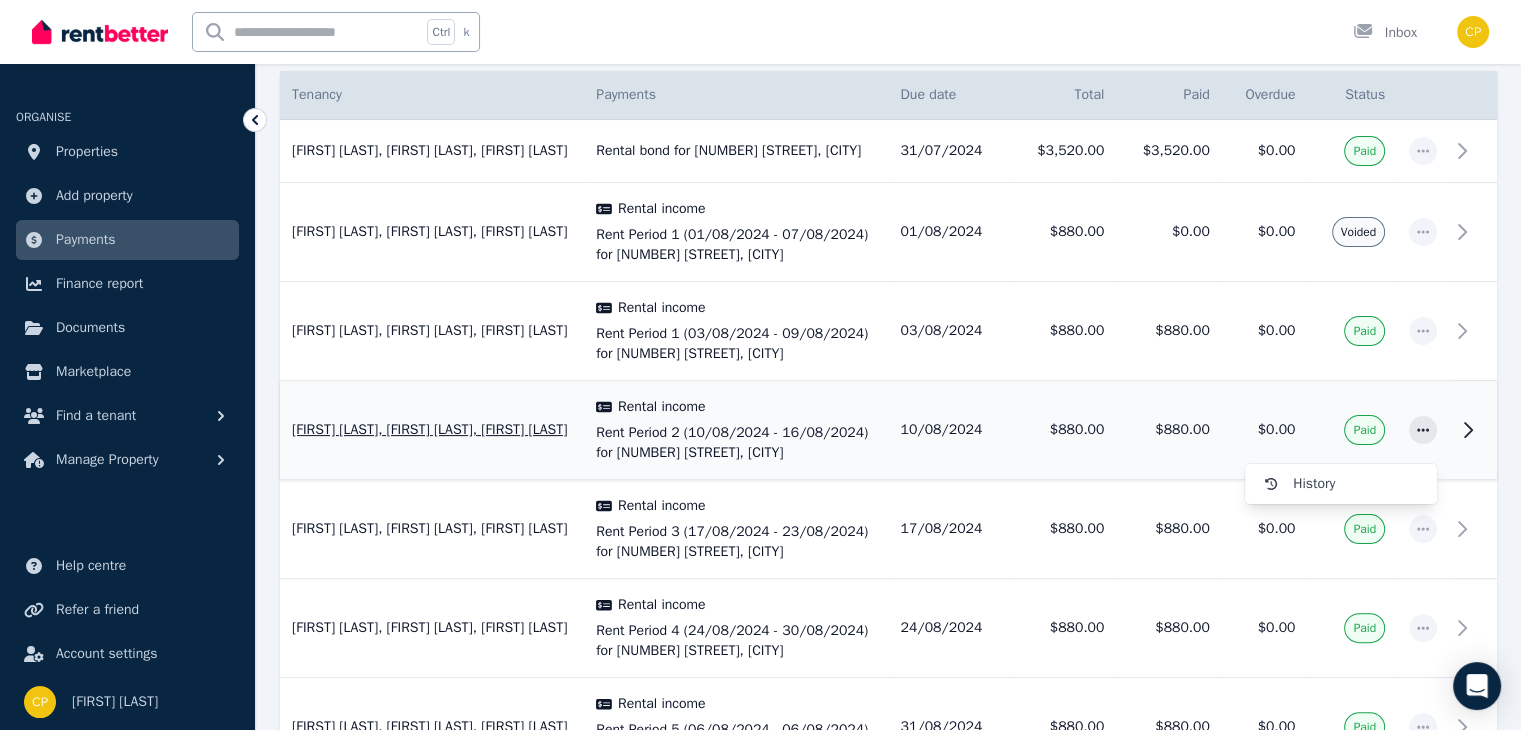 click 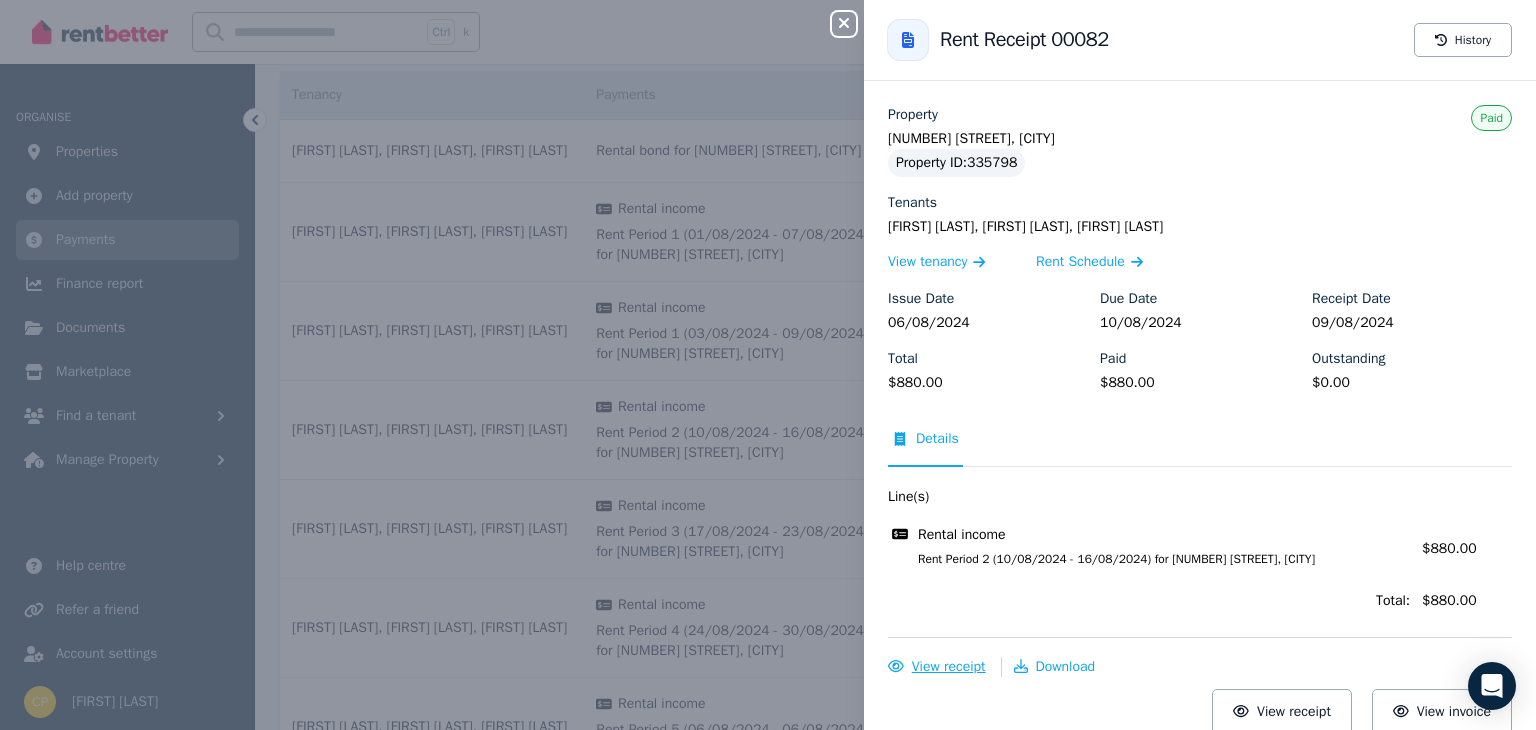 click on "View receipt" at bounding box center (949, 666) 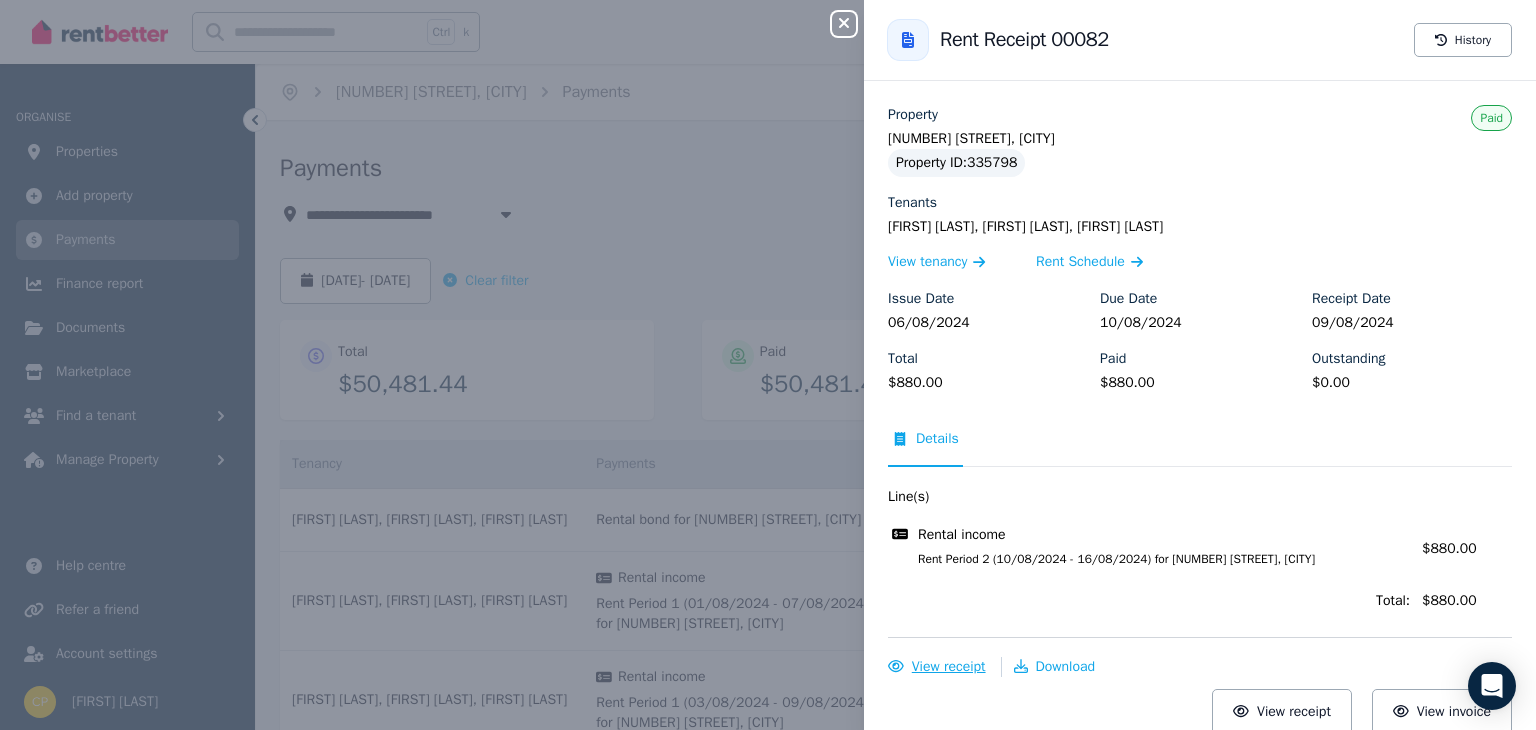 scroll, scrollTop: 0, scrollLeft: 0, axis: both 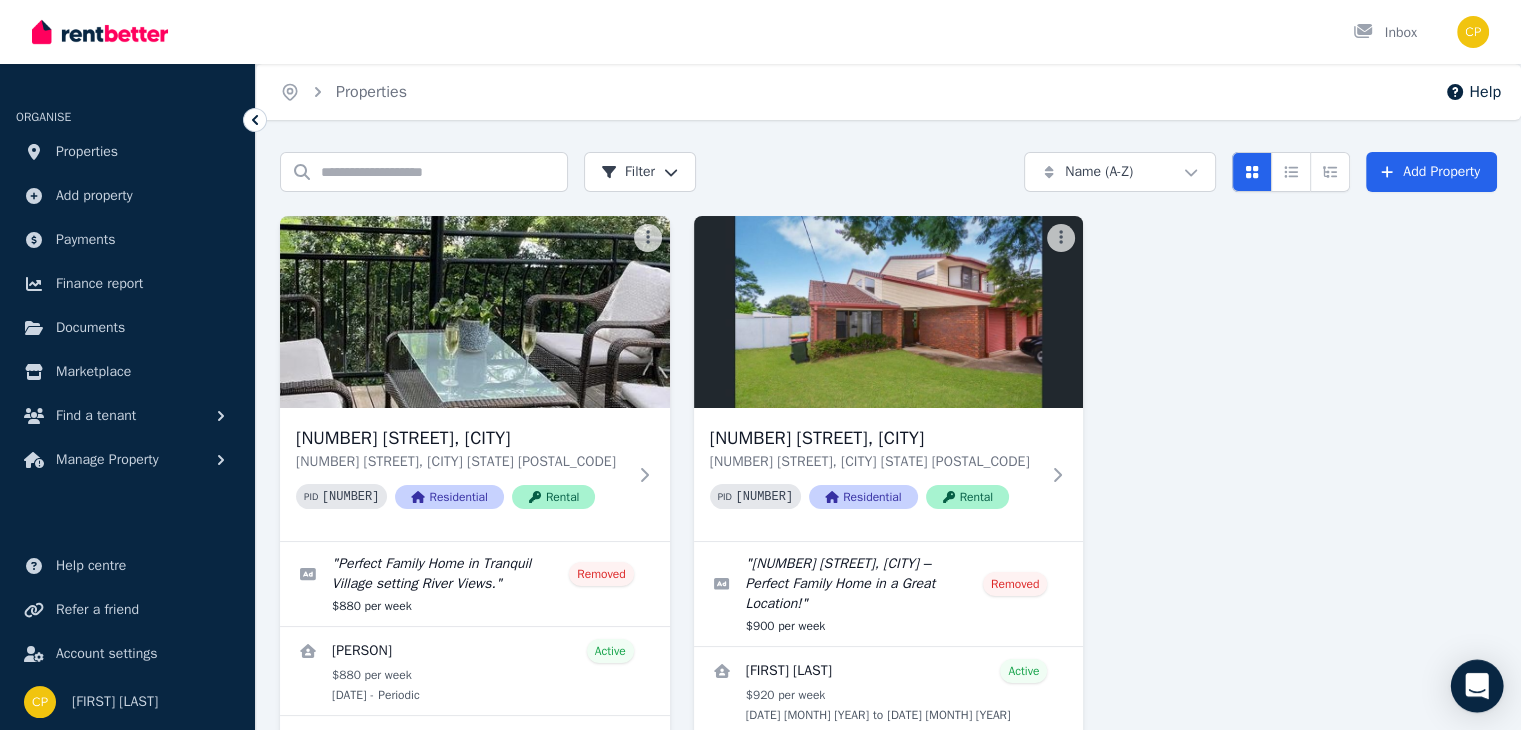 click 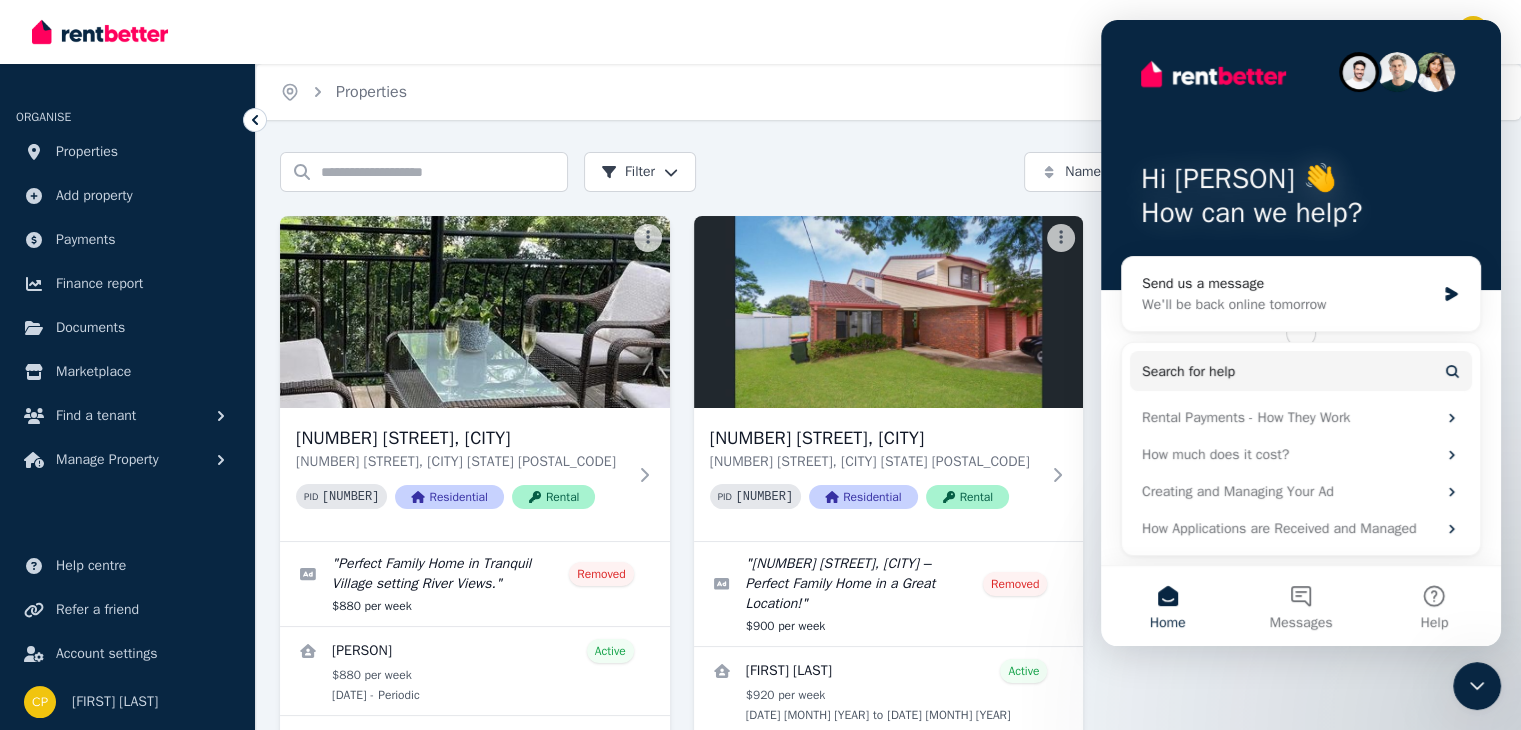 scroll, scrollTop: 0, scrollLeft: 0, axis: both 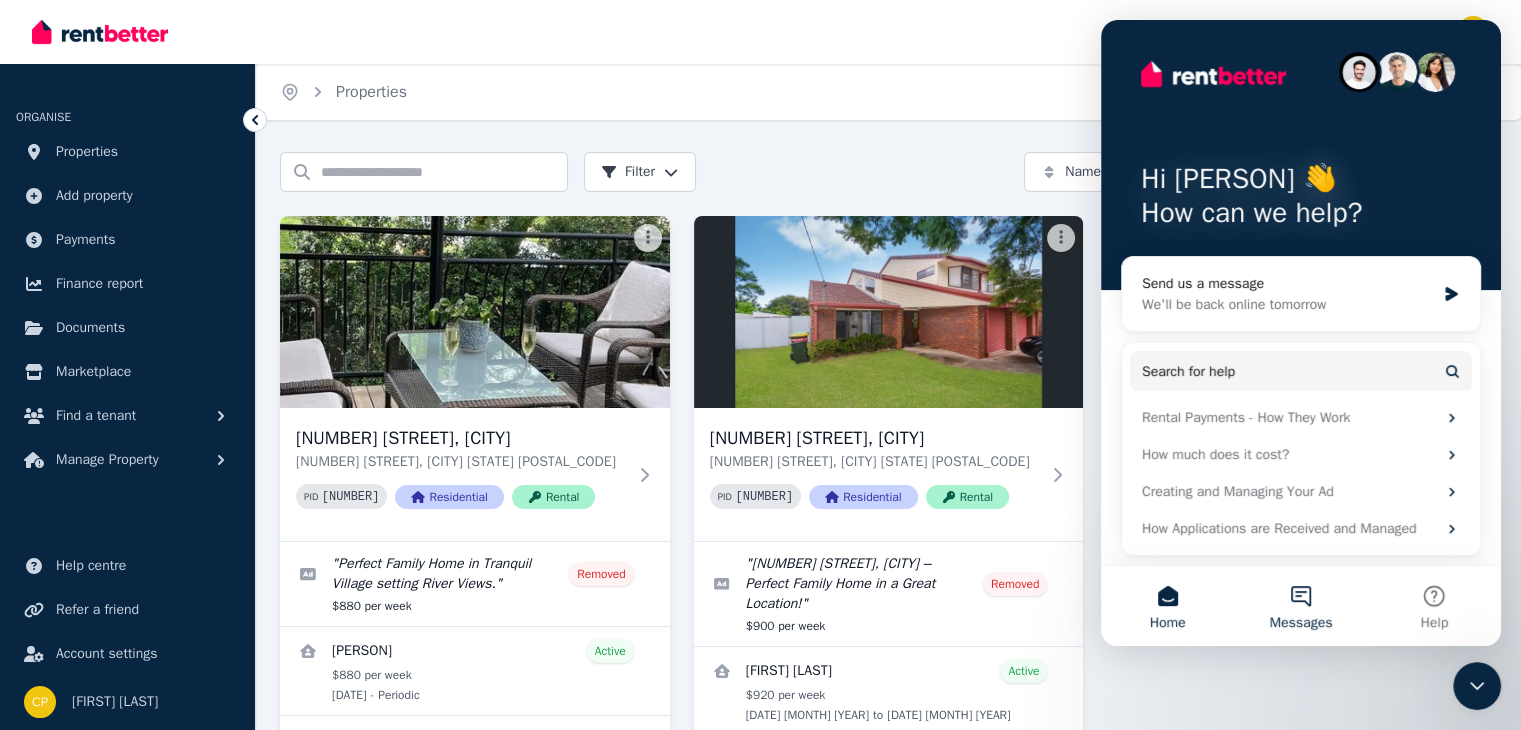 click on "Messages" at bounding box center (1300, 606) 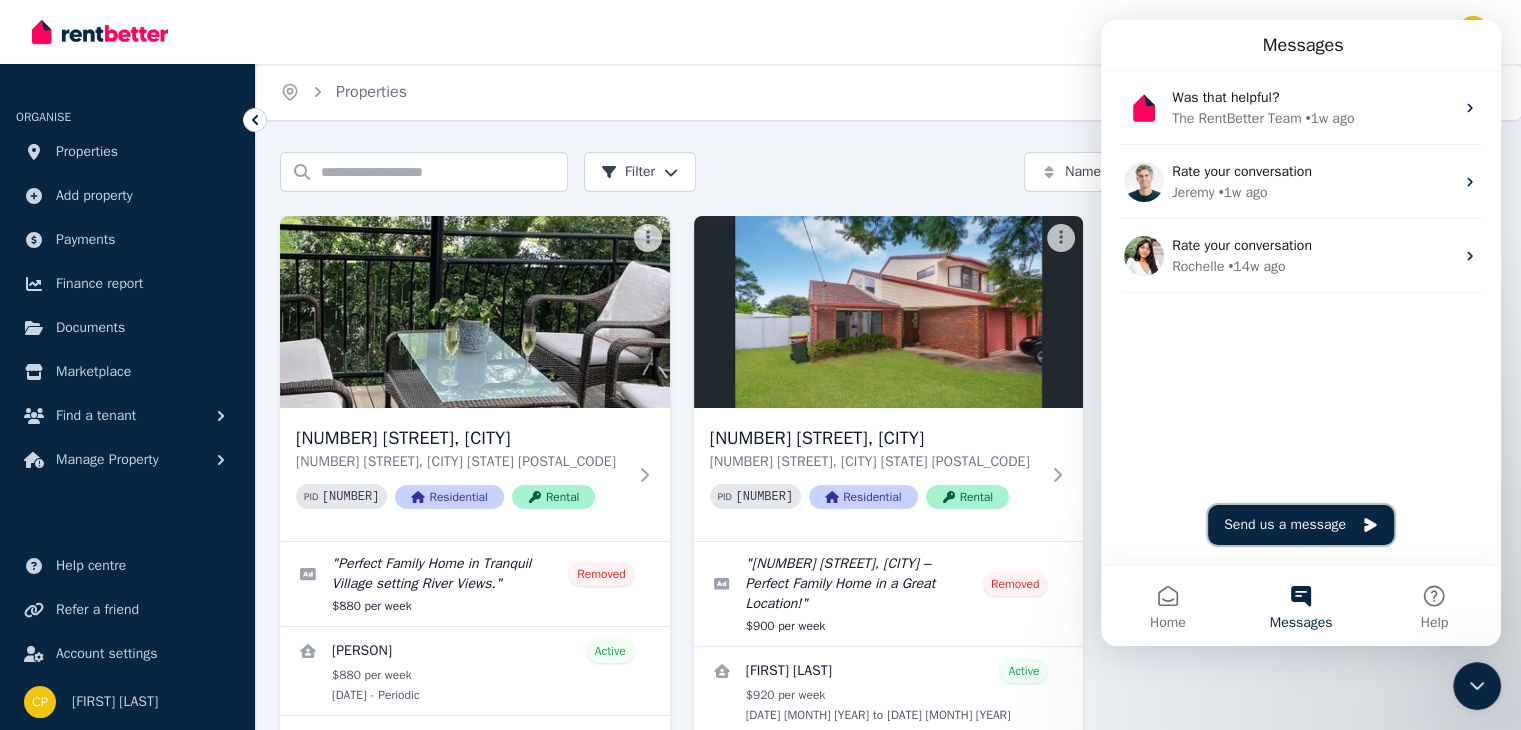 click 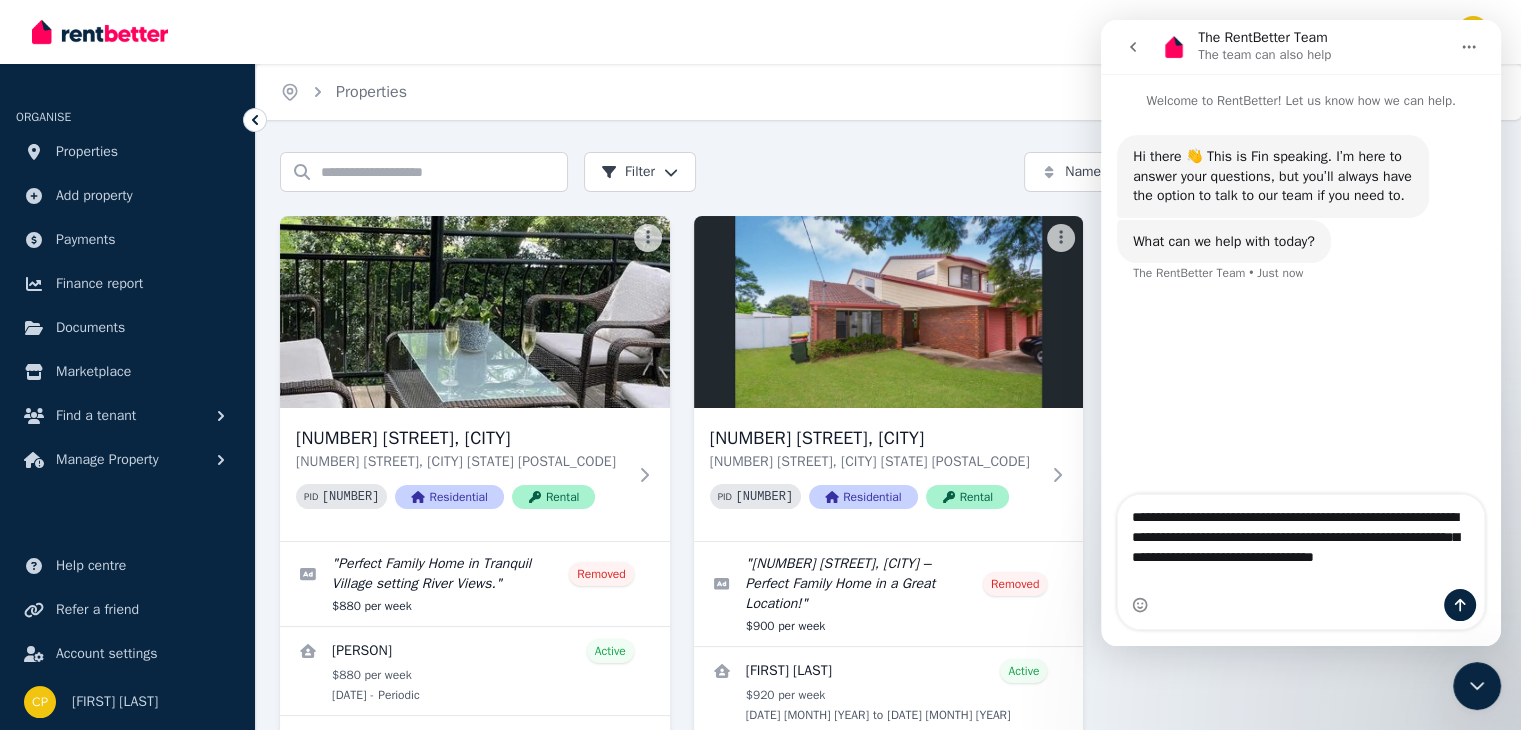 type on "**********" 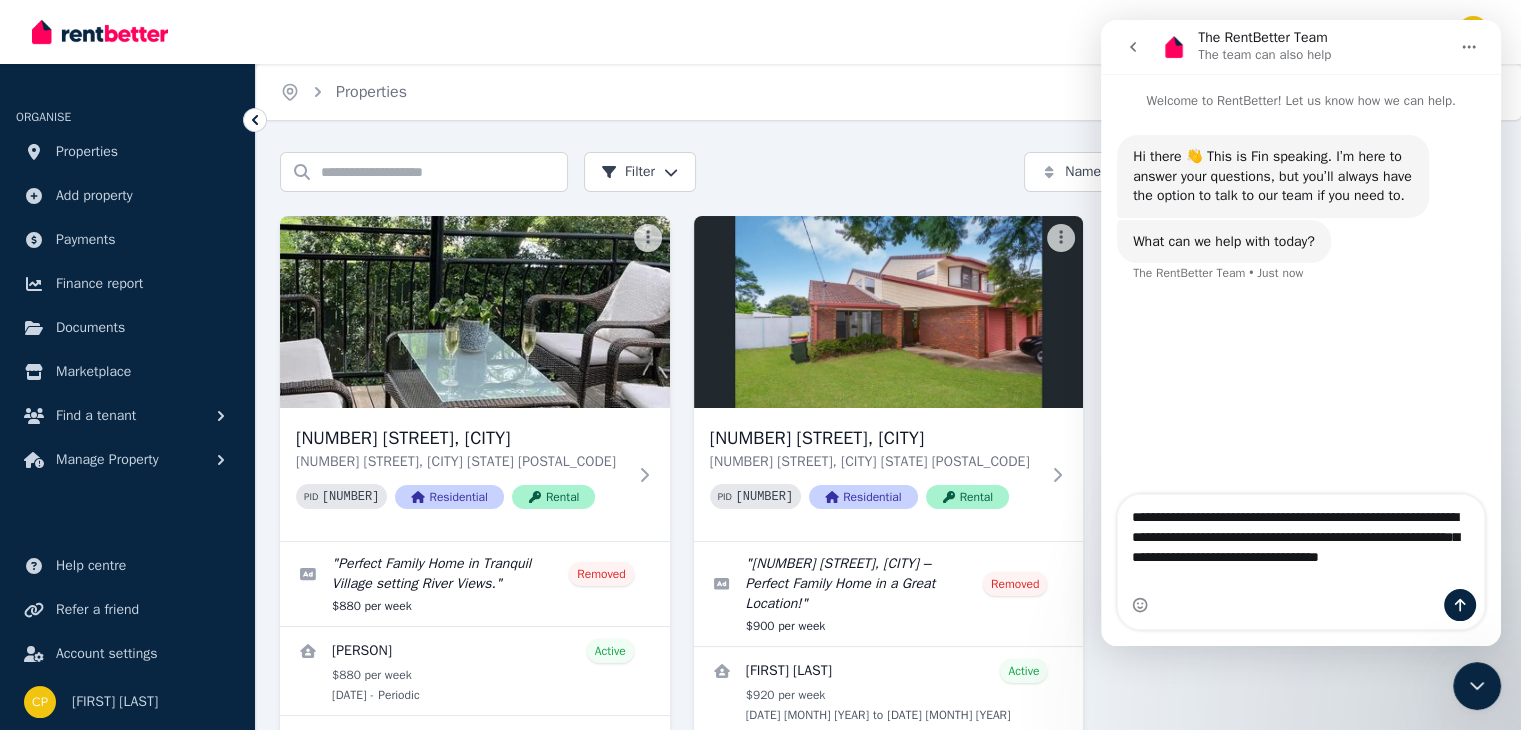 type 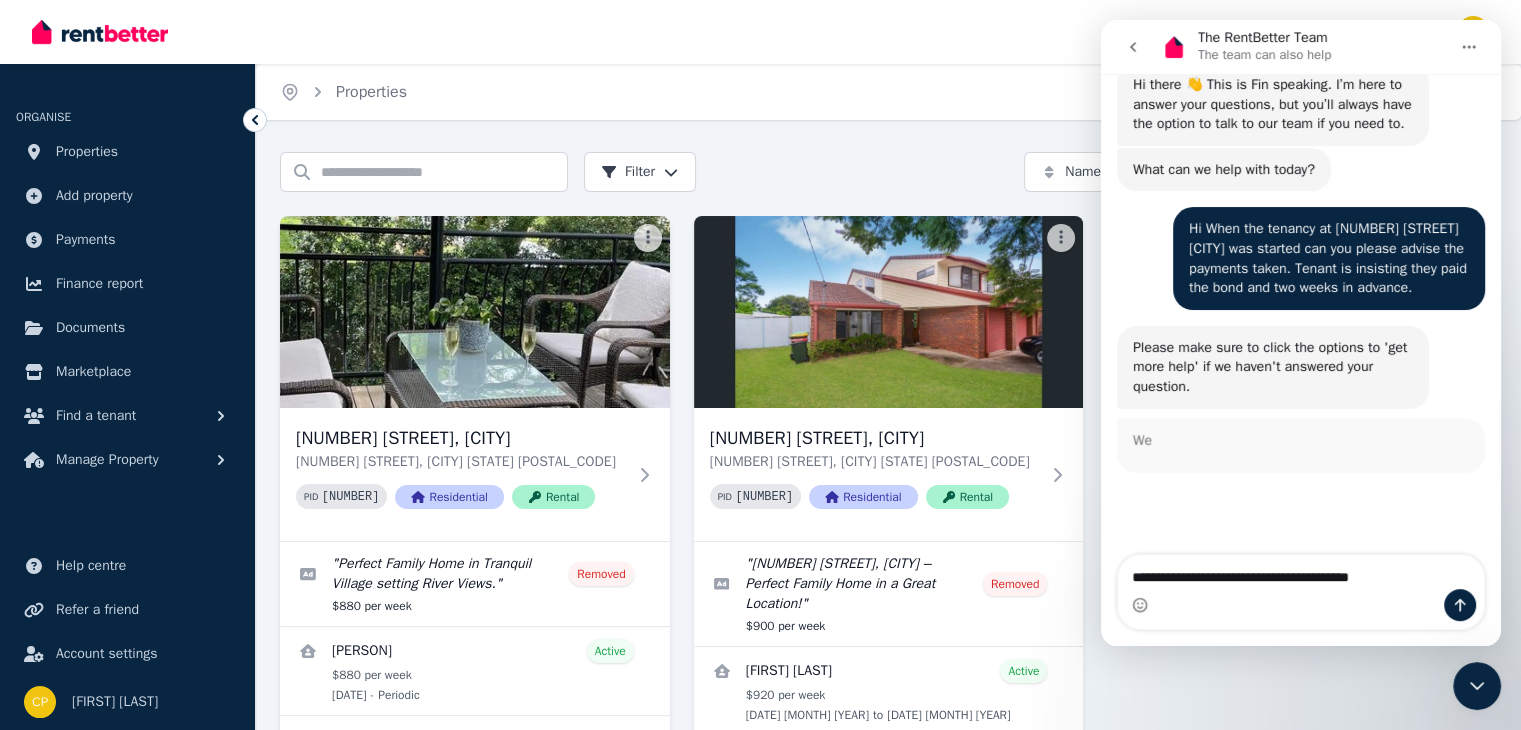 scroll, scrollTop: 148, scrollLeft: 0, axis: vertical 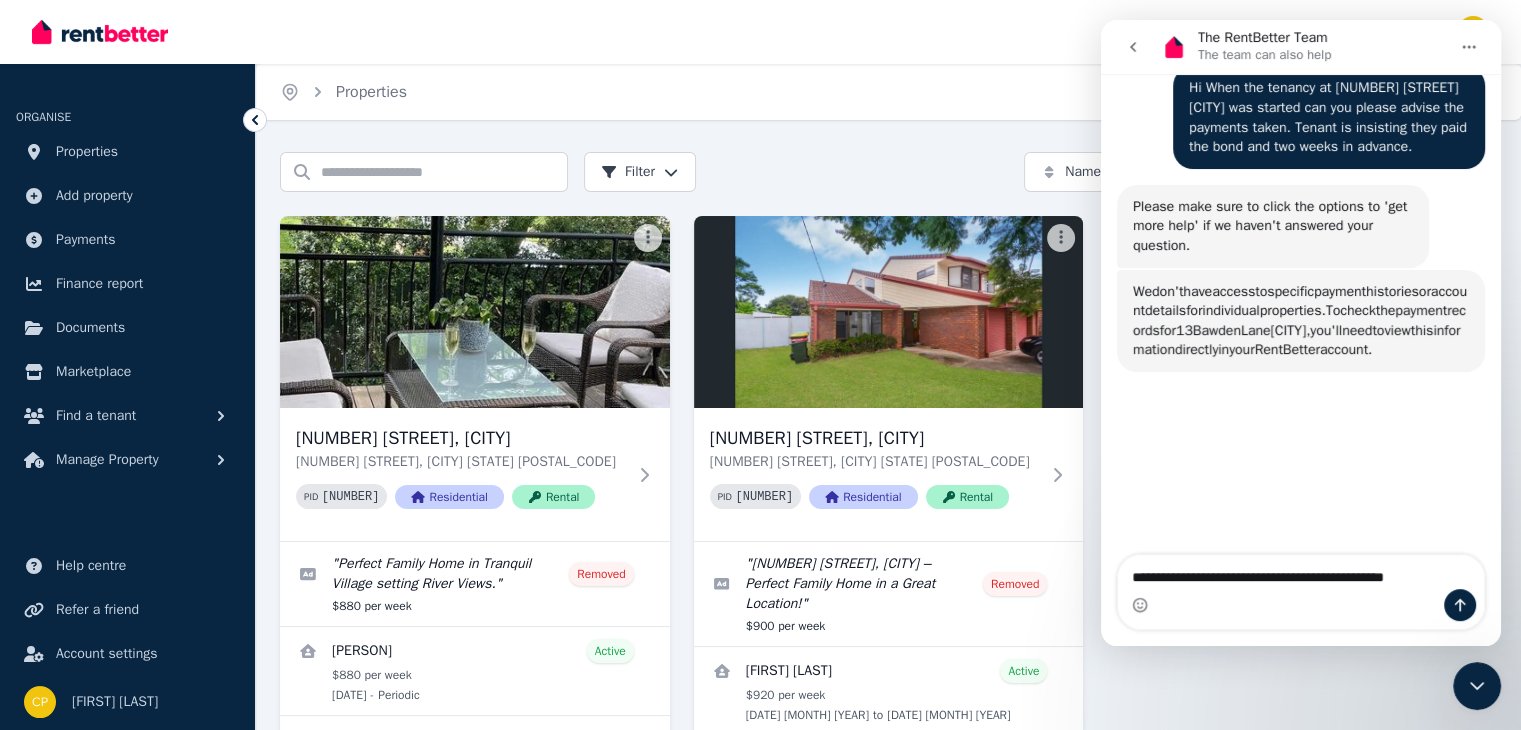 type on "**********" 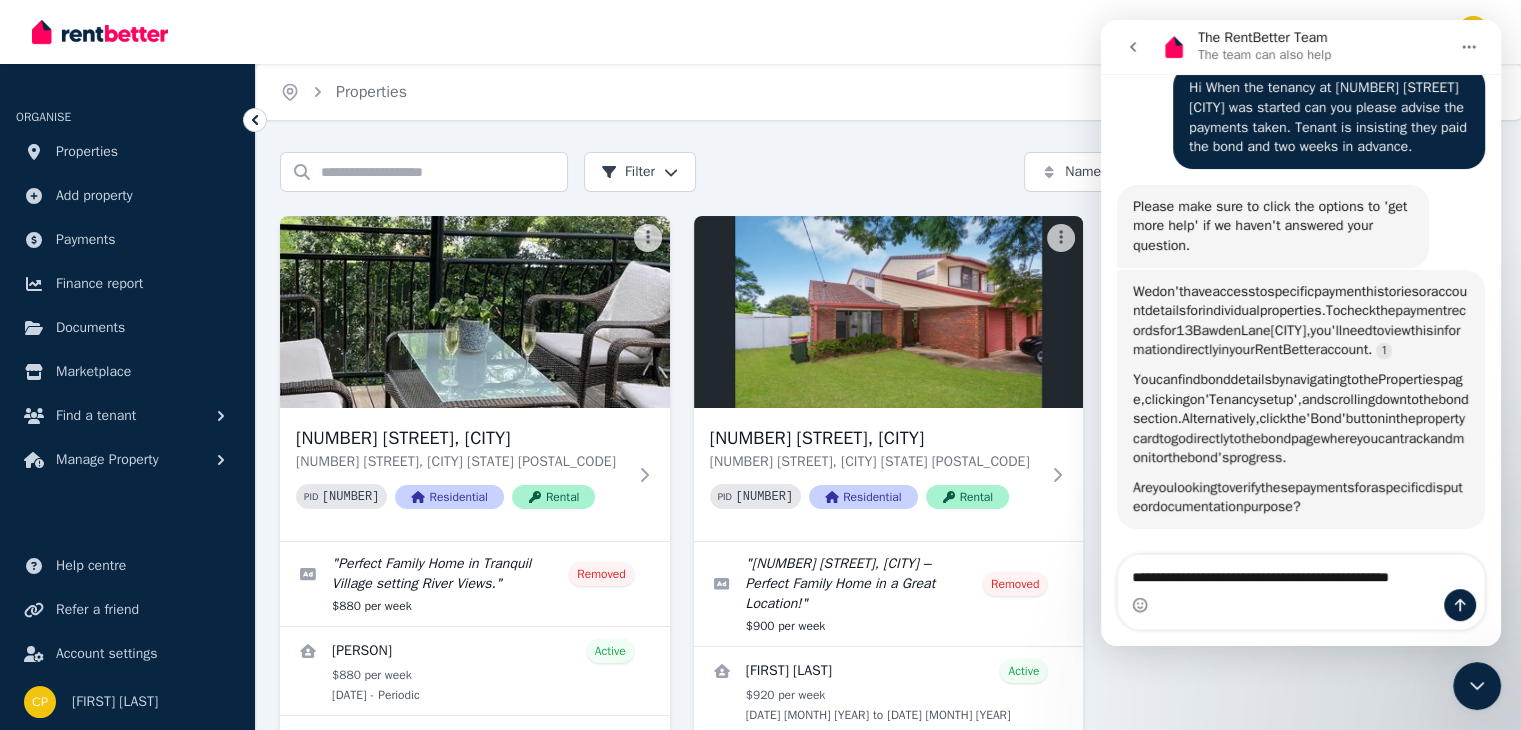 scroll, scrollTop: 288, scrollLeft: 0, axis: vertical 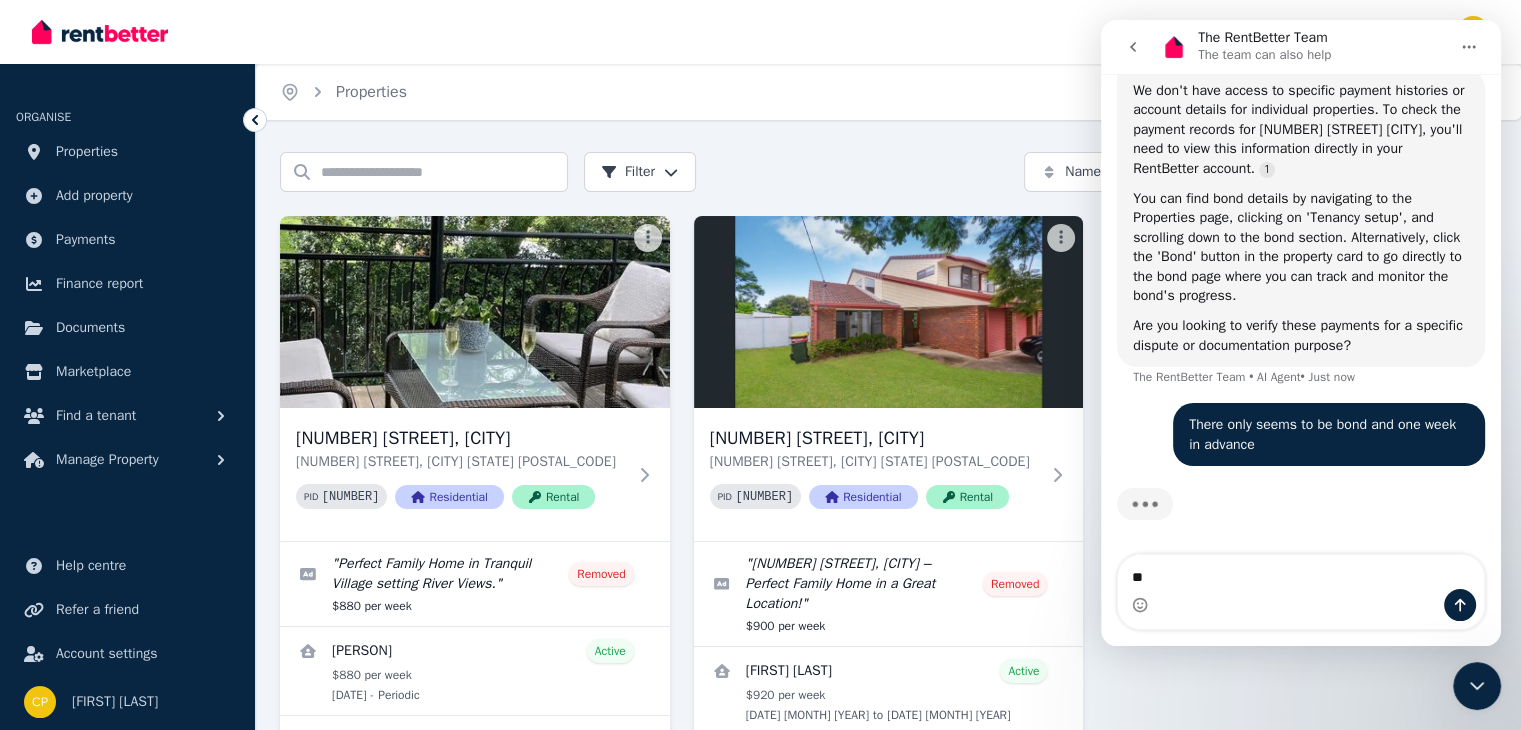 type on "***" 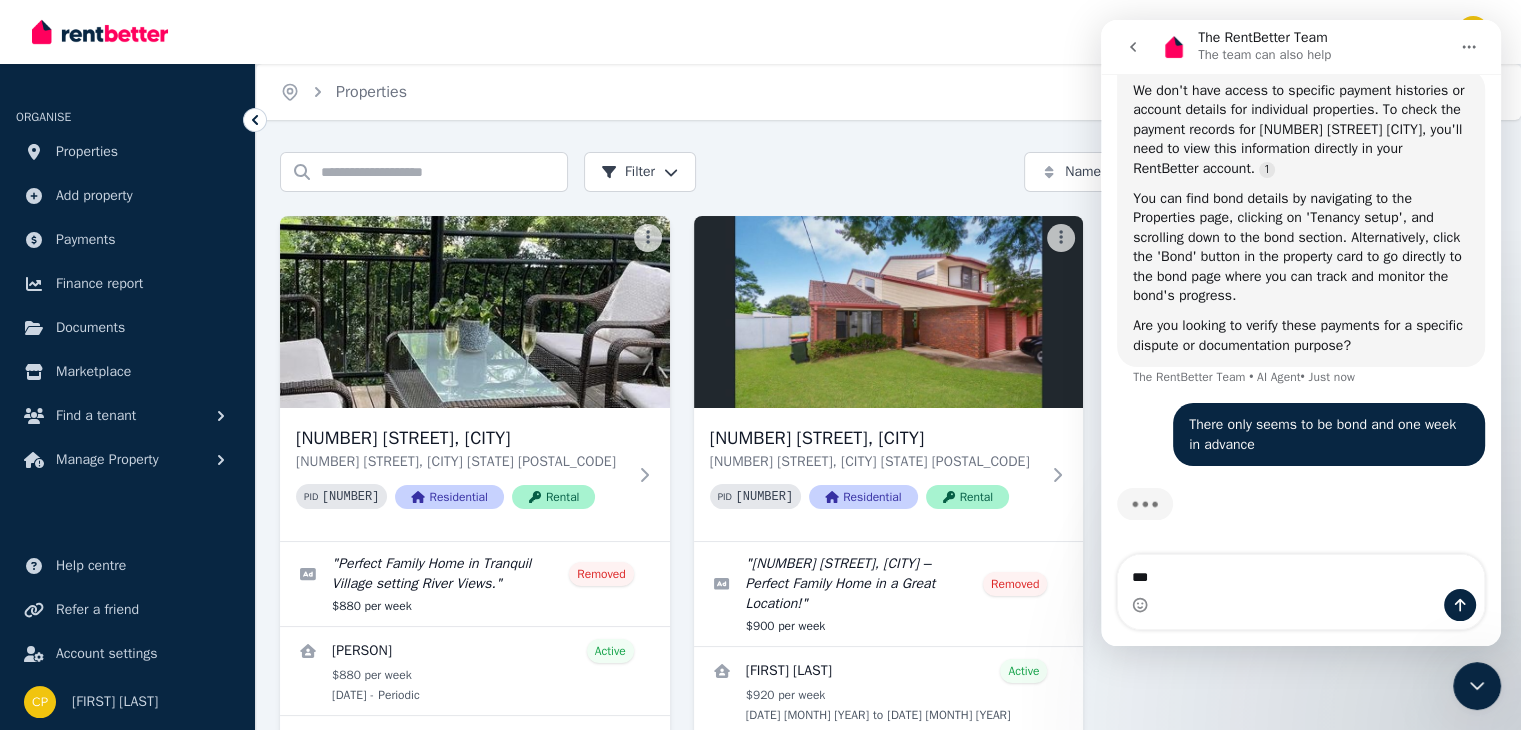 type 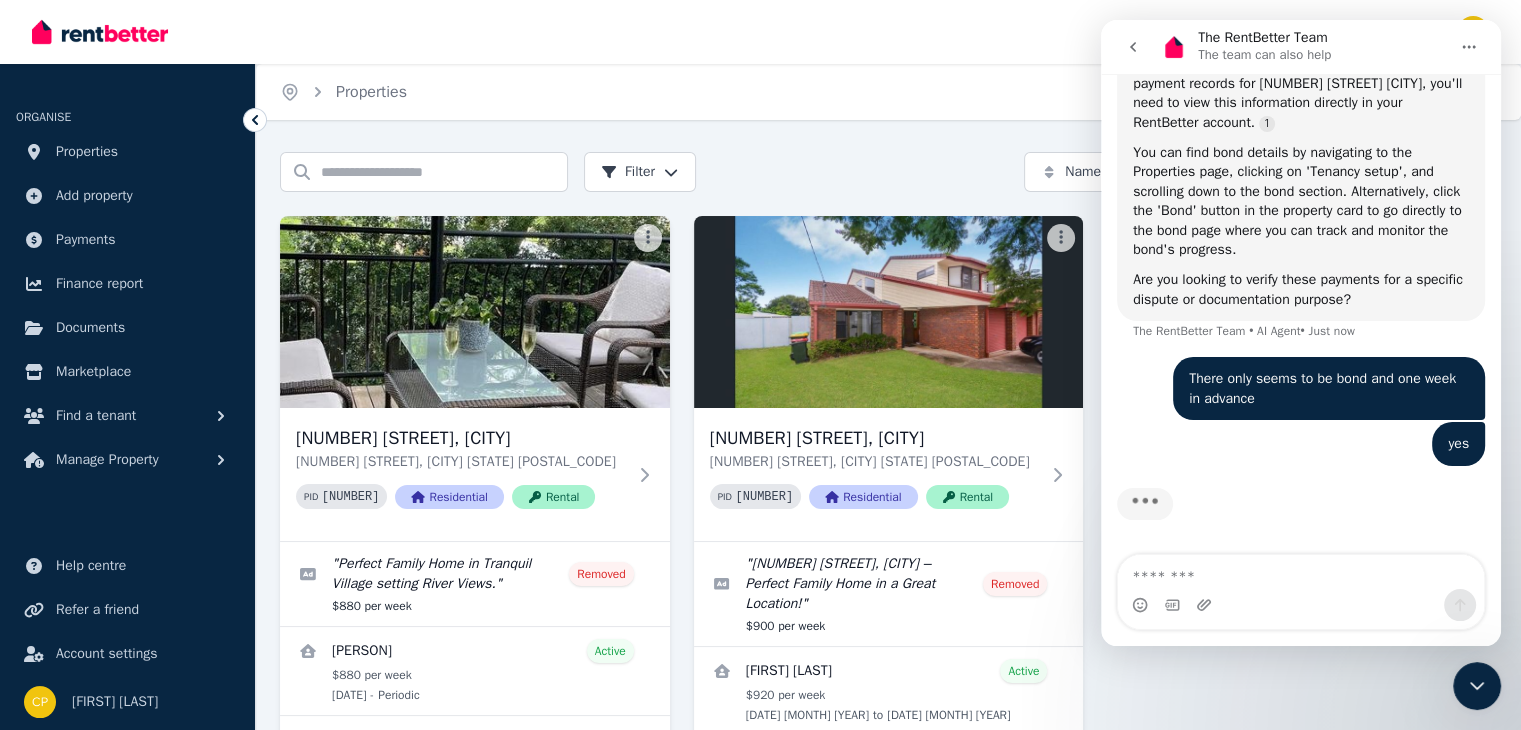 scroll, scrollTop: 502, scrollLeft: 0, axis: vertical 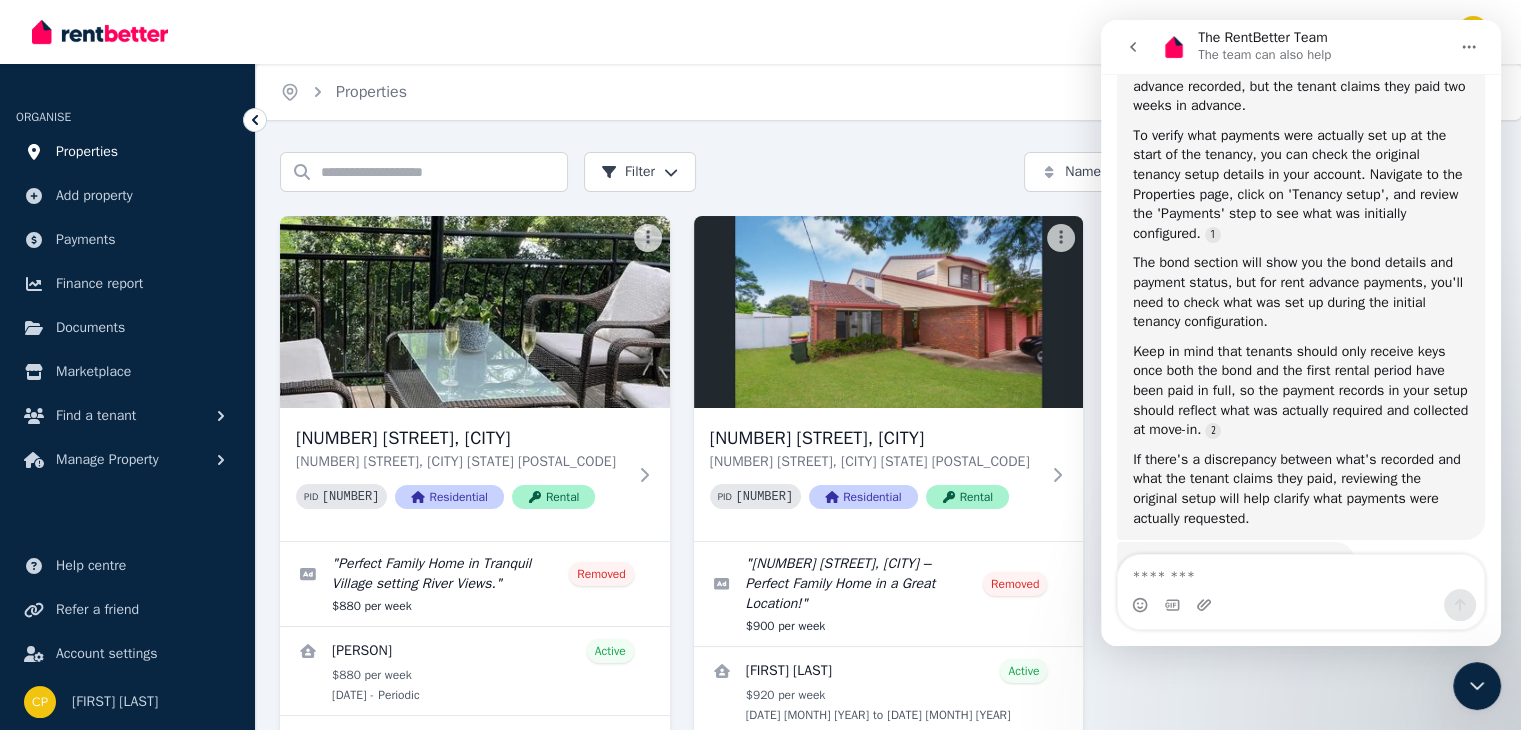 click on "Properties" at bounding box center (87, 152) 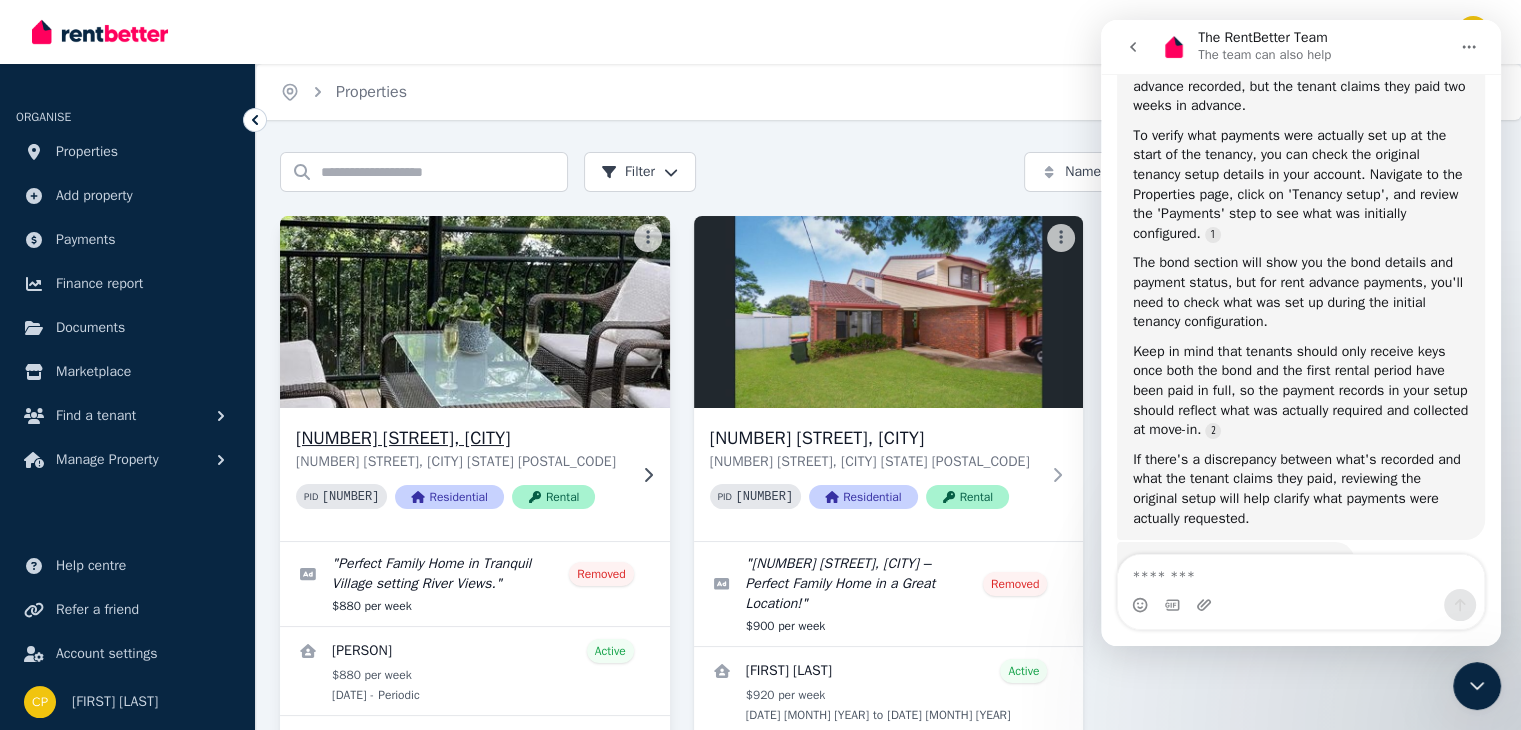 click on "[NUMBER] [STREET], [CITY]" at bounding box center [461, 438] 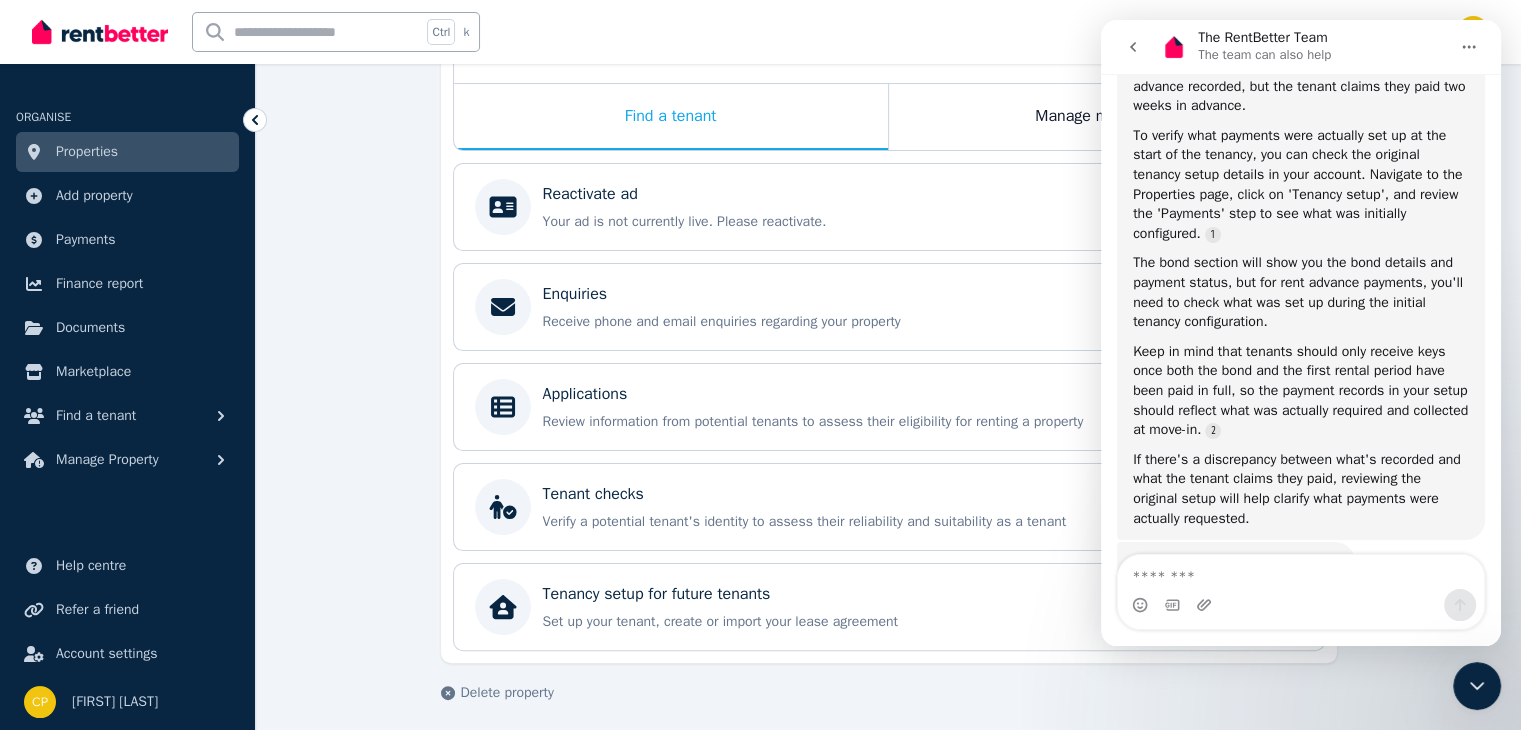 scroll, scrollTop: 316, scrollLeft: 0, axis: vertical 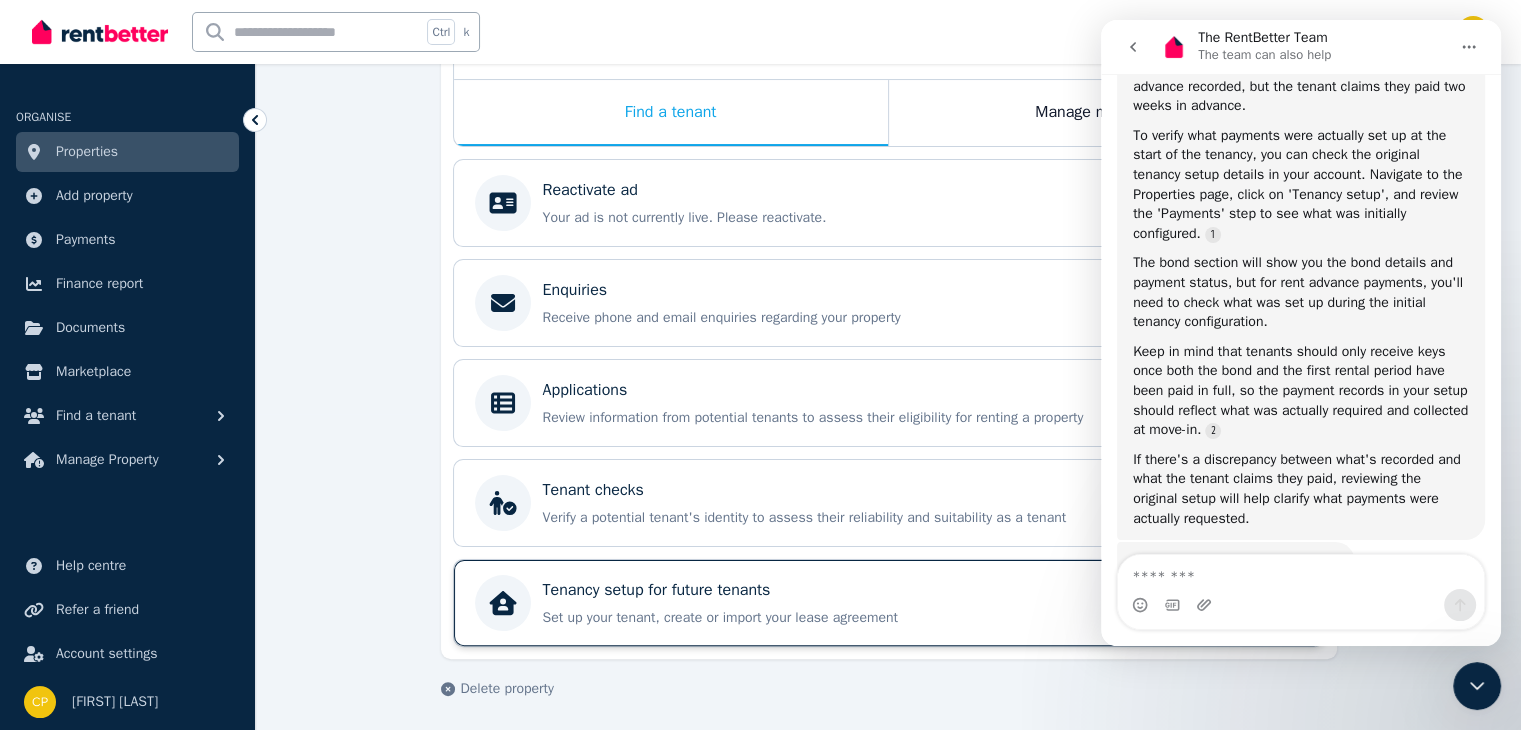 click on "Tenancy setup for future tenants Set up your tenant, create or import your lease agreement Get started" at bounding box center [857, 603] 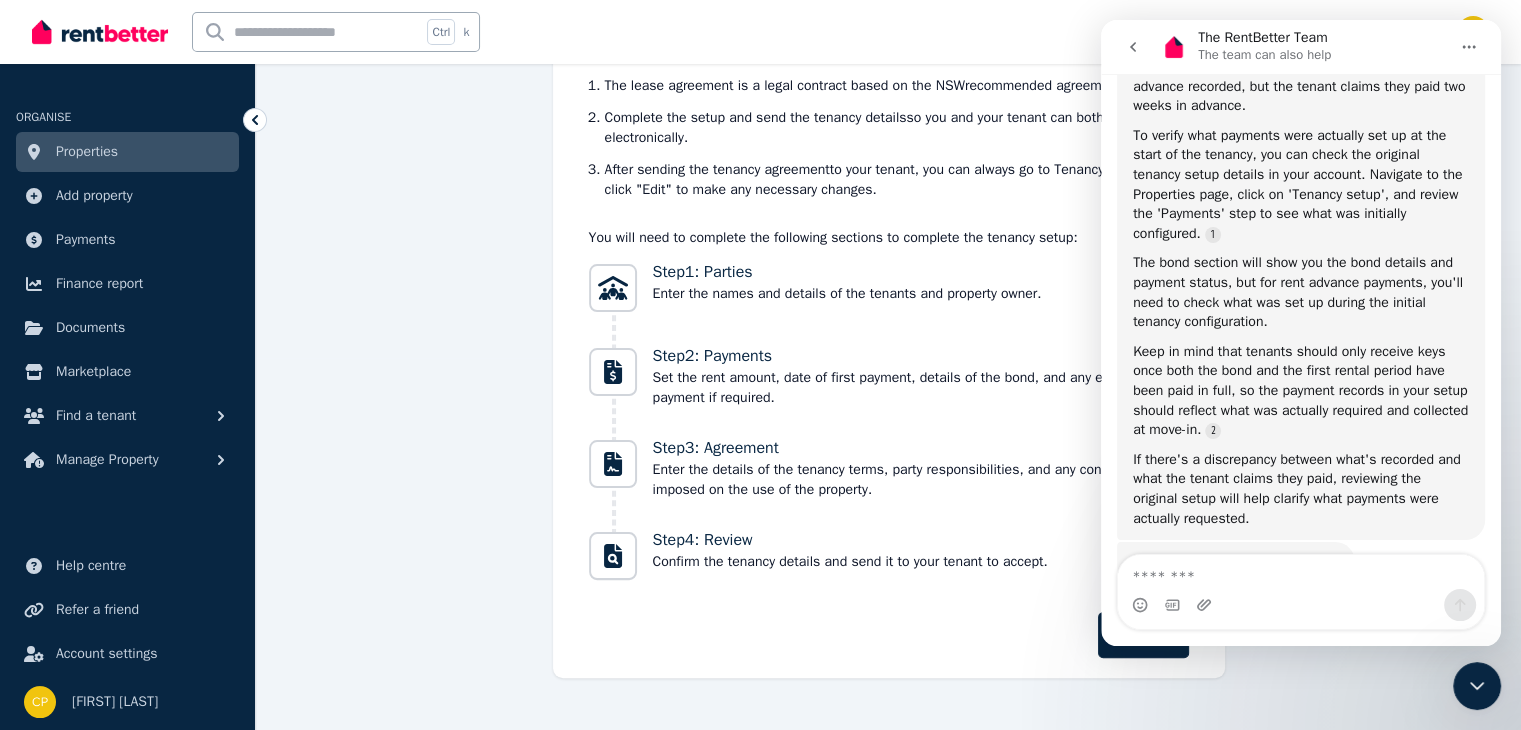 scroll, scrollTop: 392, scrollLeft: 0, axis: vertical 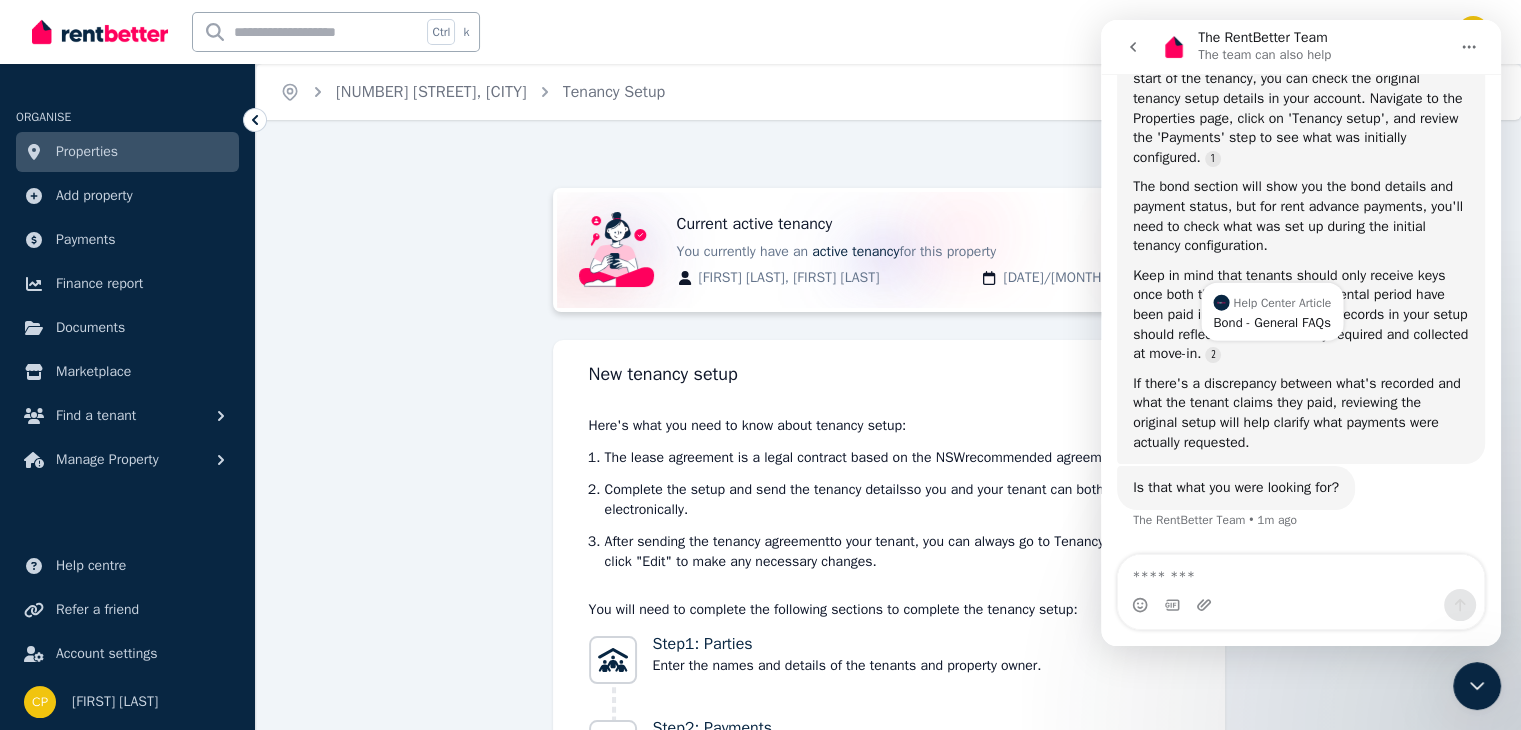 click on "Current active tenancy" at bounding box center (921, 224) 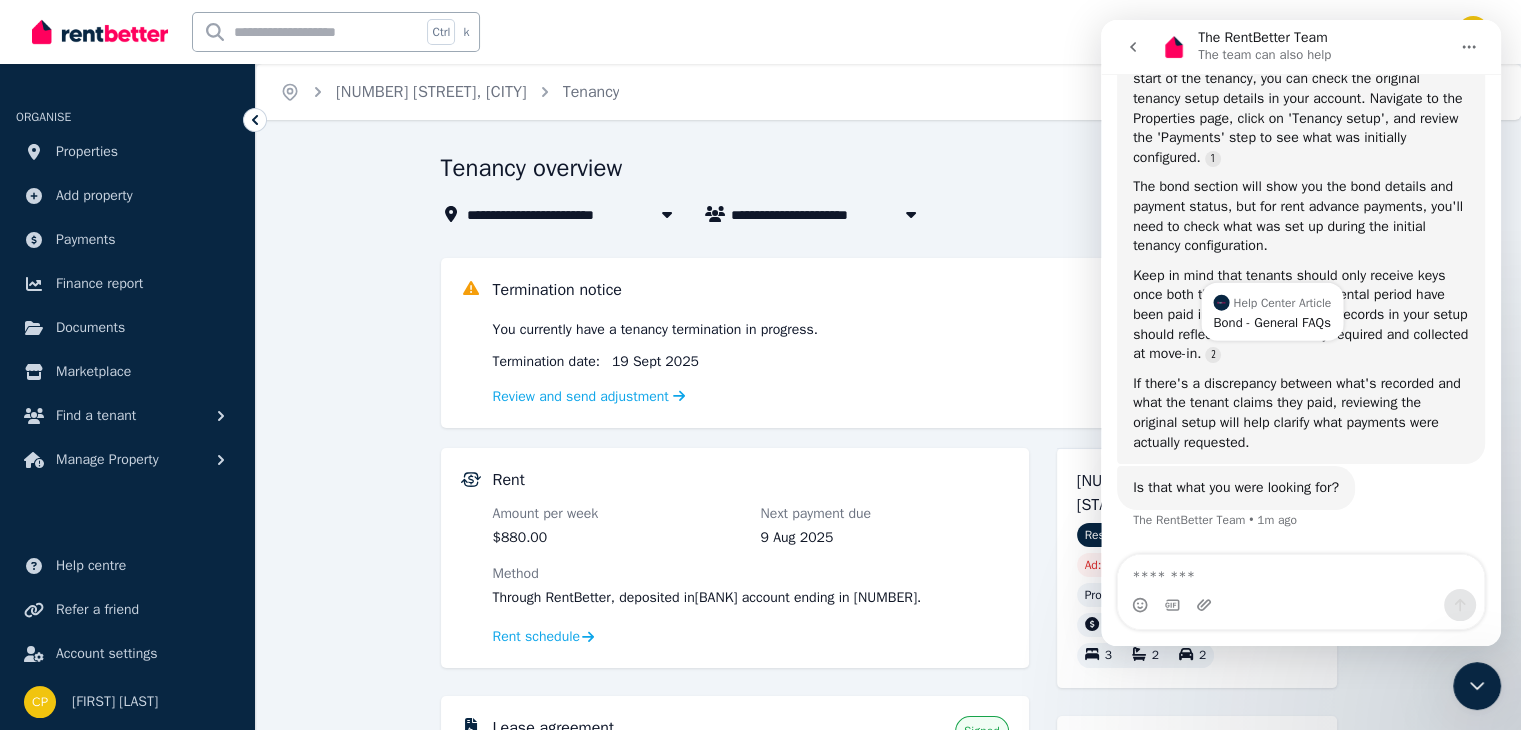 click 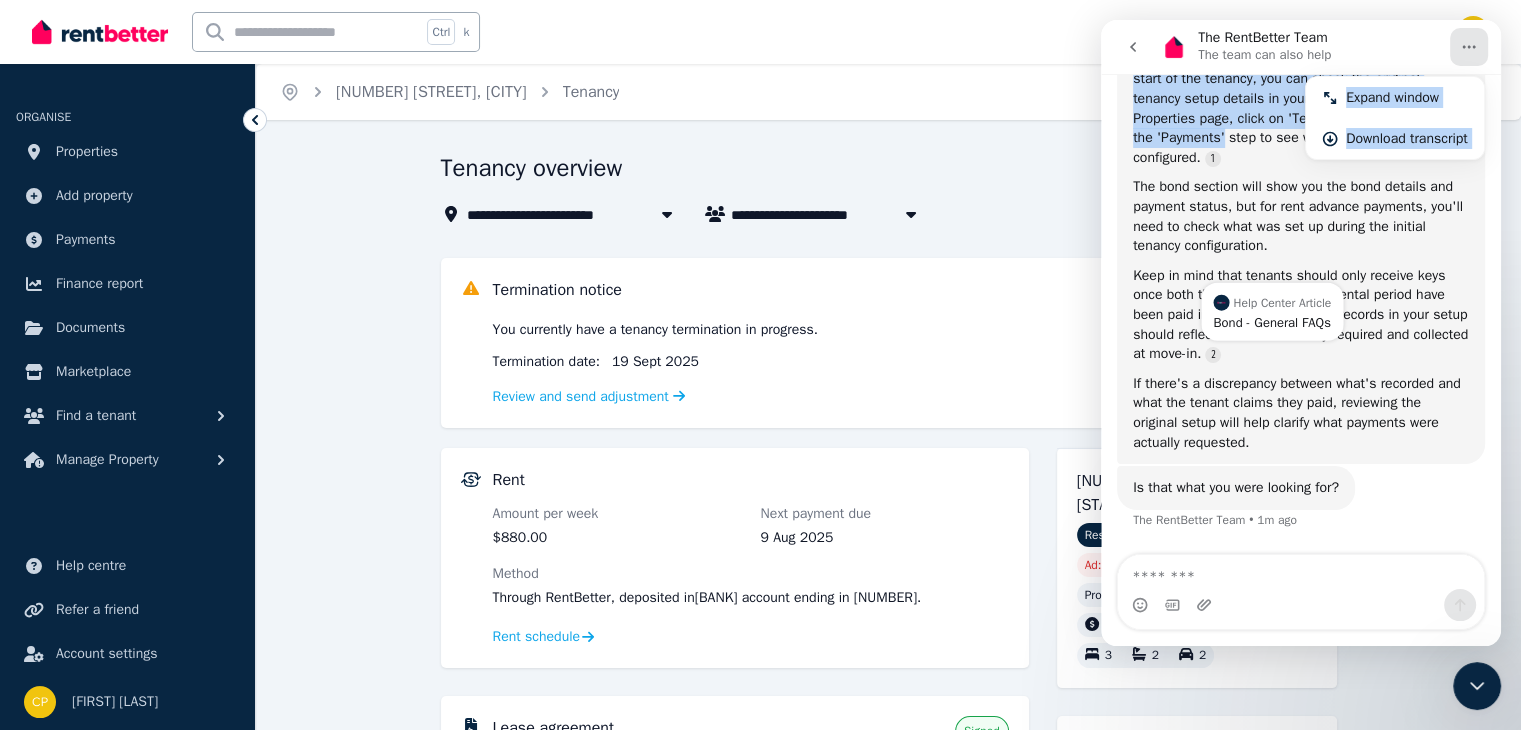 drag, startPoint x: 1357, startPoint y: 37, endPoint x: 1265, endPoint y: 147, distance: 143.40154 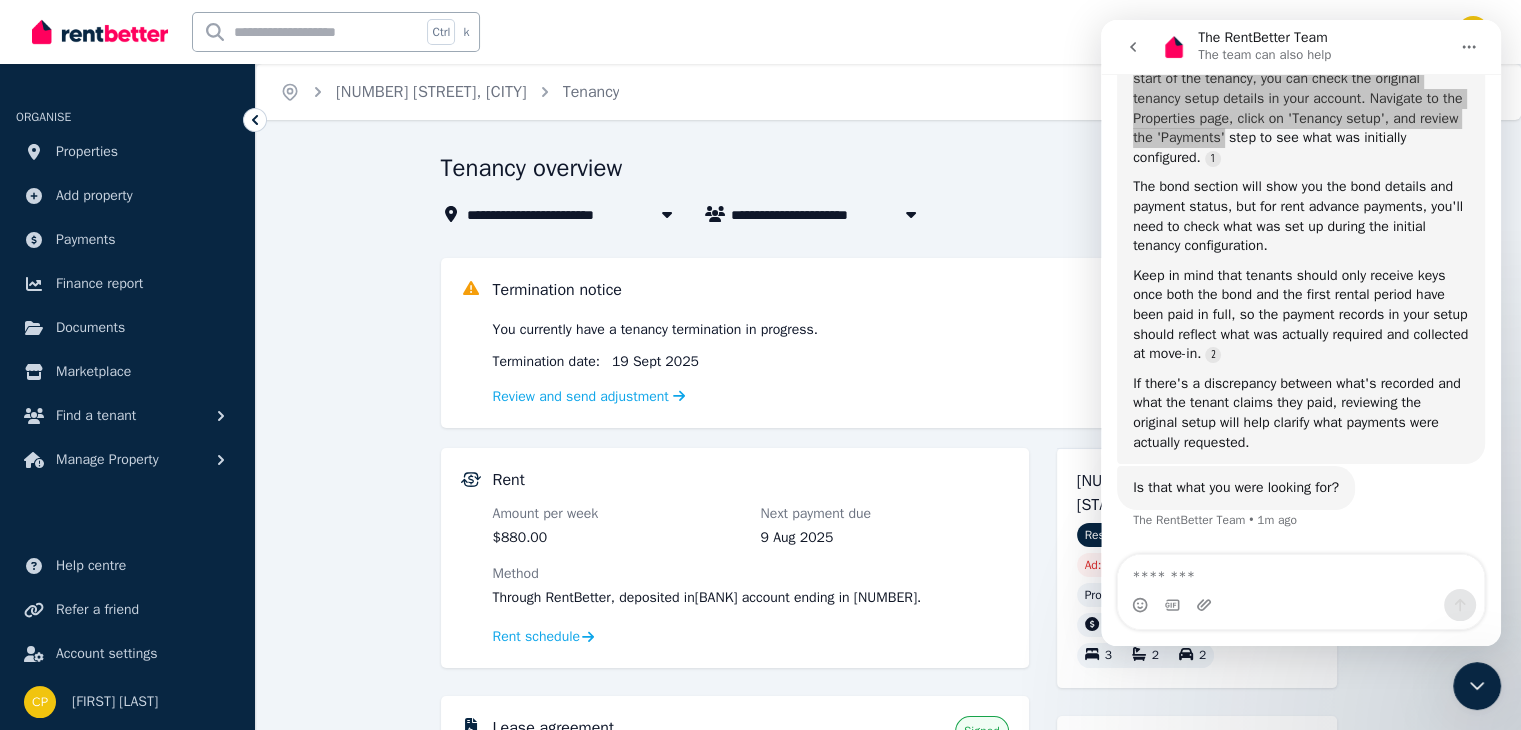click 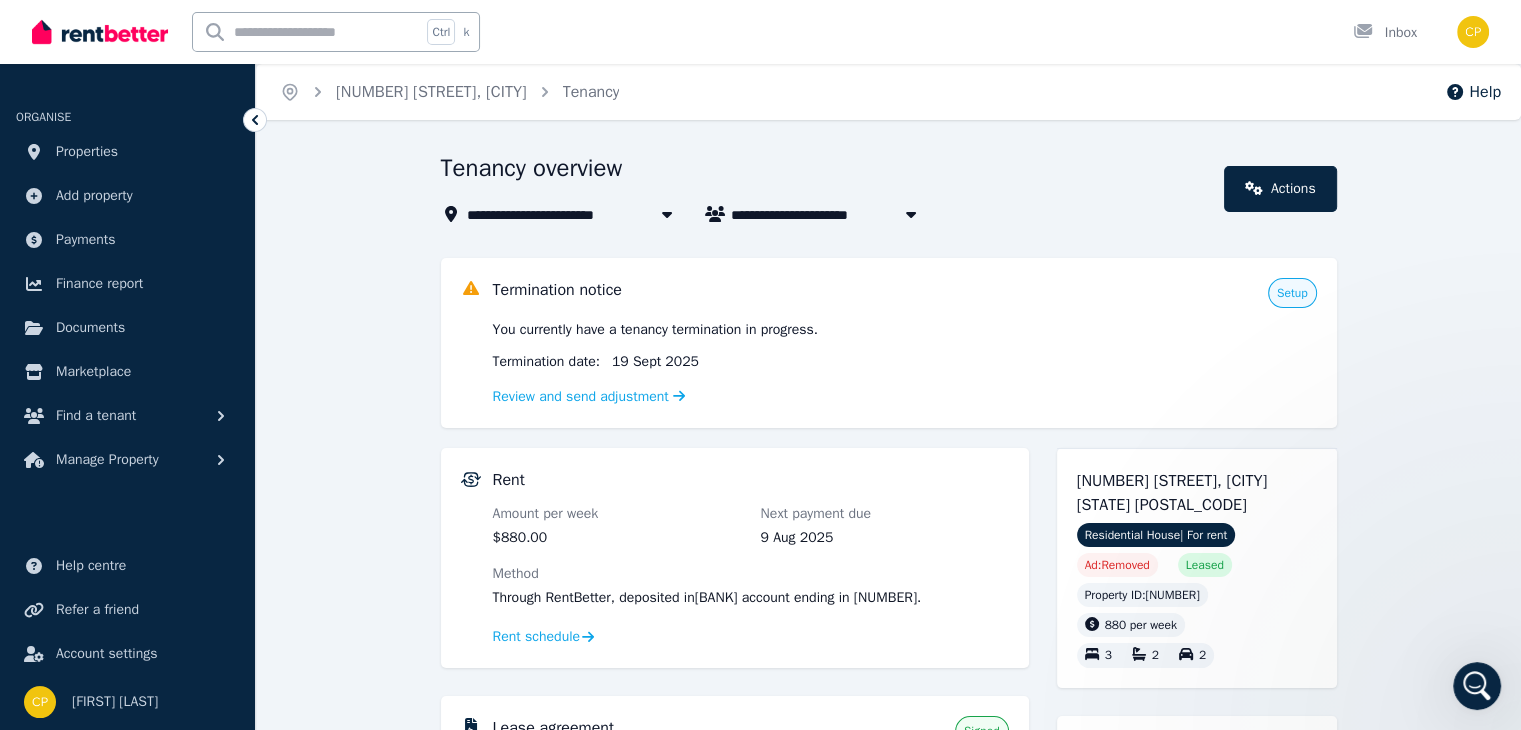 scroll, scrollTop: 0, scrollLeft: 0, axis: both 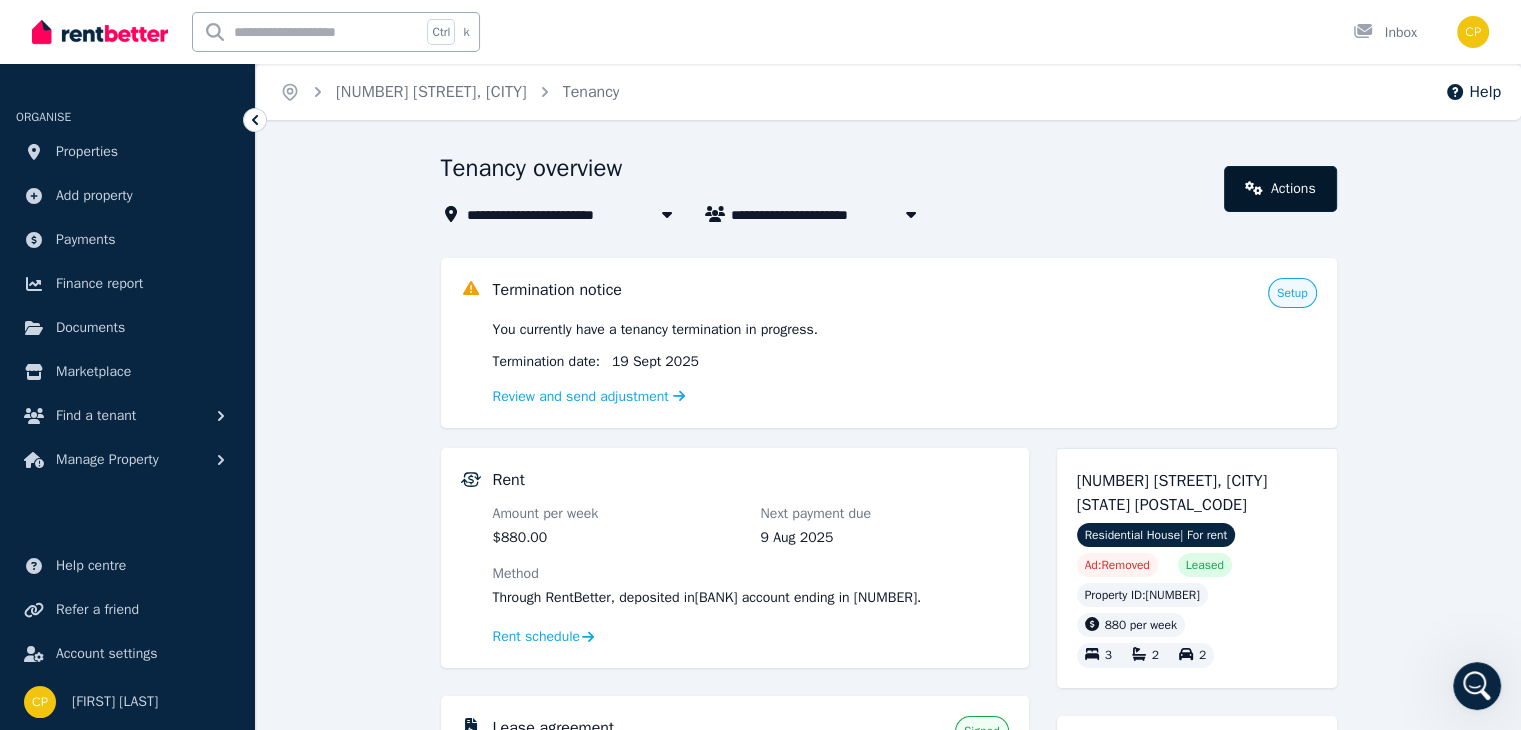 click on "Actions" at bounding box center [1280, 189] 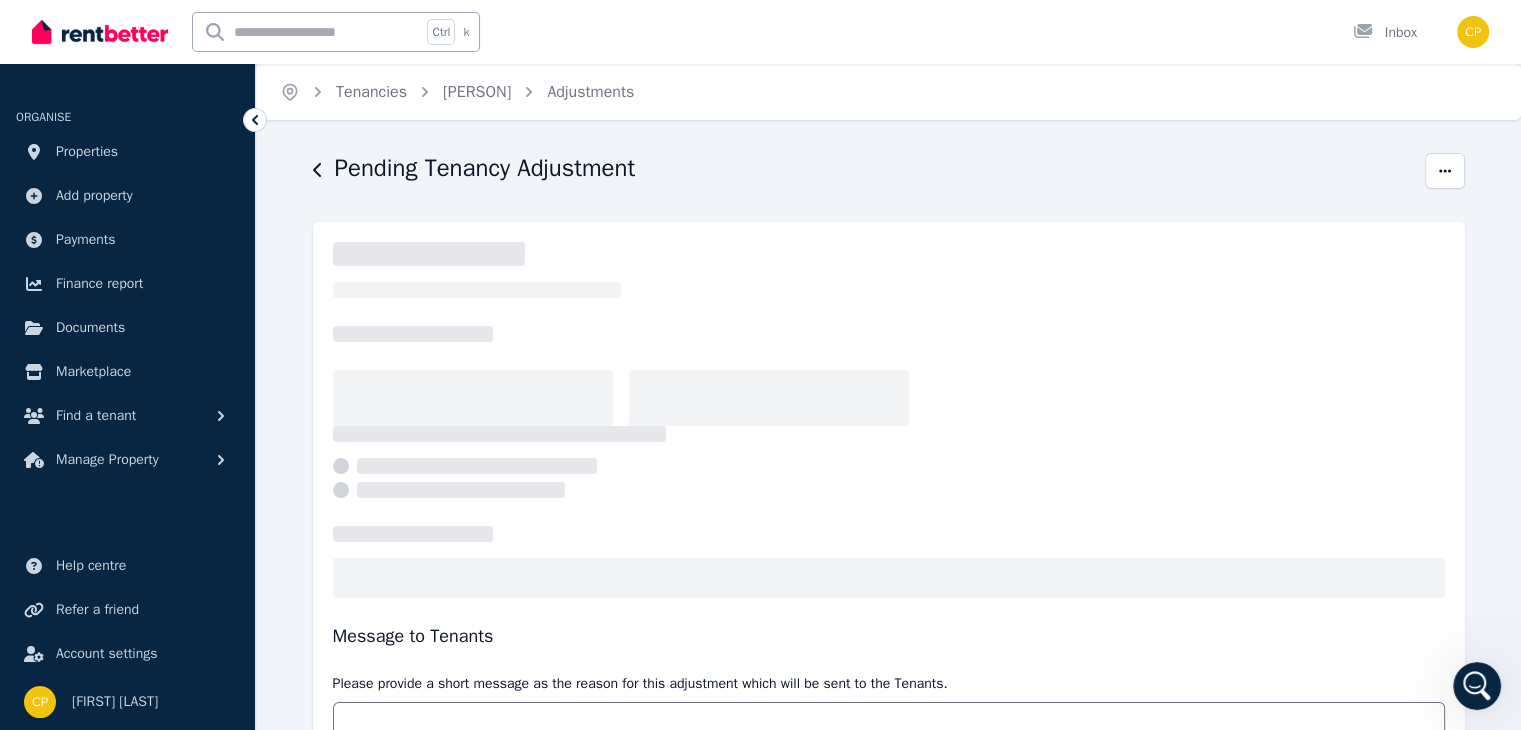 select on "**********" 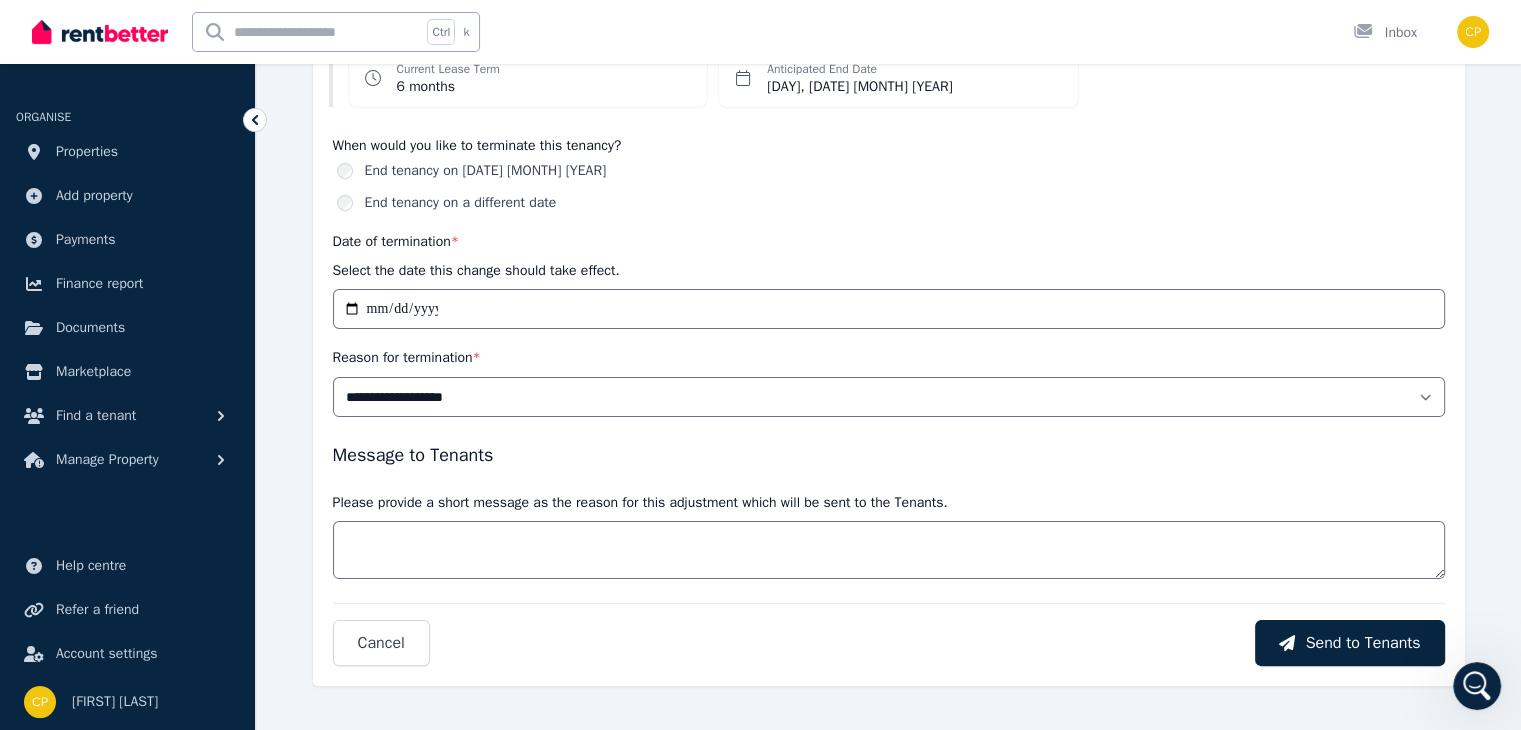 scroll, scrollTop: 0, scrollLeft: 0, axis: both 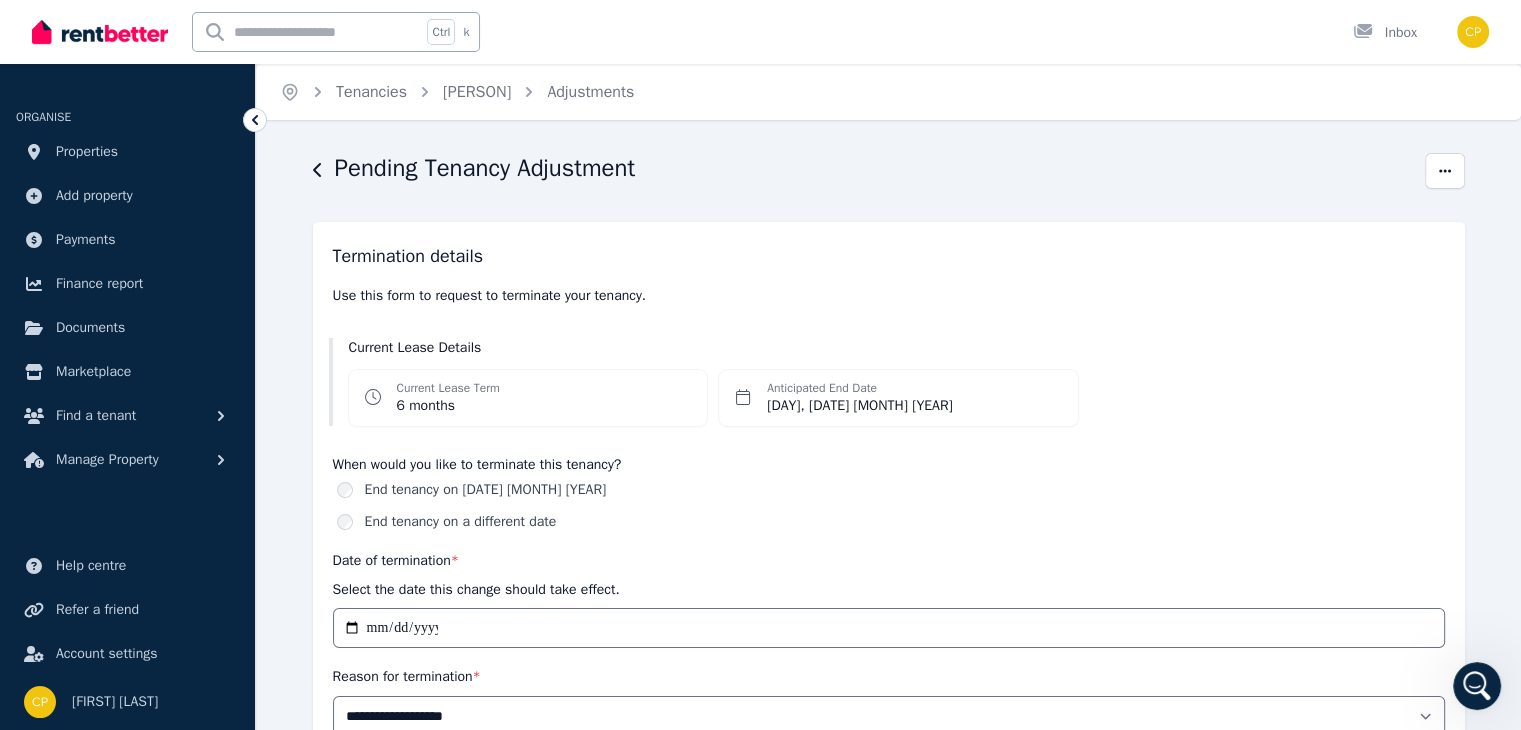 click 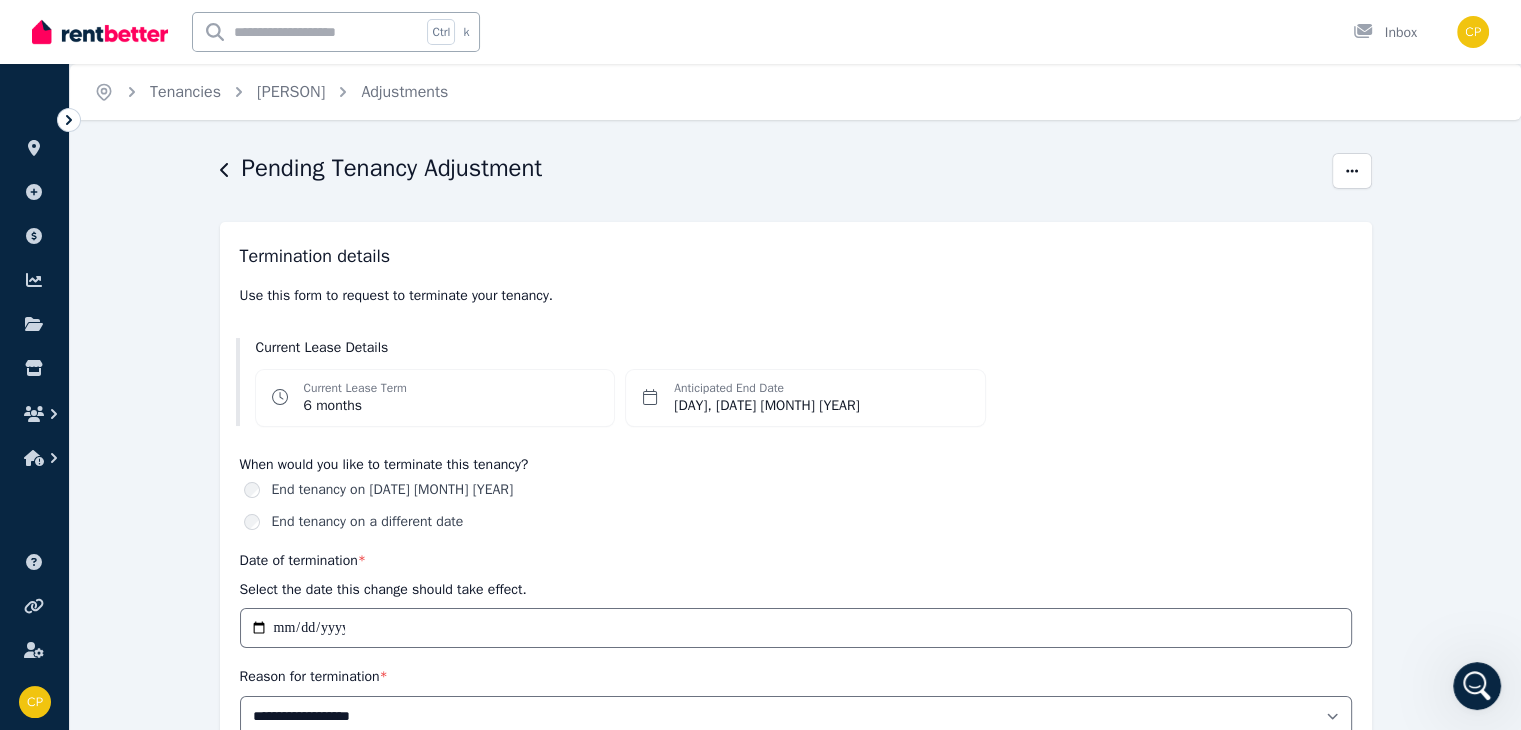click 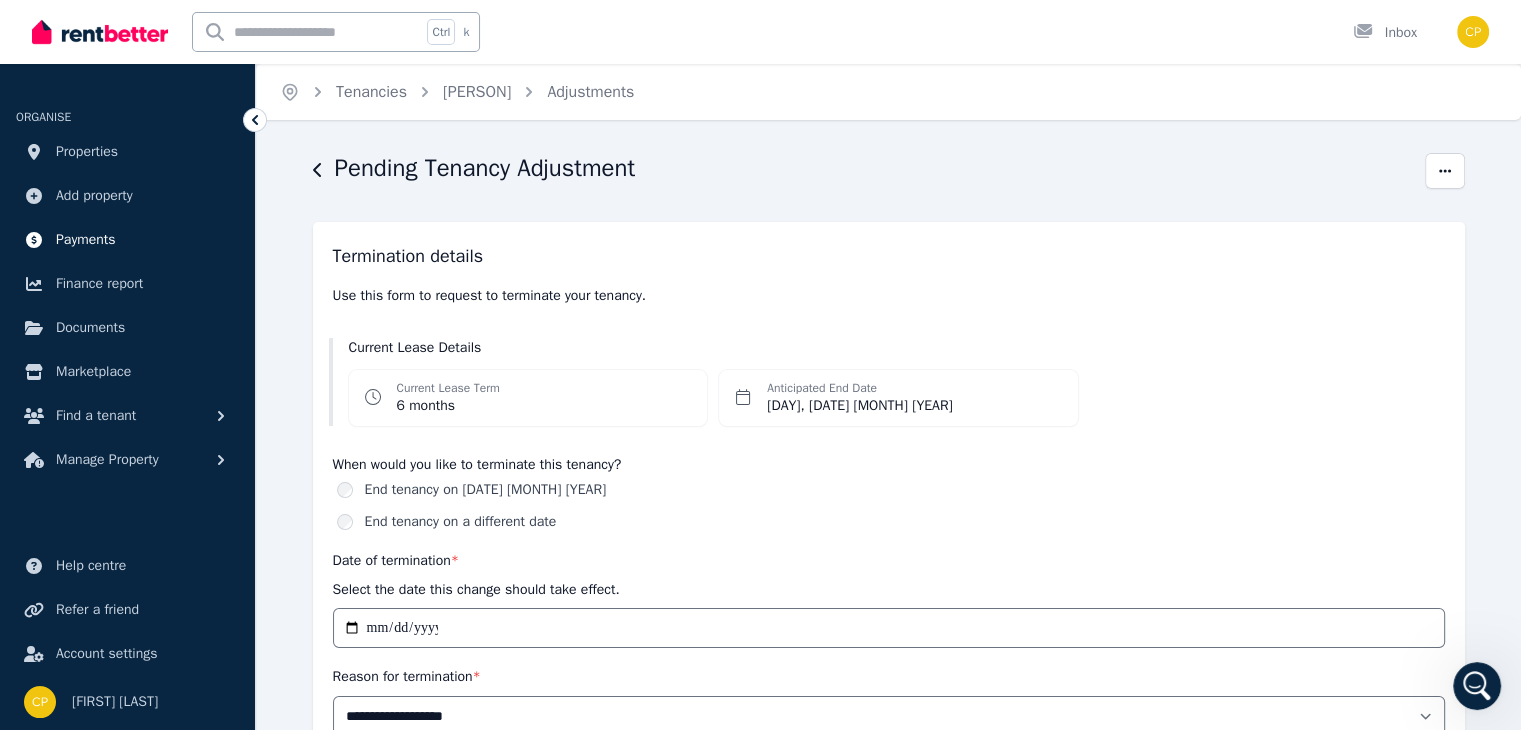 click on "Payments" at bounding box center [86, 240] 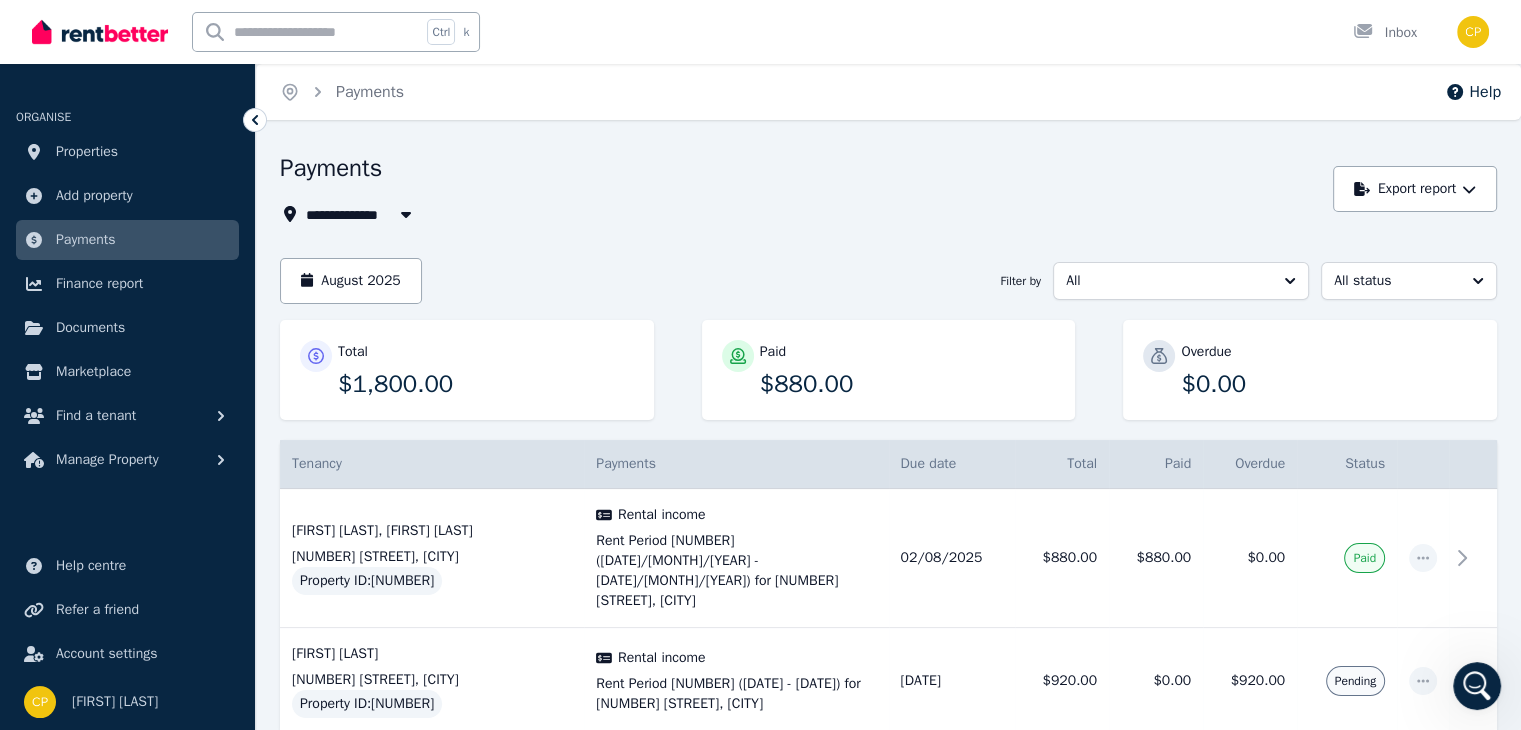 click 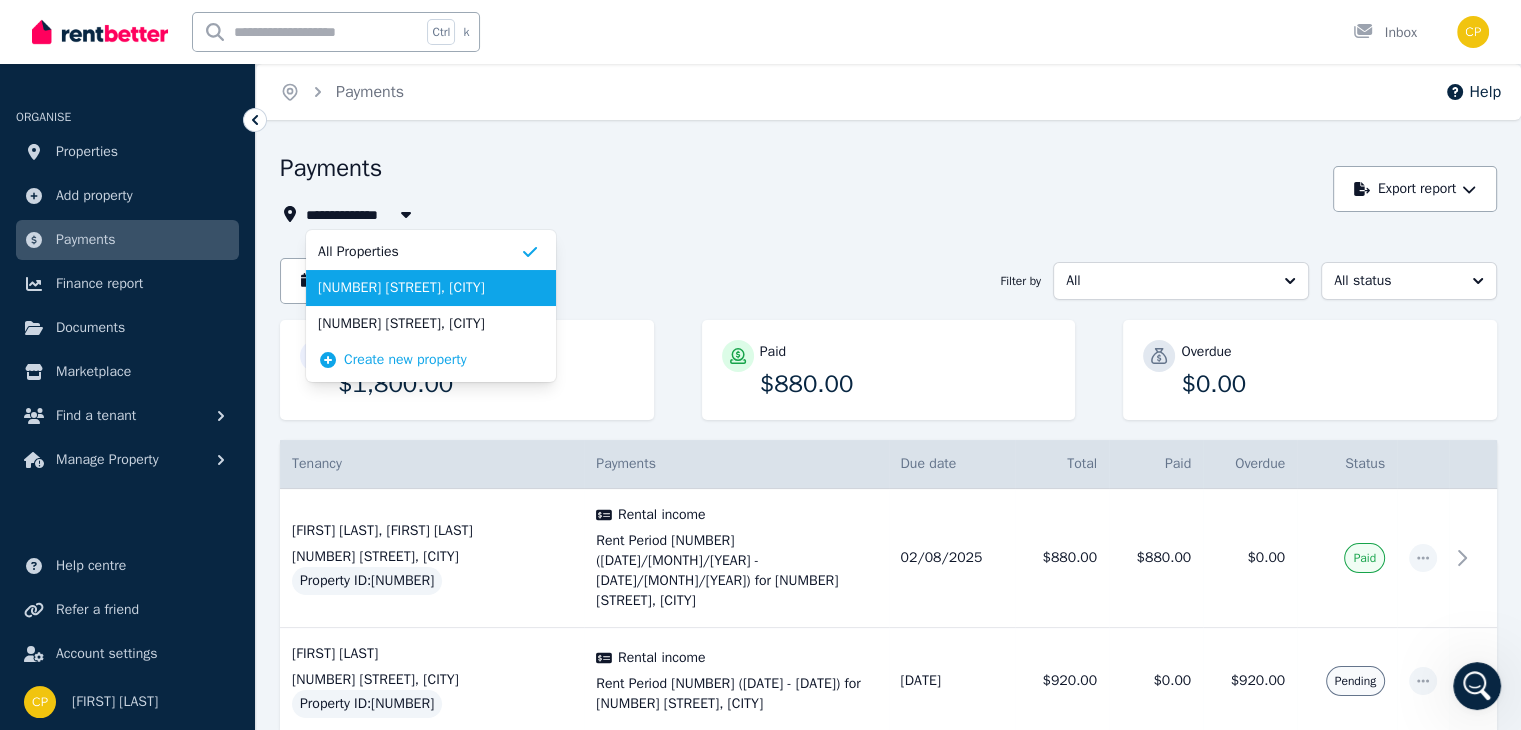 click on "[NUMBER] [STREET], [CITY]" at bounding box center (419, 288) 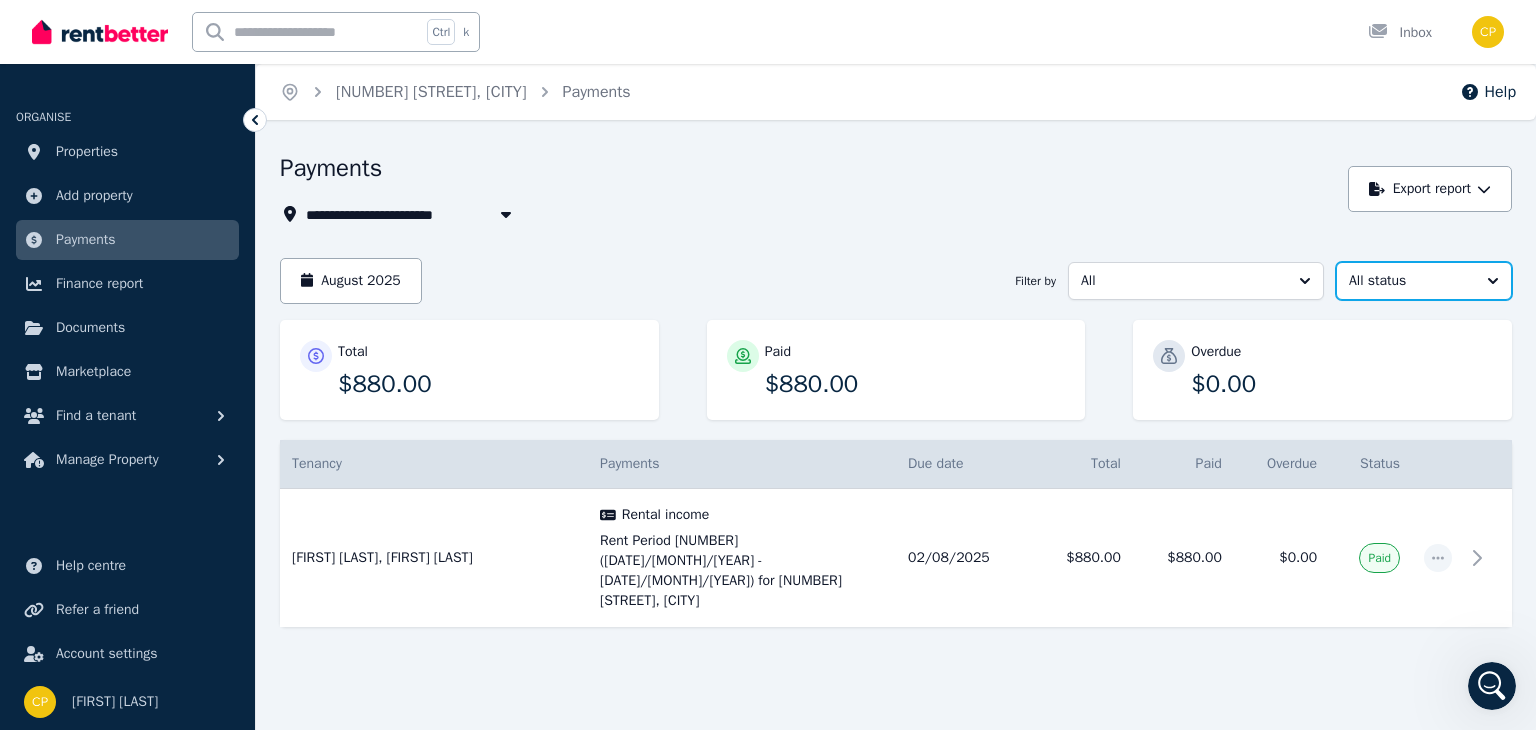 click on "All status" at bounding box center (1424, 281) 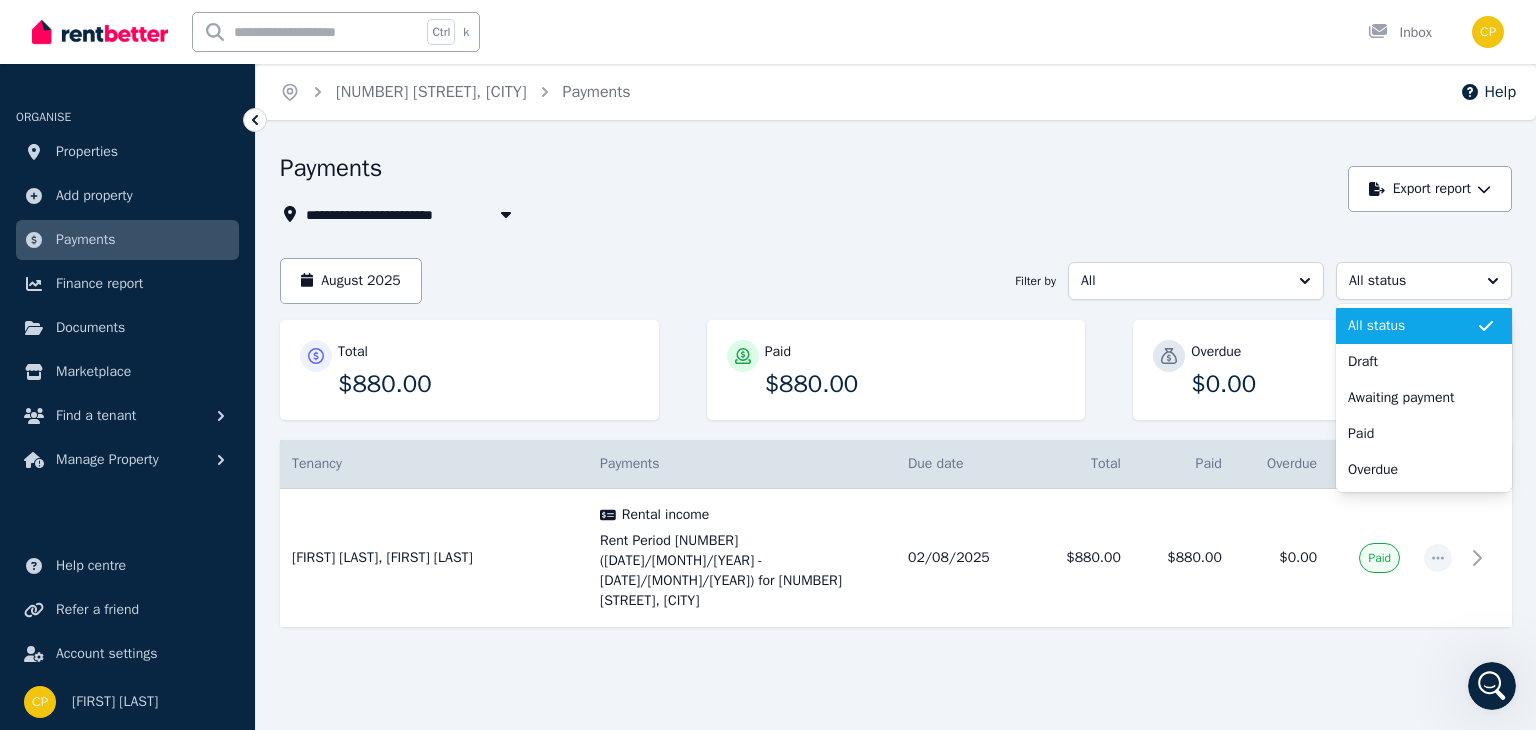 click on "**********" at bounding box center (896, 407) 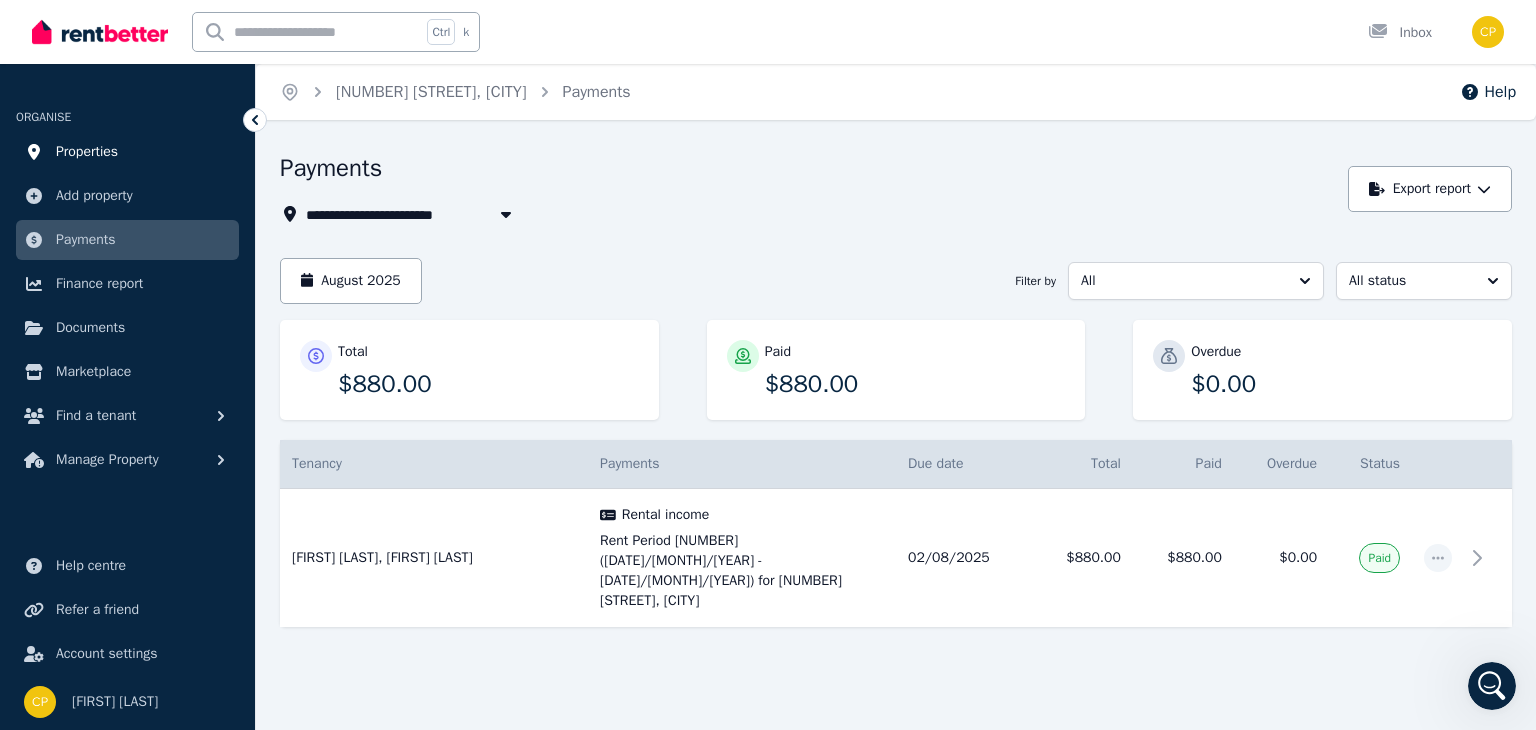 click on "Properties" at bounding box center (87, 152) 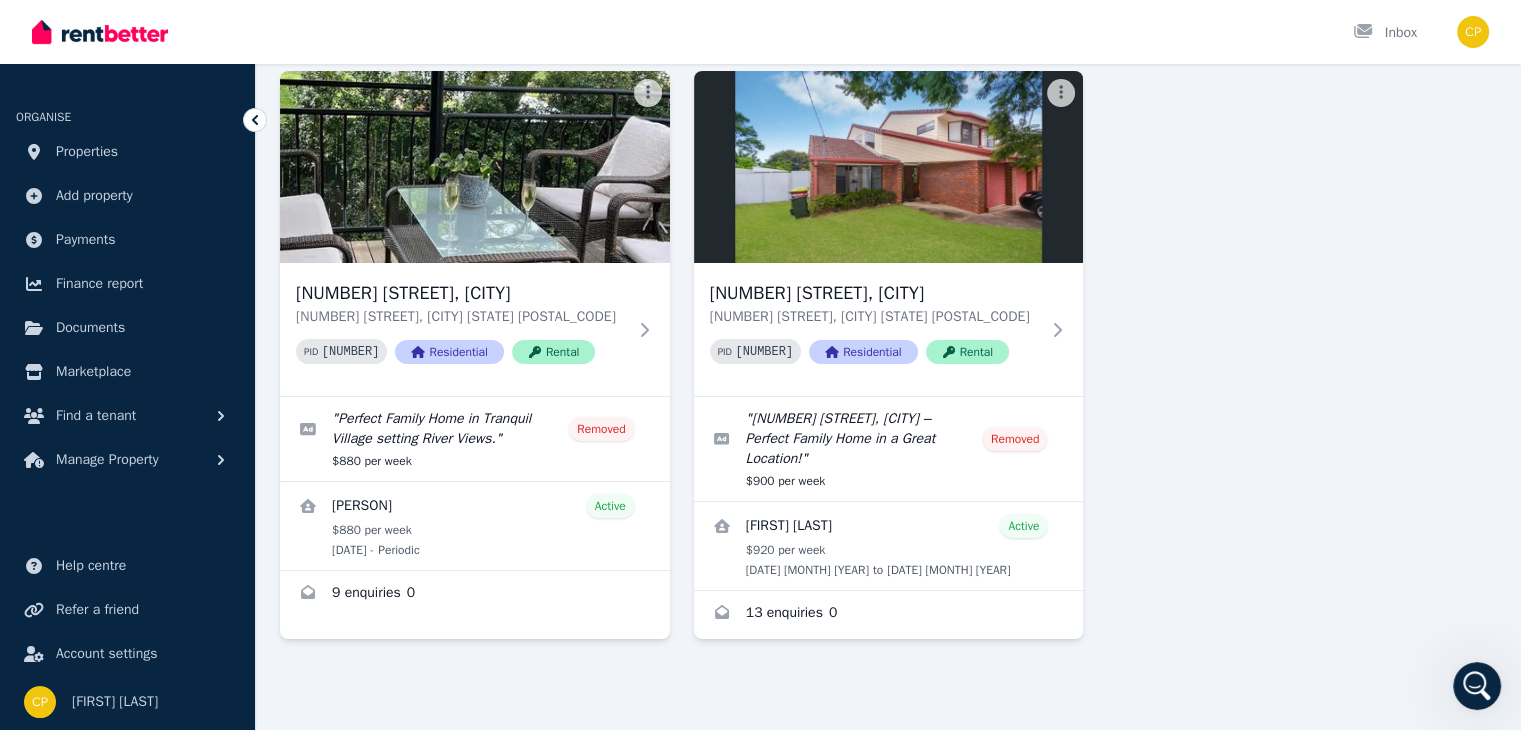 scroll, scrollTop: 0, scrollLeft: 0, axis: both 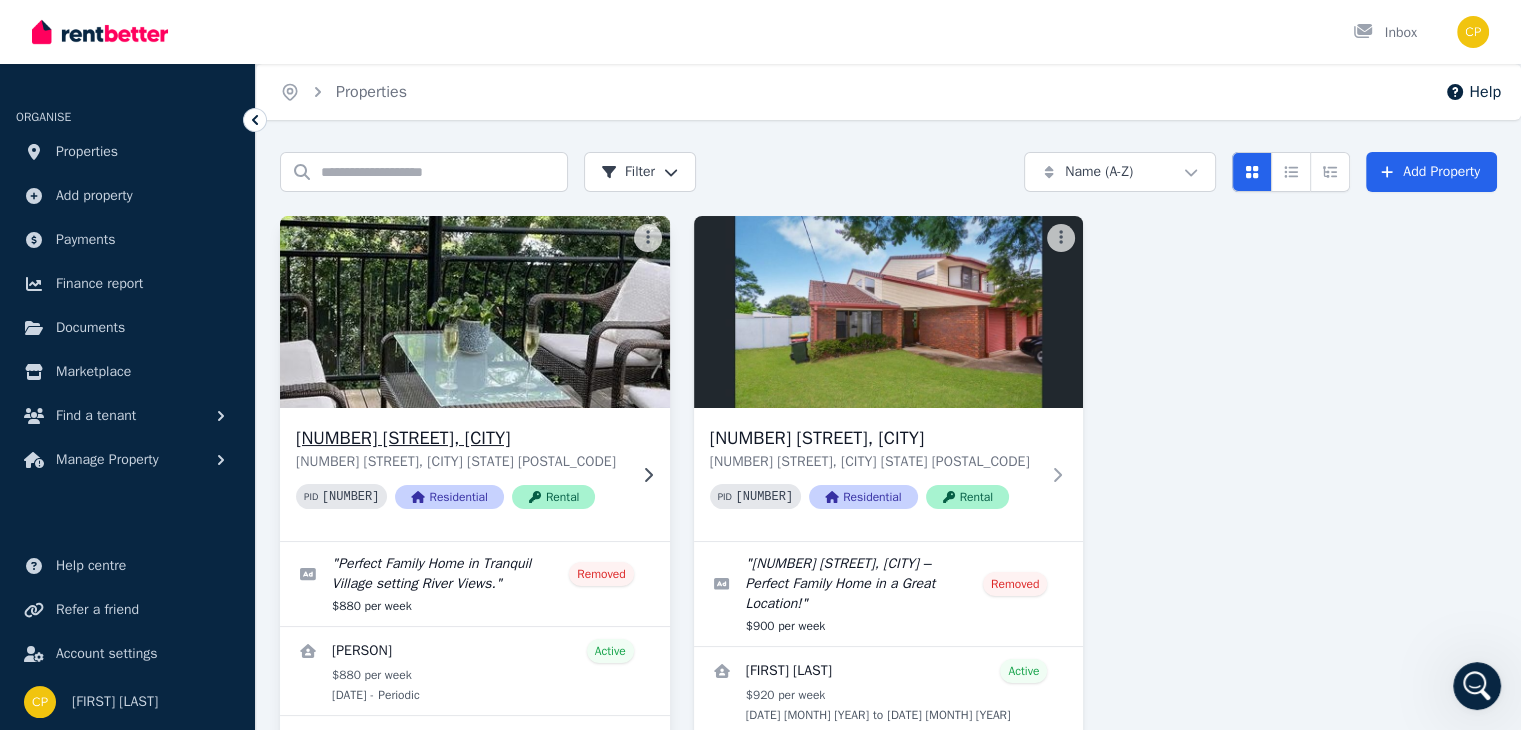 click on "[NUMBER] [STREET], [CITY]" at bounding box center [461, 438] 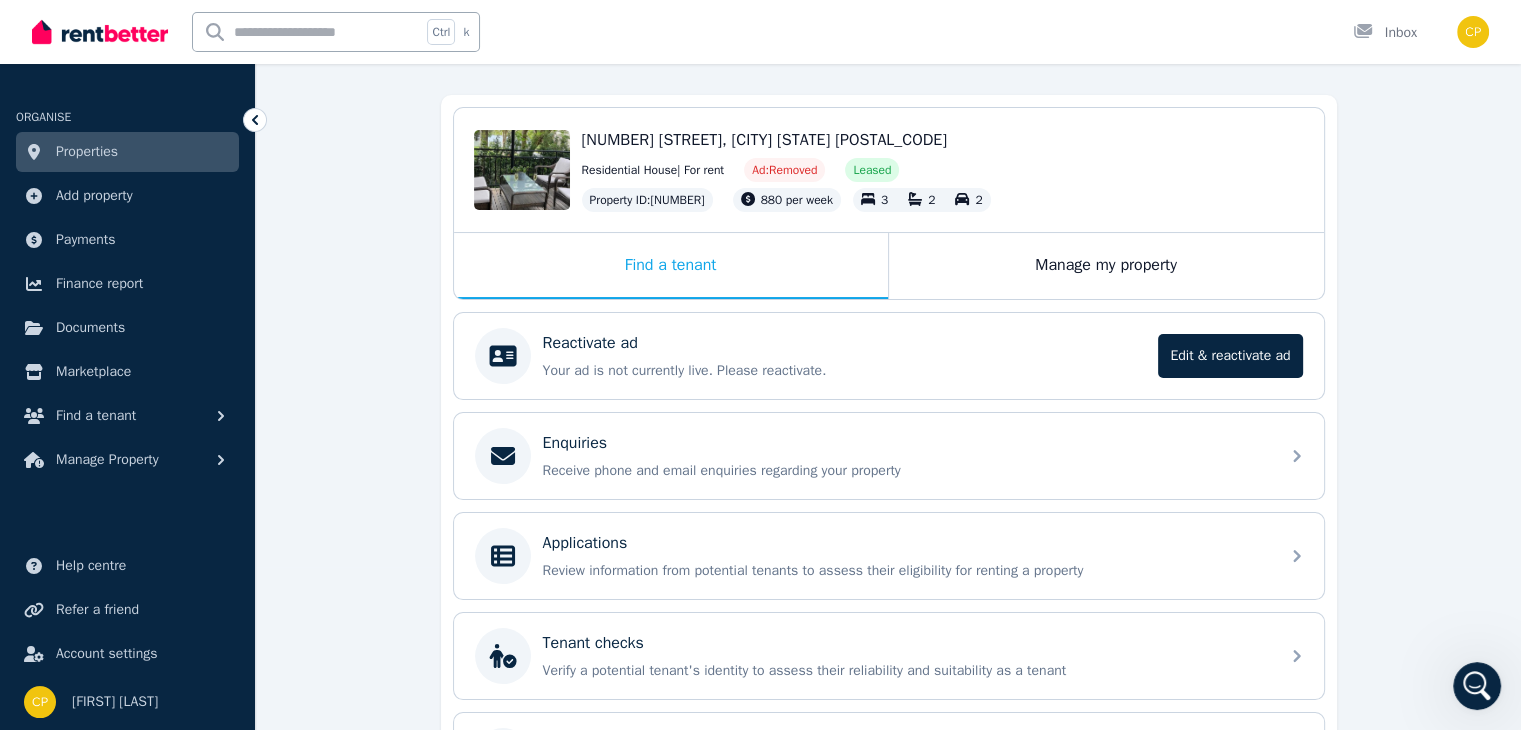 scroll, scrollTop: 158, scrollLeft: 0, axis: vertical 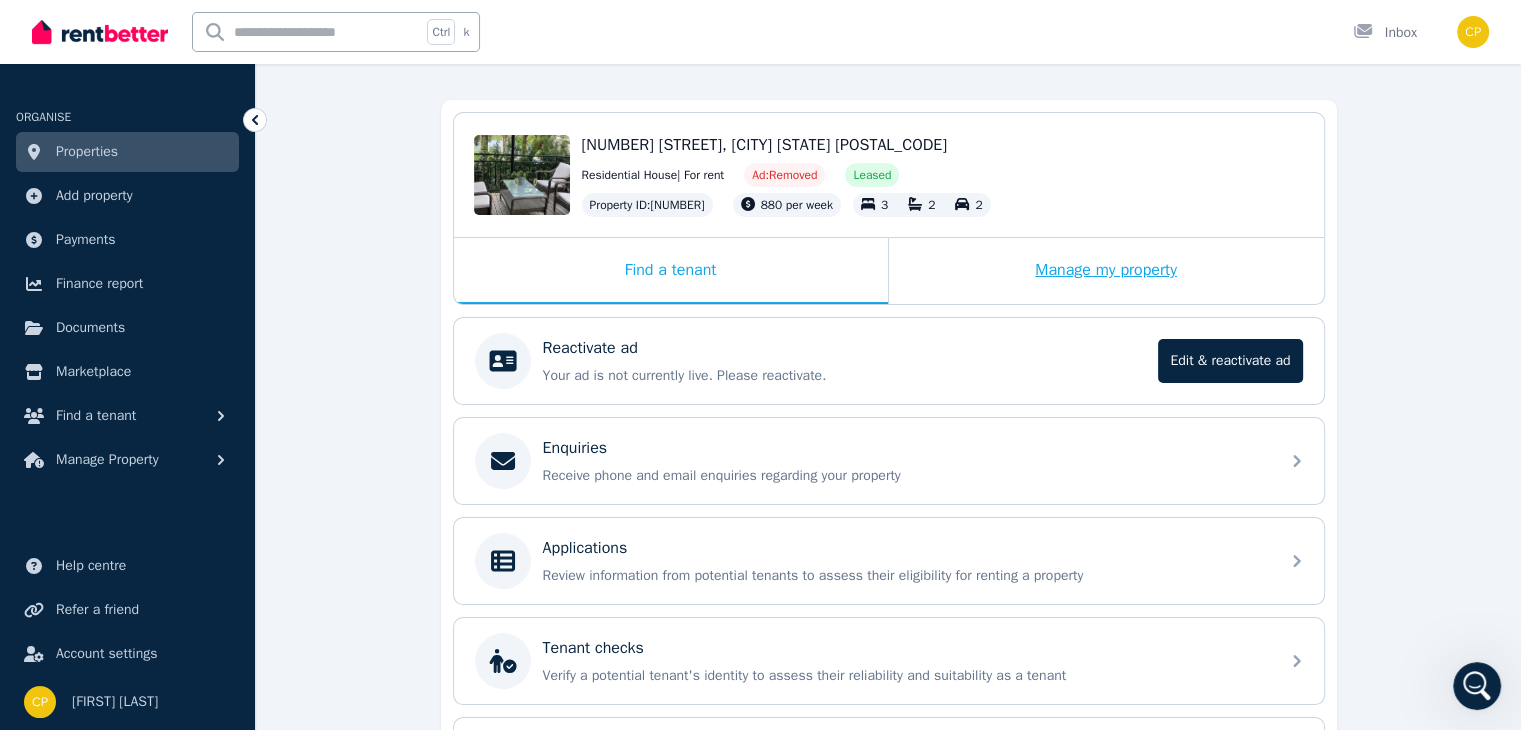 click on "Manage my property" at bounding box center [1106, 271] 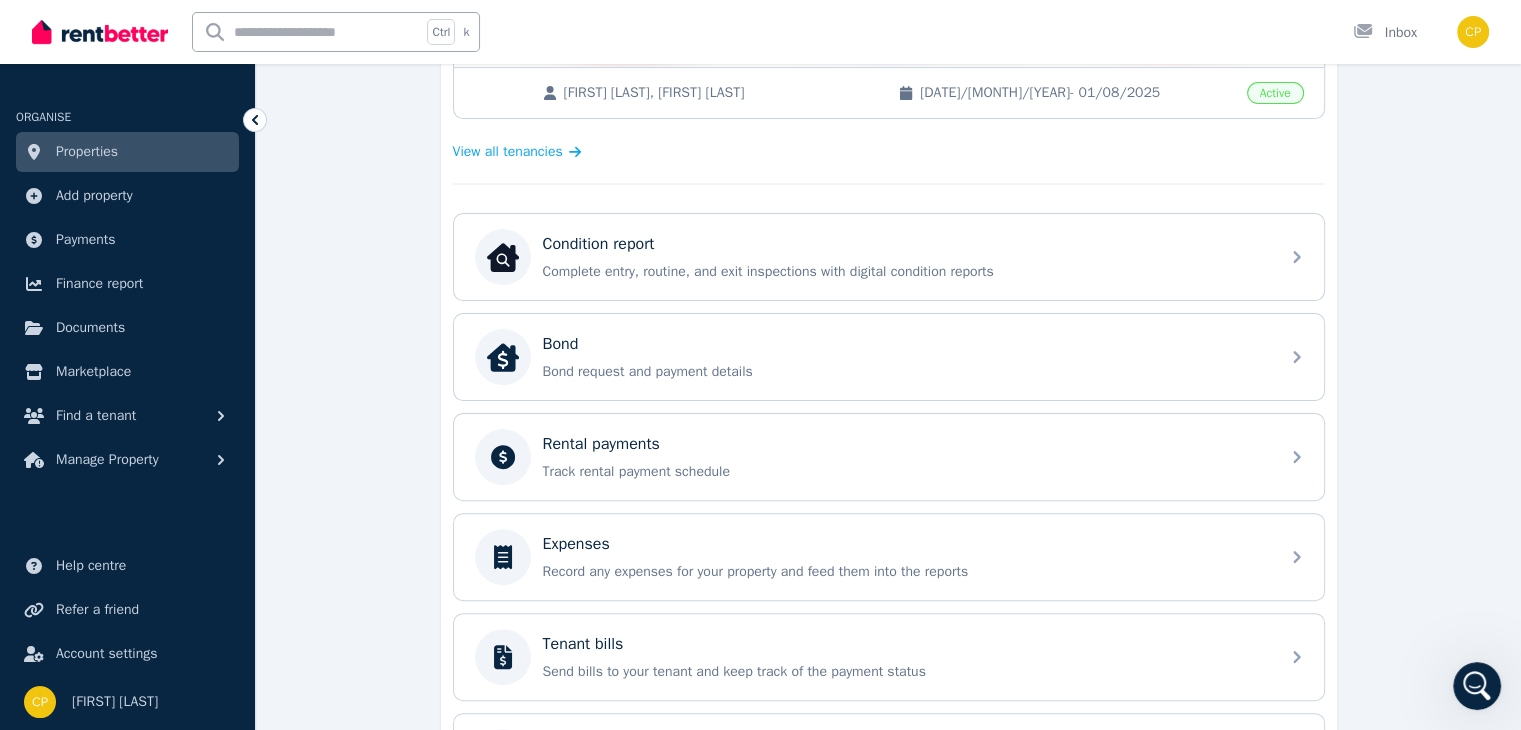 scroll, scrollTop: 526, scrollLeft: 0, axis: vertical 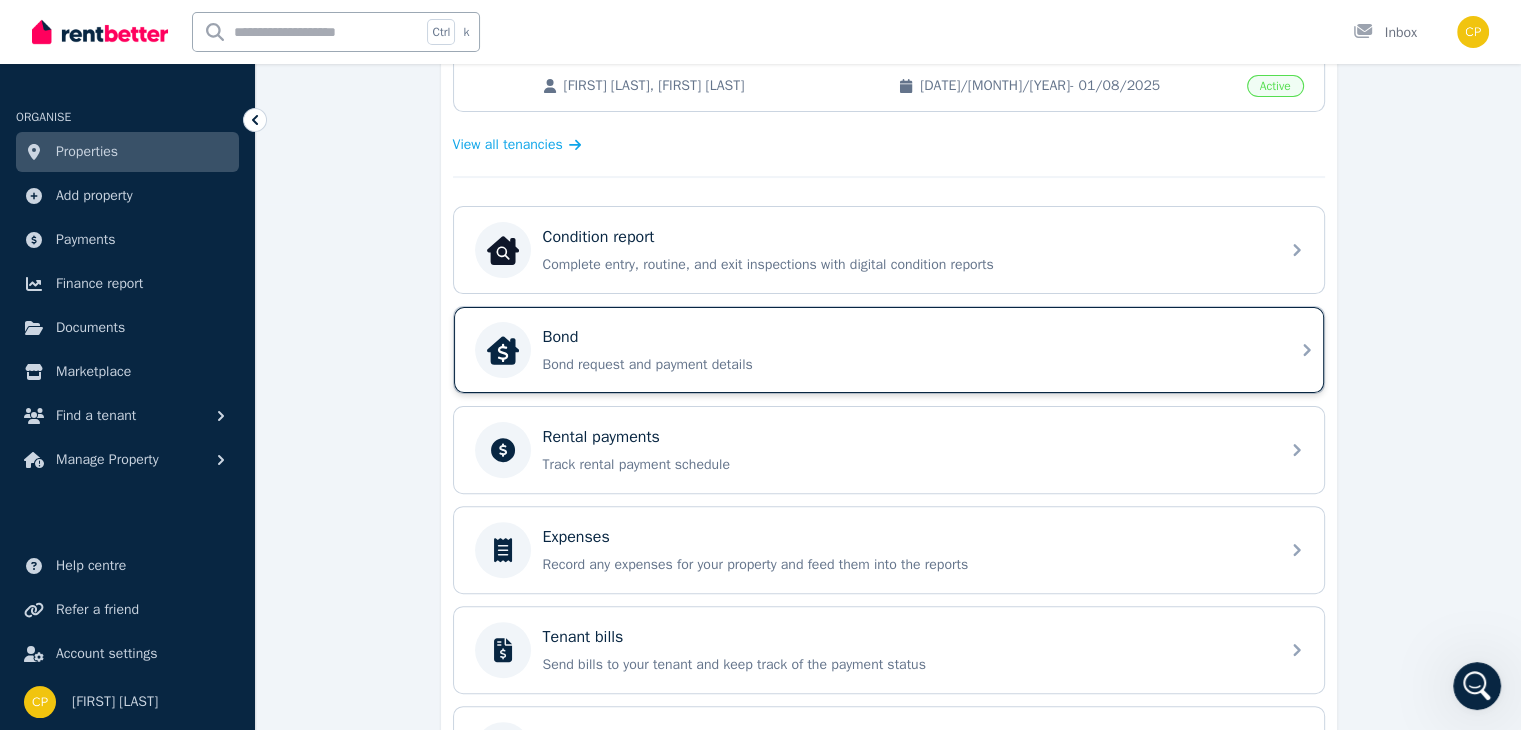 click on "Bond Bond request and payment details" at bounding box center (905, 350) 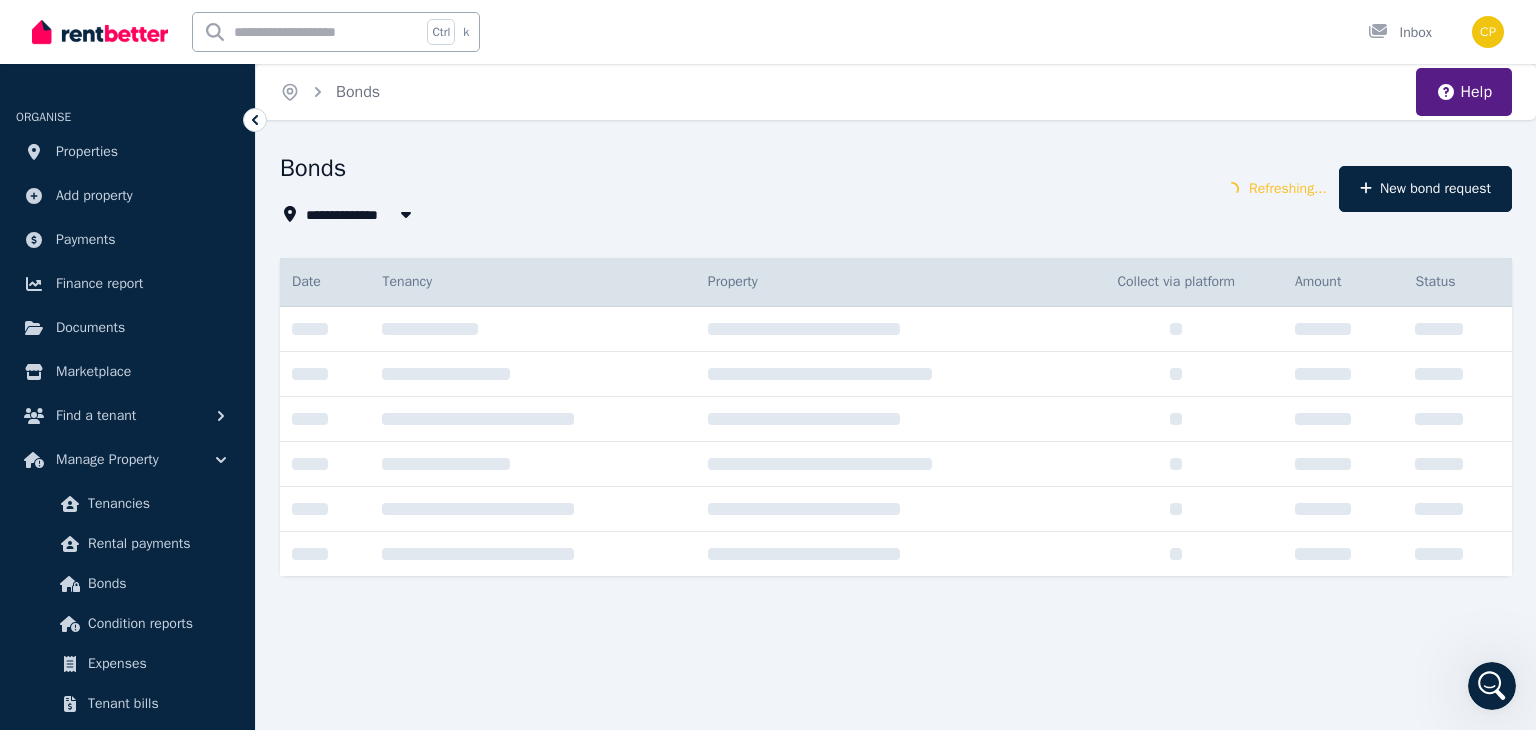 type on "**********" 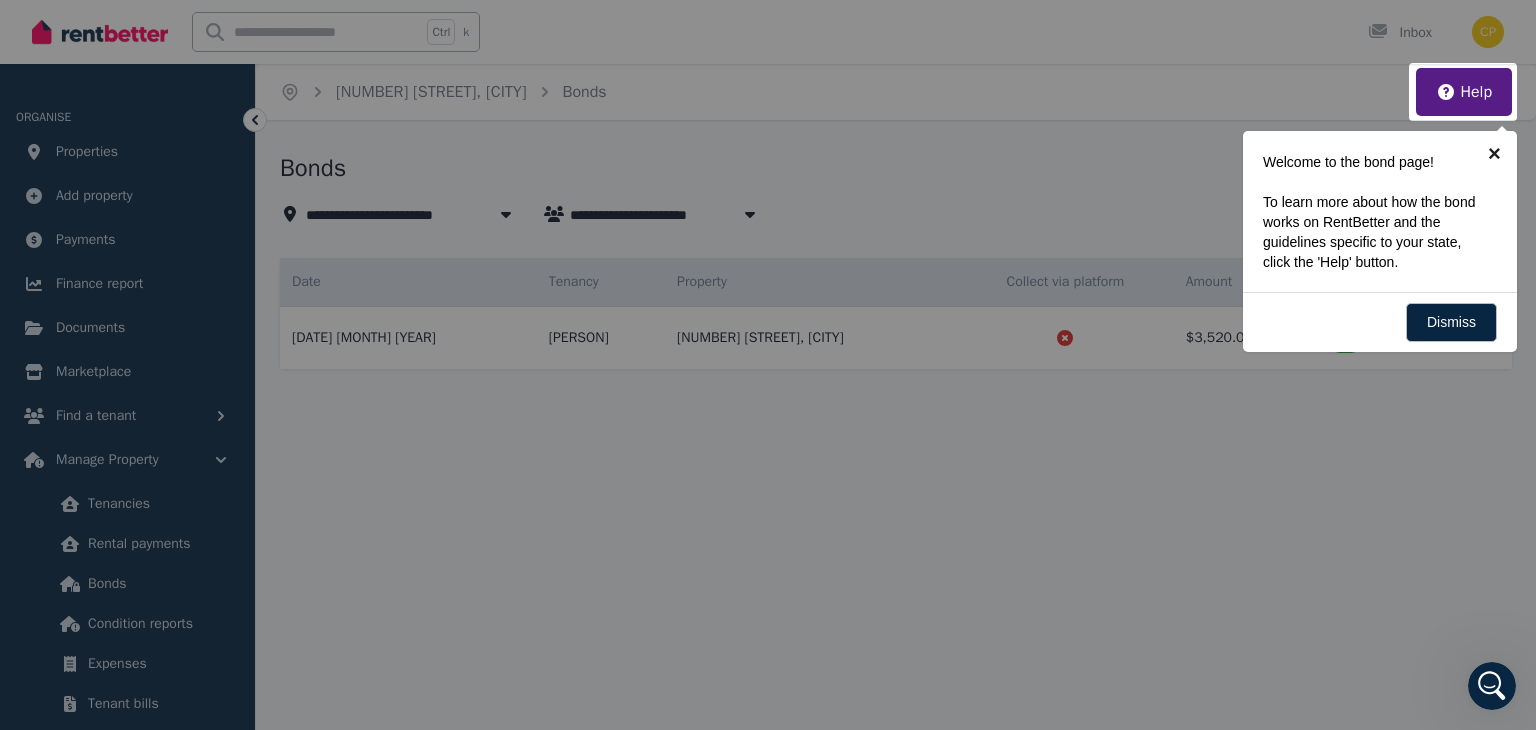 click on "×" at bounding box center [1494, 153] 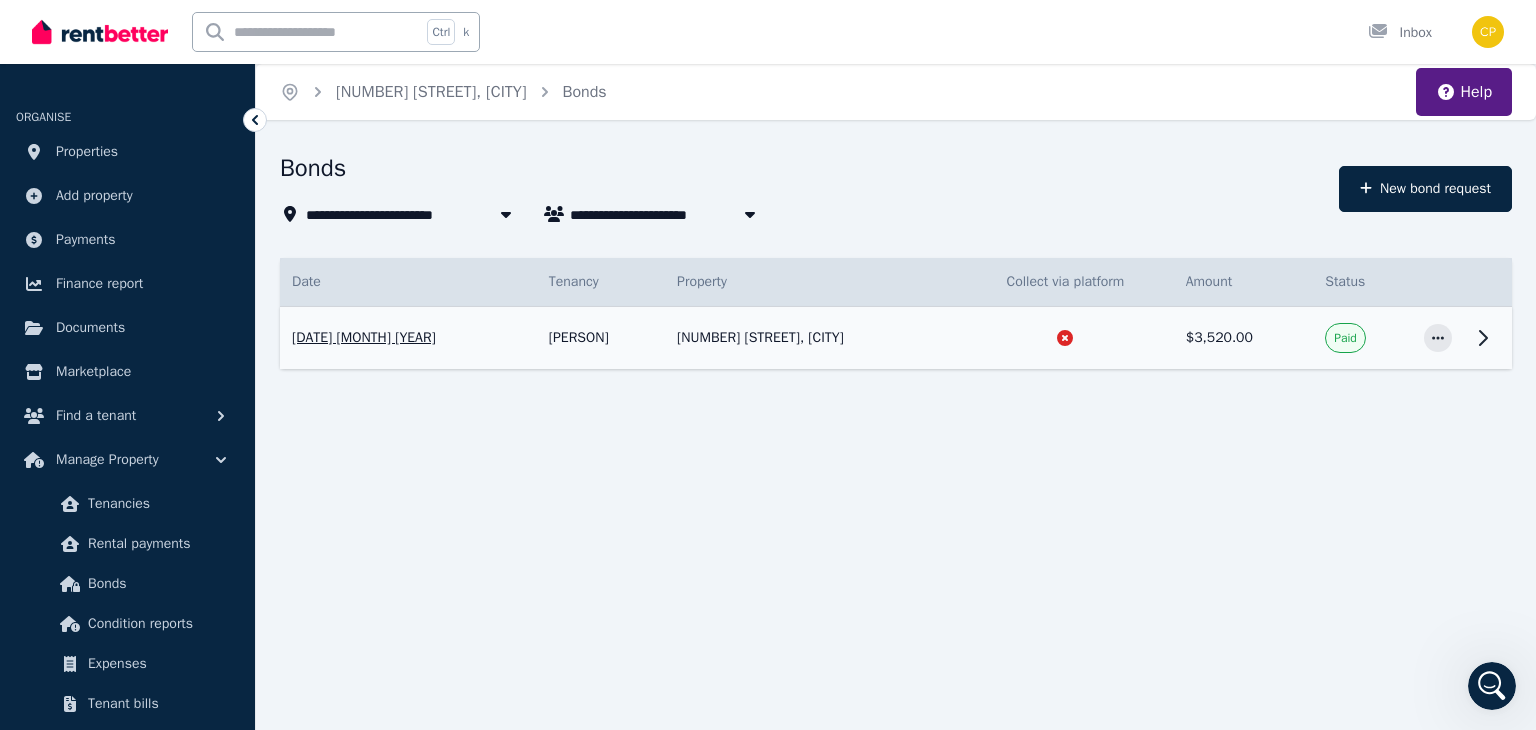 click 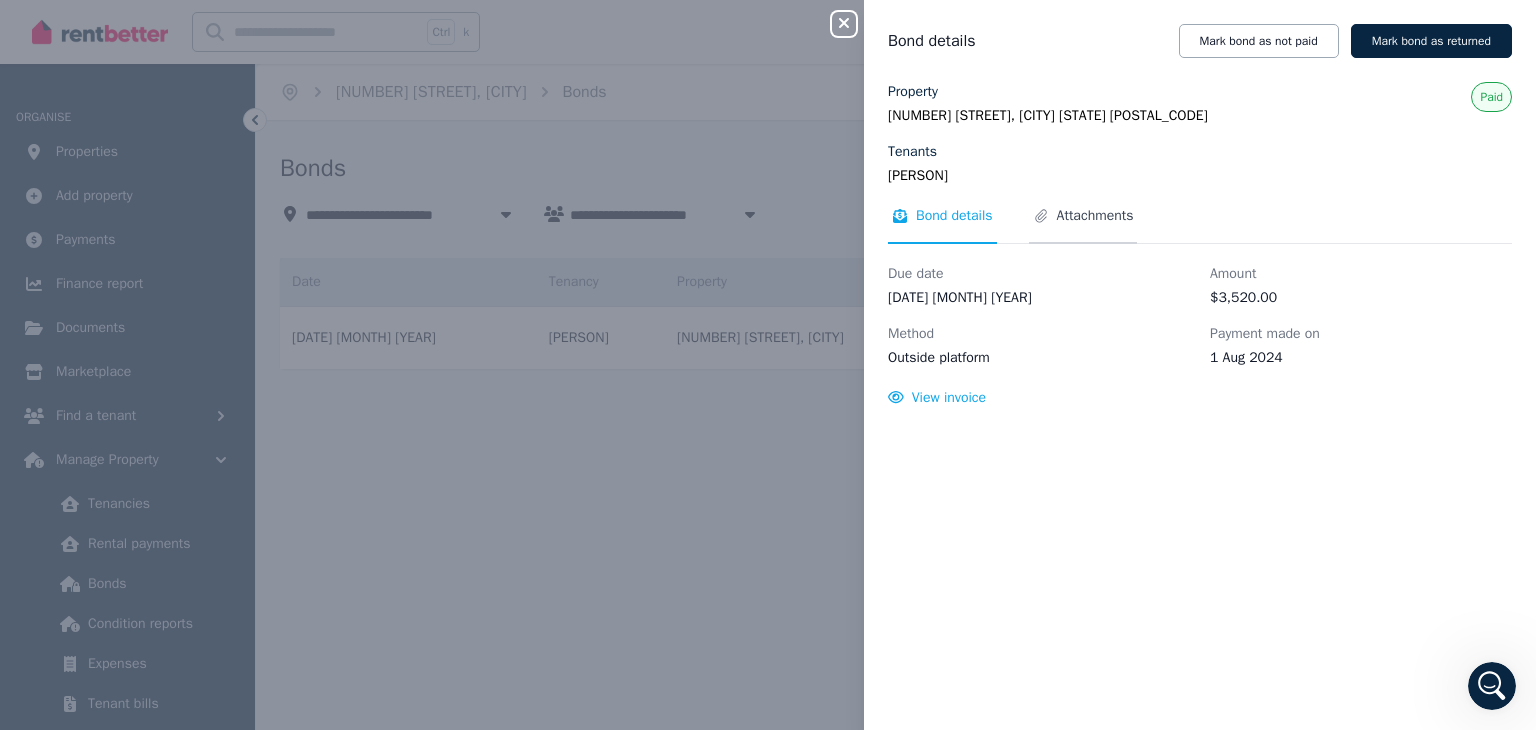 click on "Attachments" at bounding box center [1095, 216] 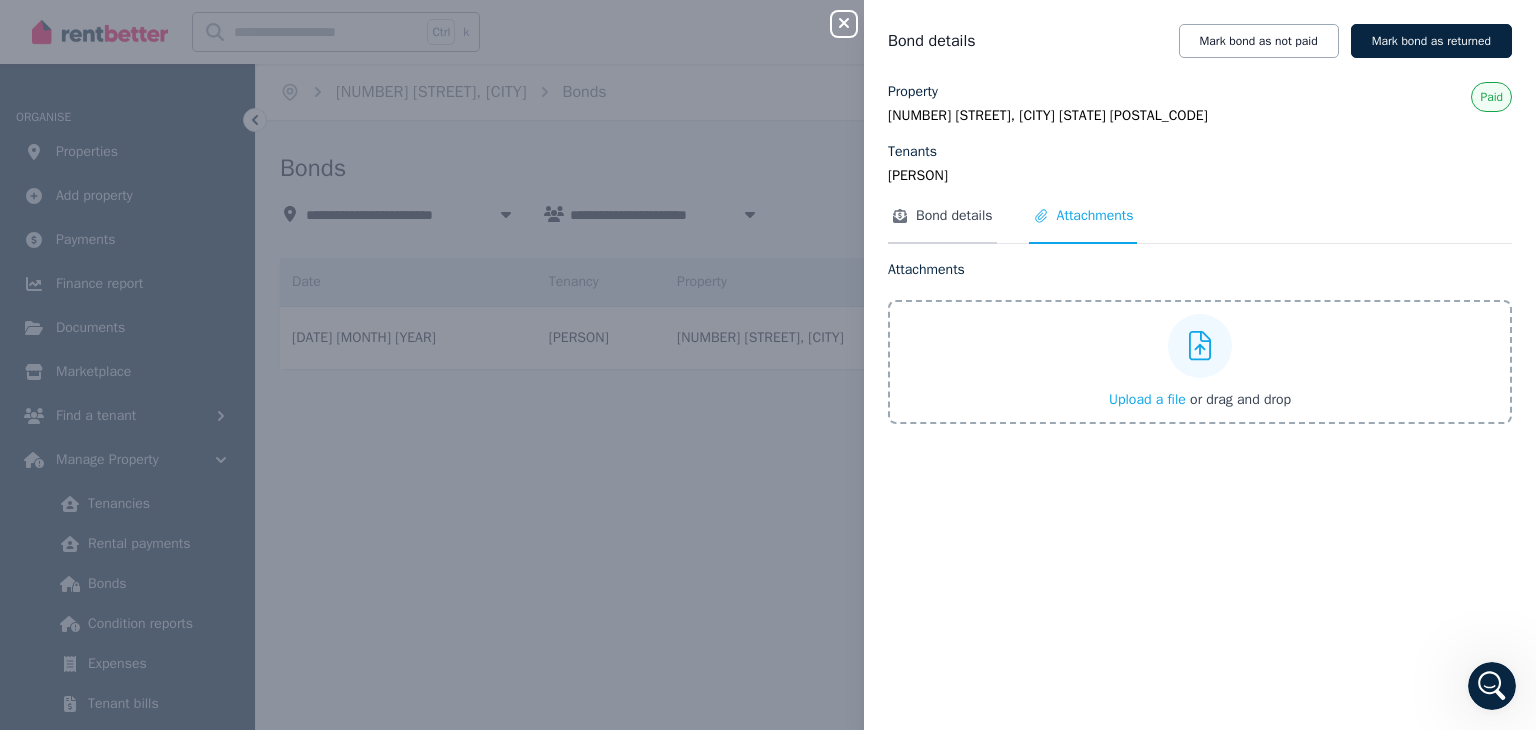 click on "Bond details" at bounding box center [954, 216] 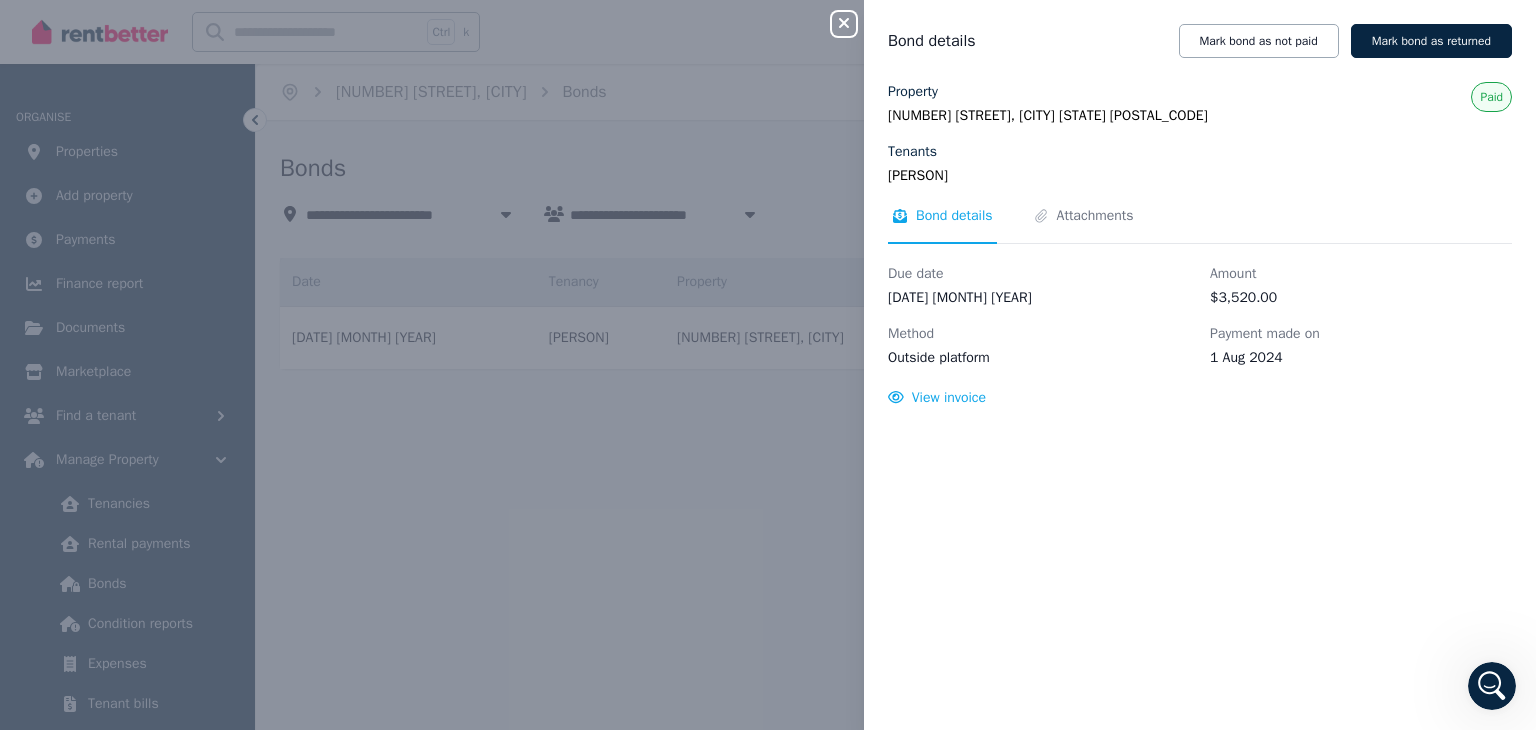 click 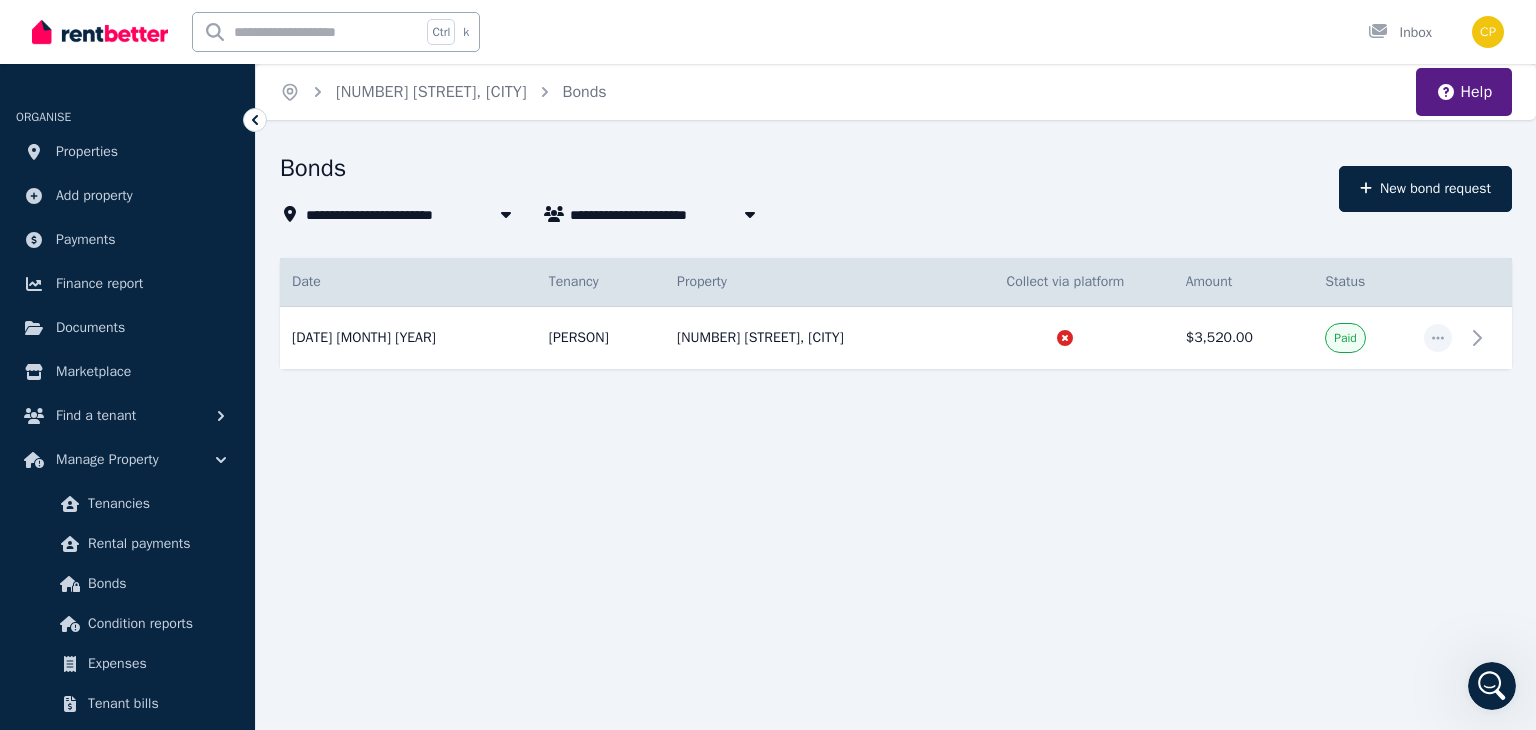 click 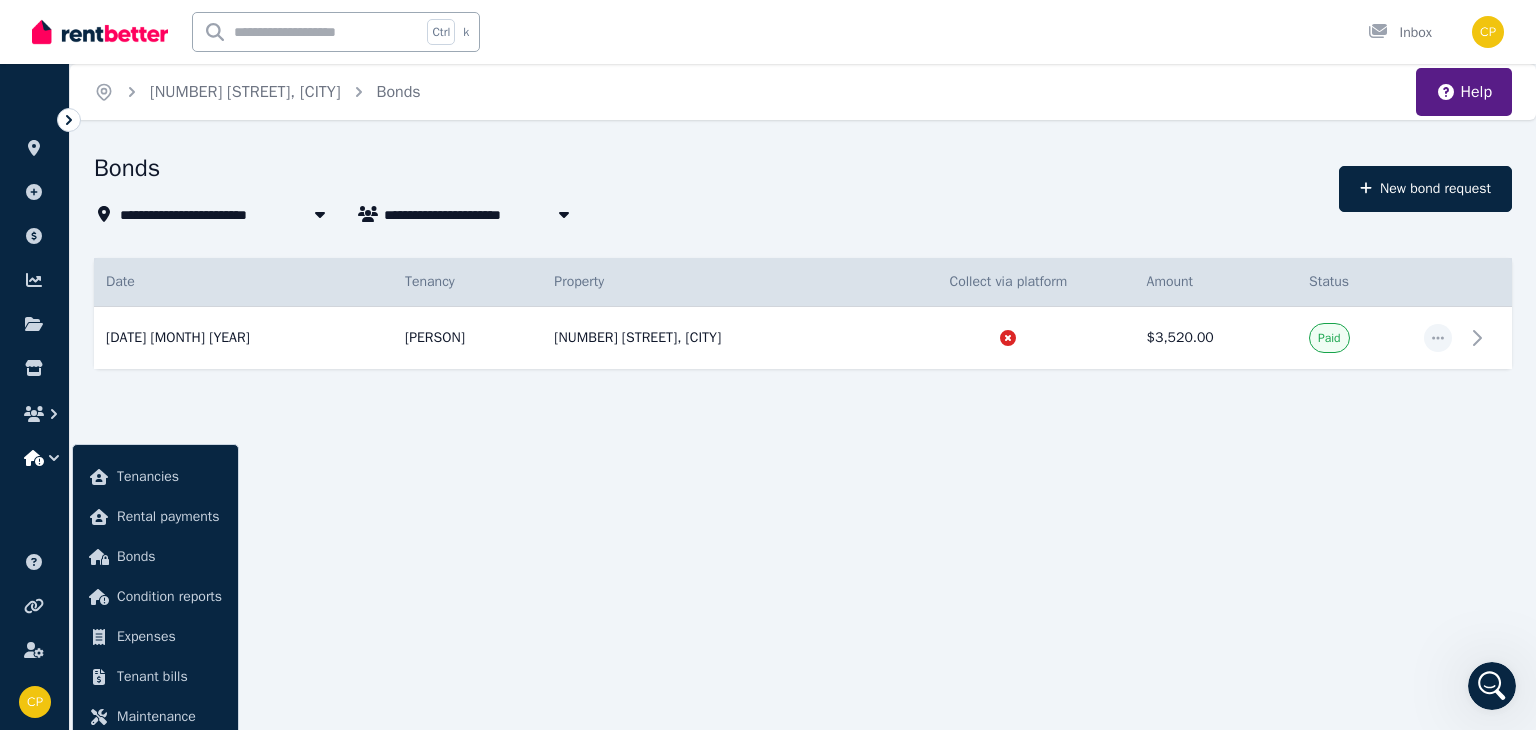 click 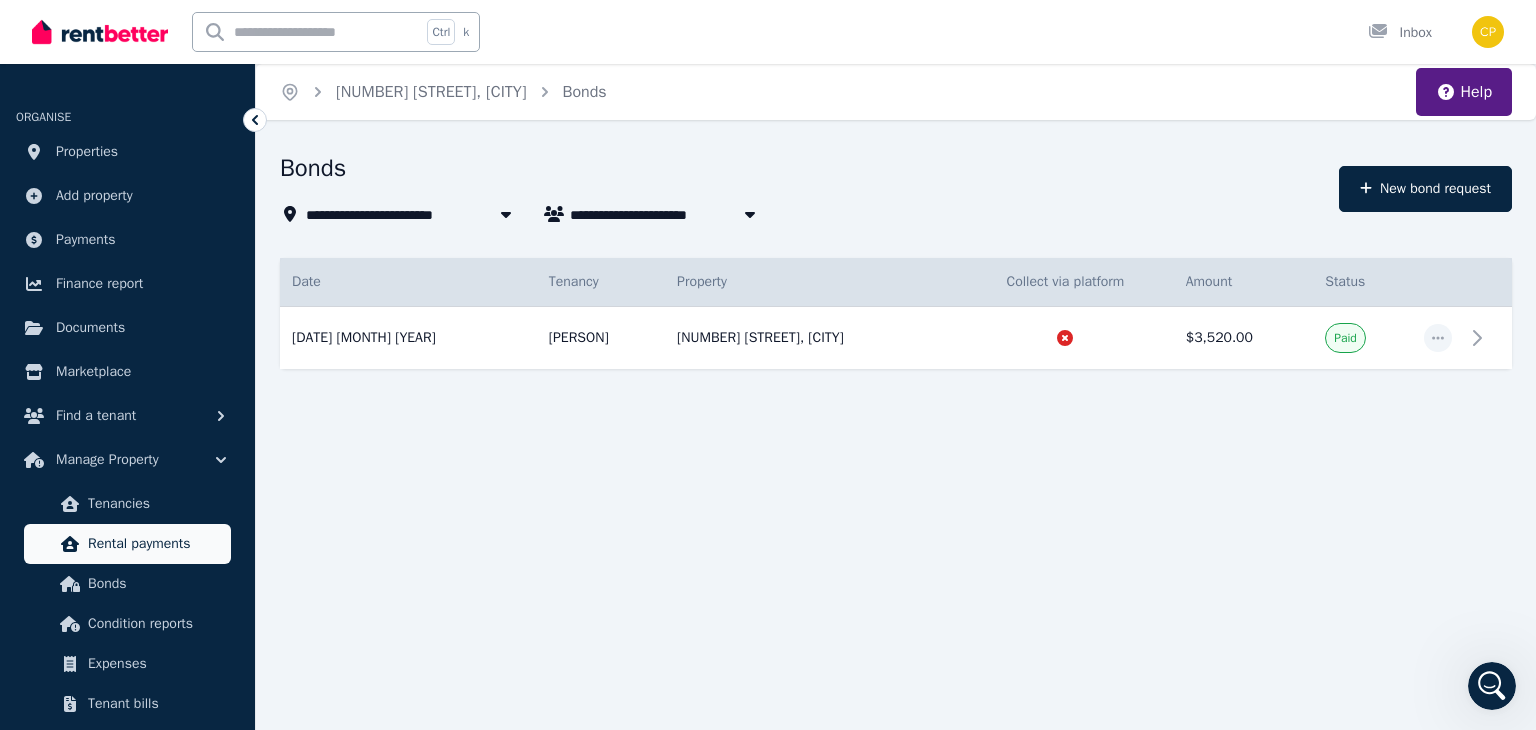 click on "Rental payments" at bounding box center [155, 544] 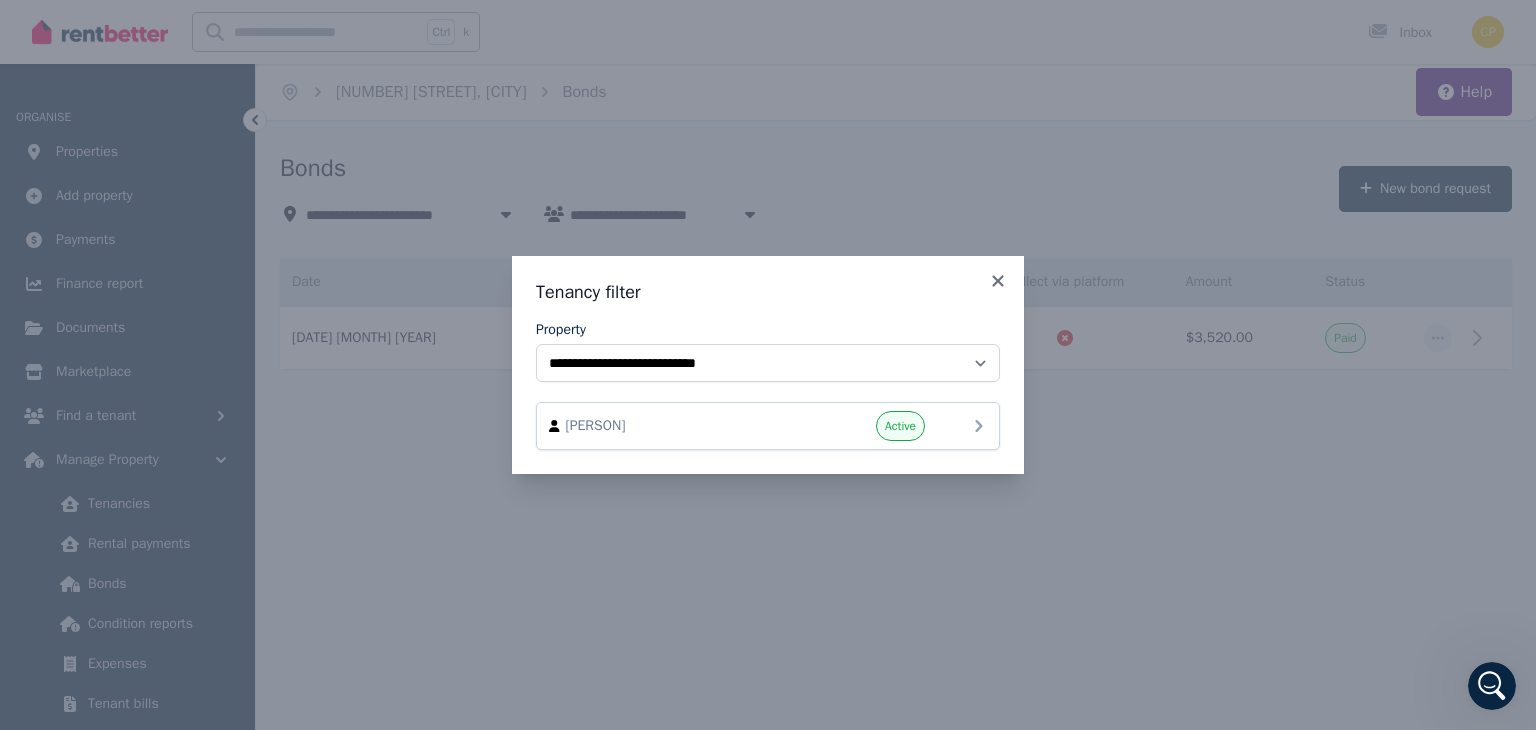 click 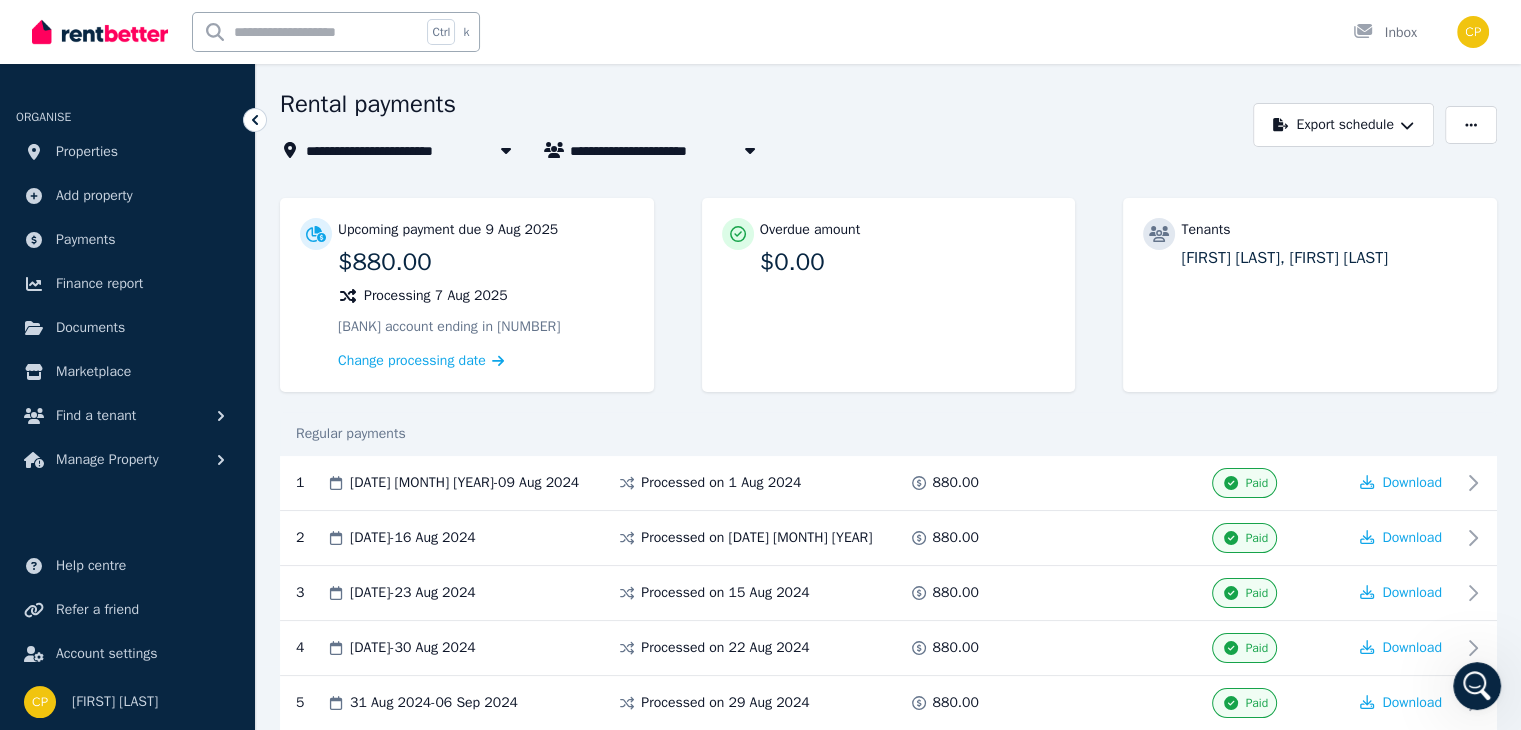 scroll, scrollTop: 0, scrollLeft: 0, axis: both 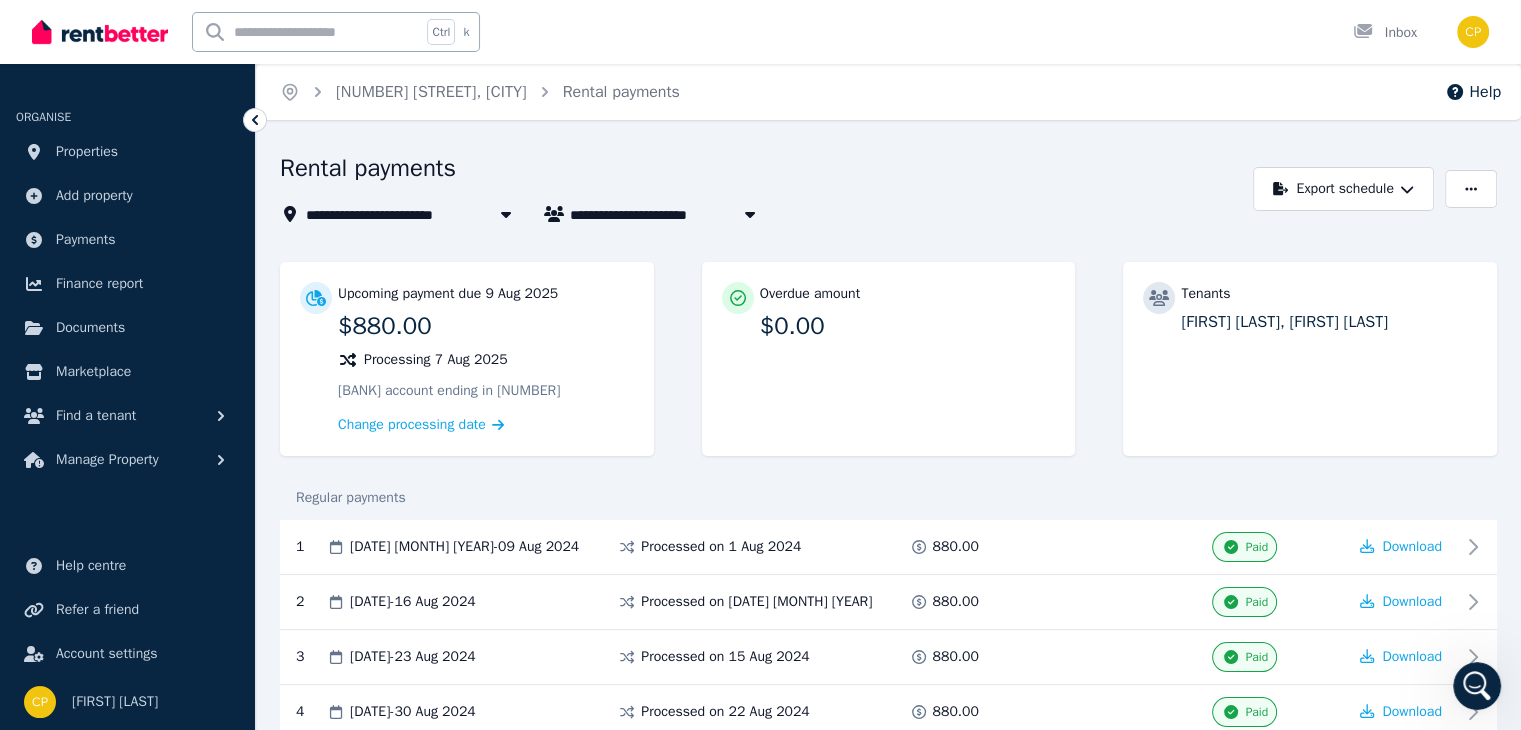 click 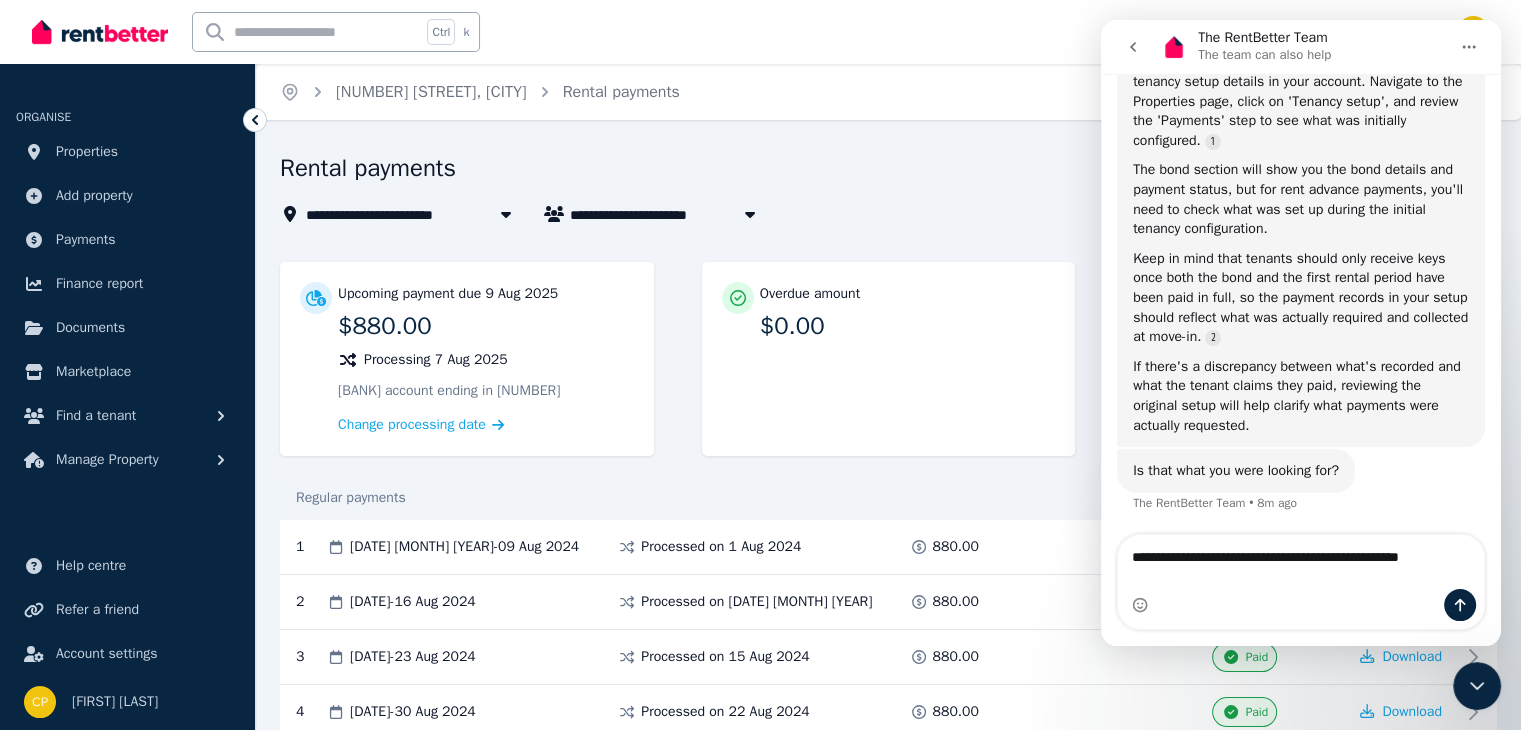 scroll, scrollTop: 989, scrollLeft: 0, axis: vertical 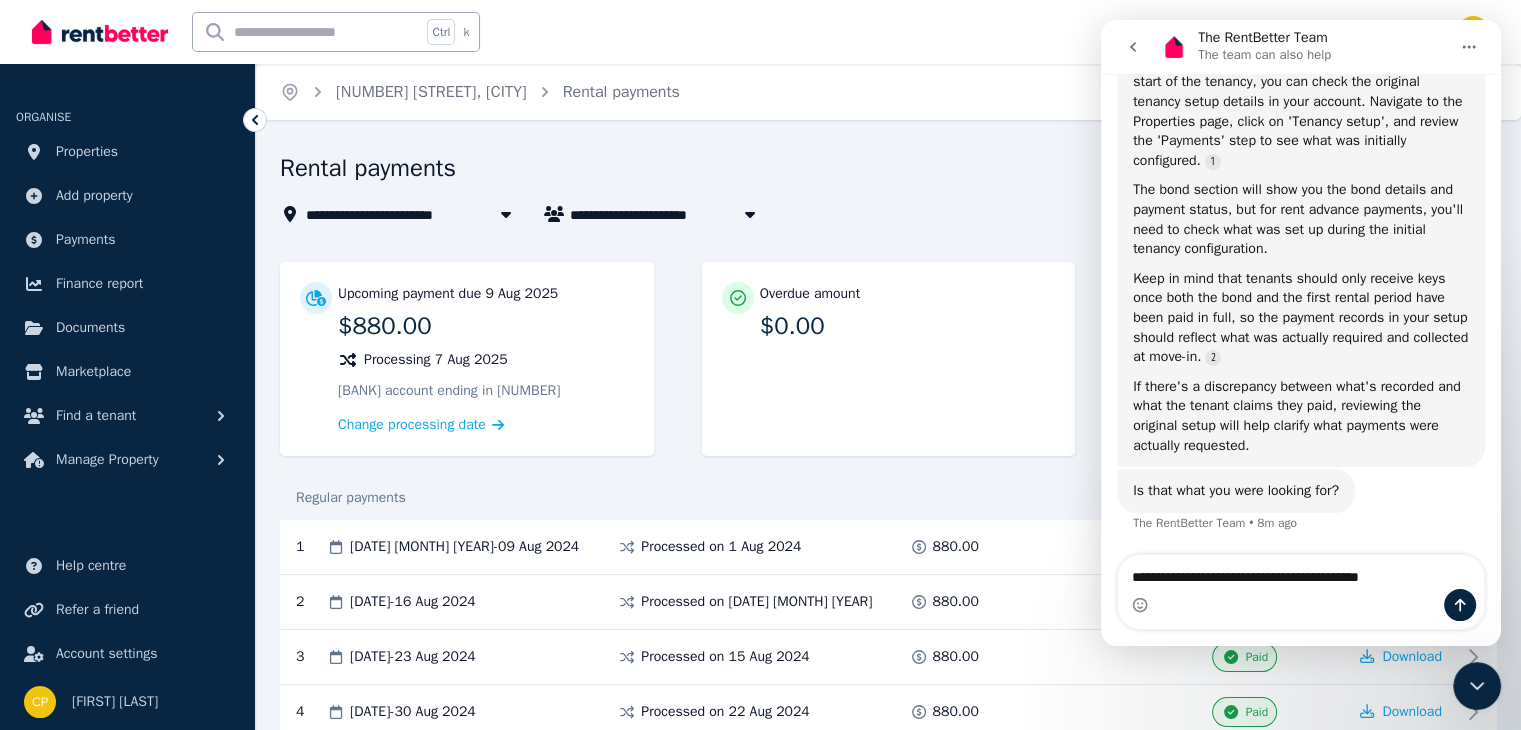 type on "**********" 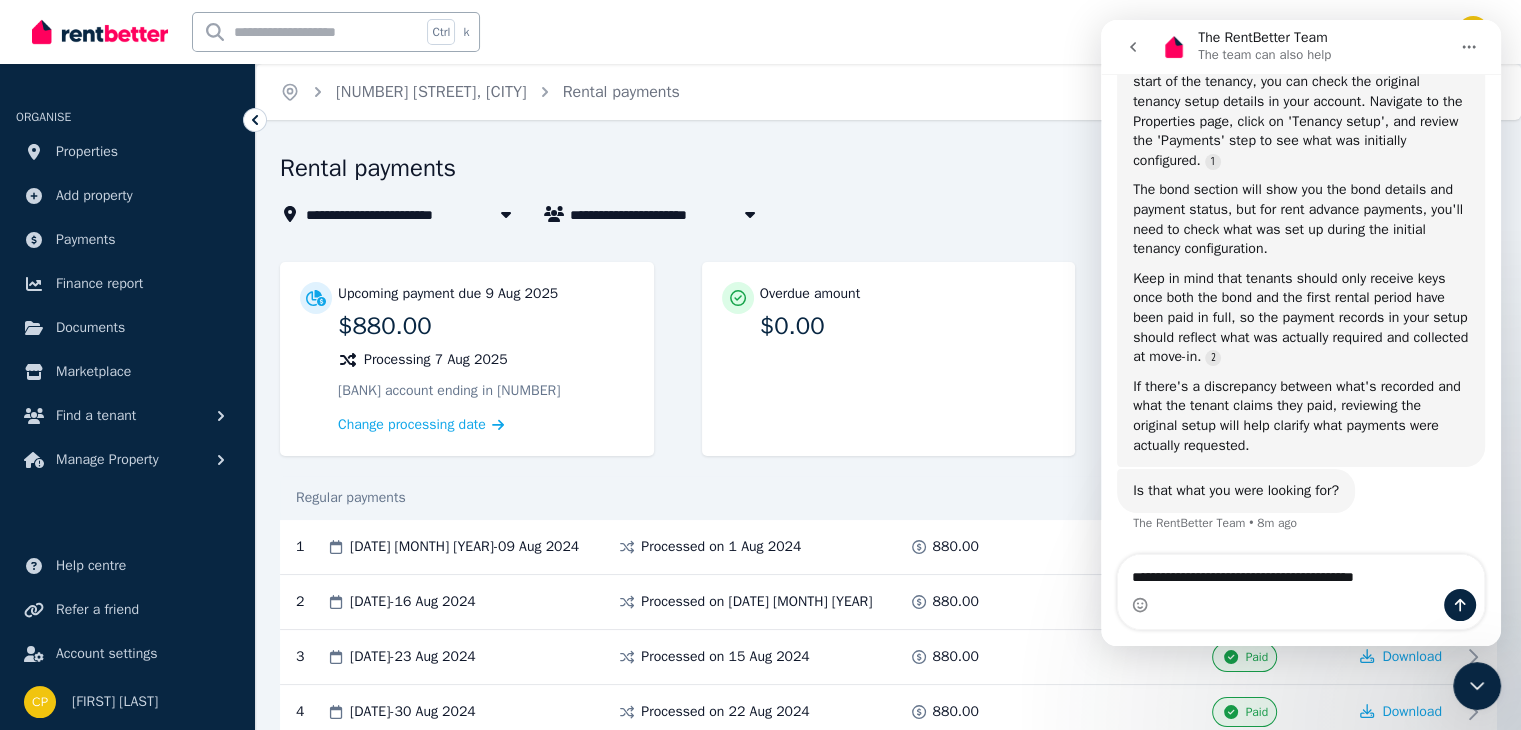 type 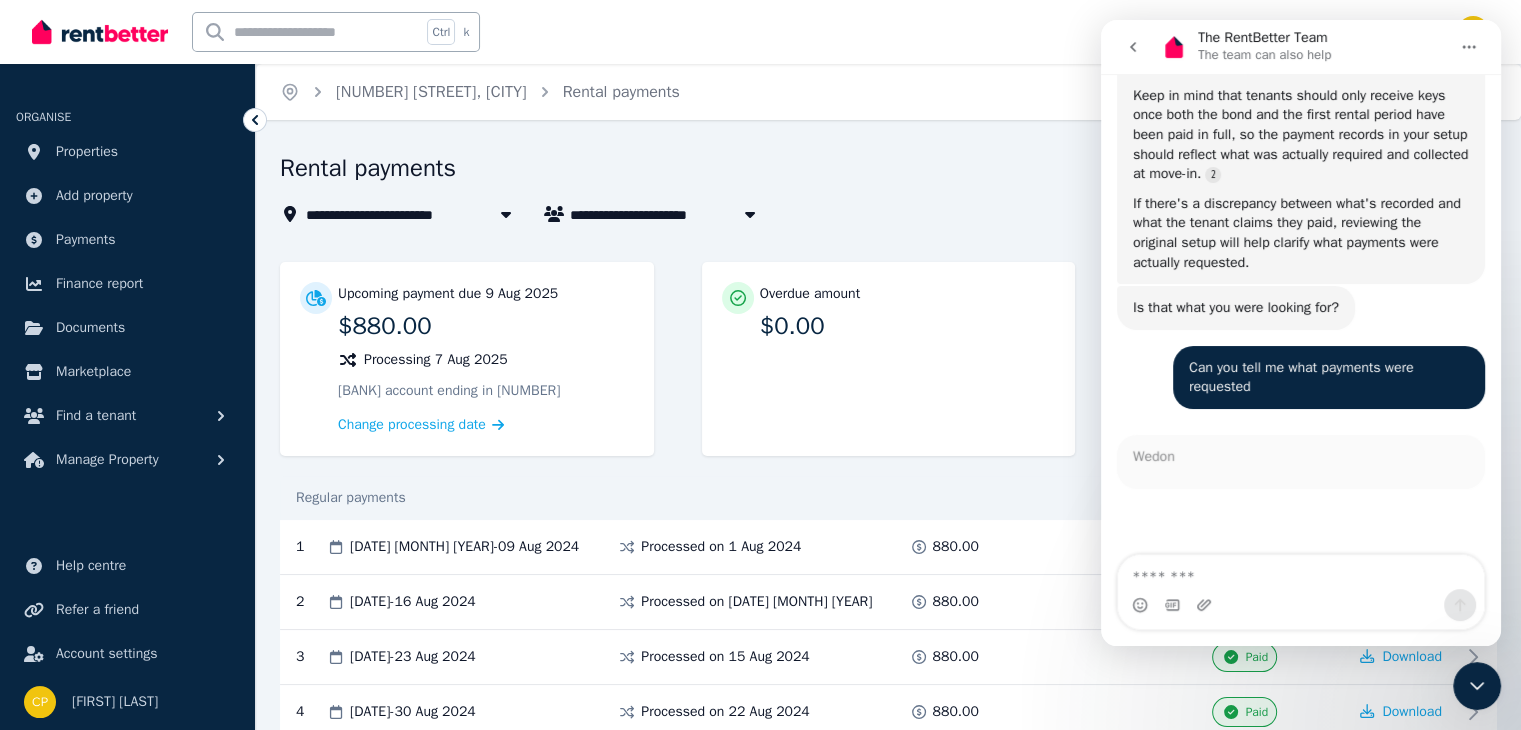 scroll, scrollTop: 1198, scrollLeft: 0, axis: vertical 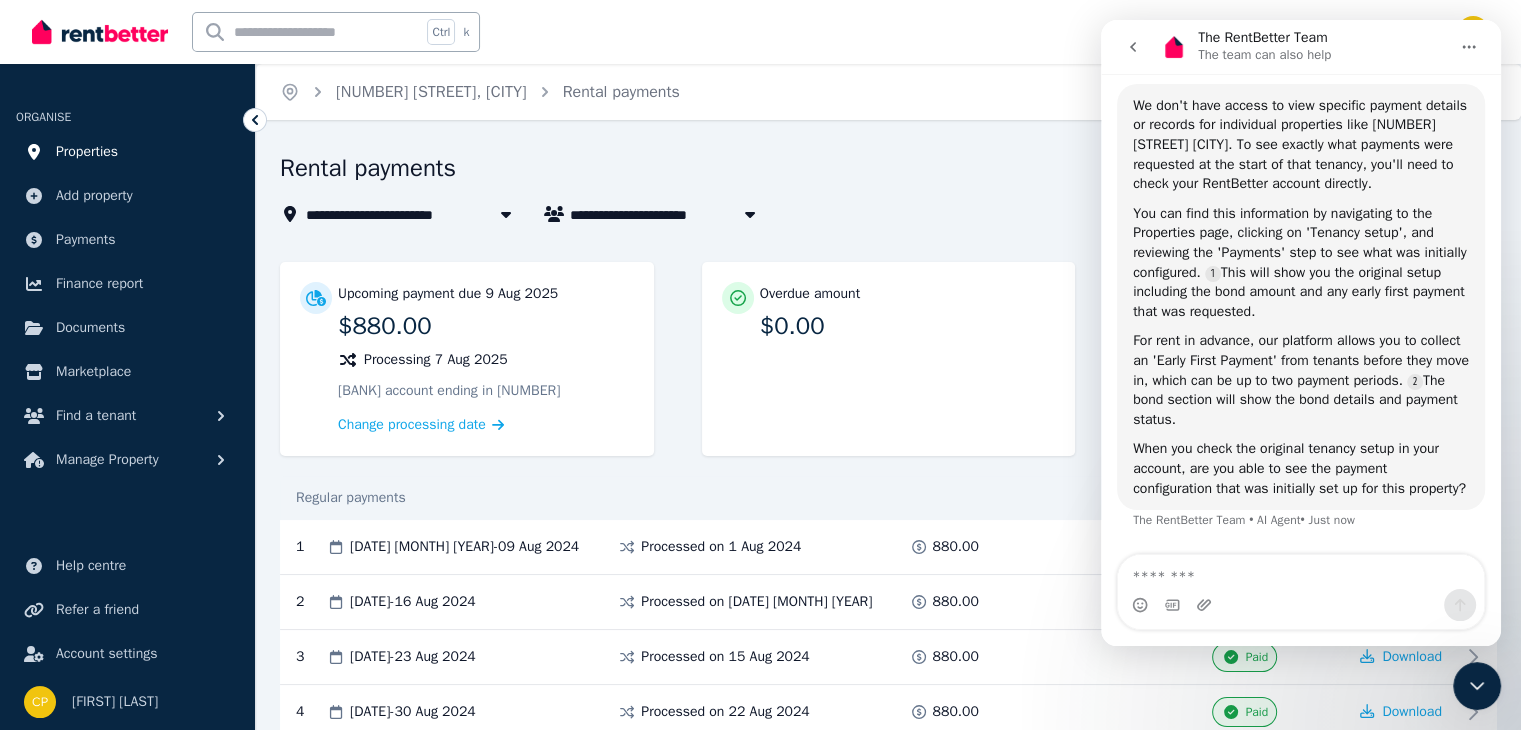 click on "Properties" at bounding box center (87, 152) 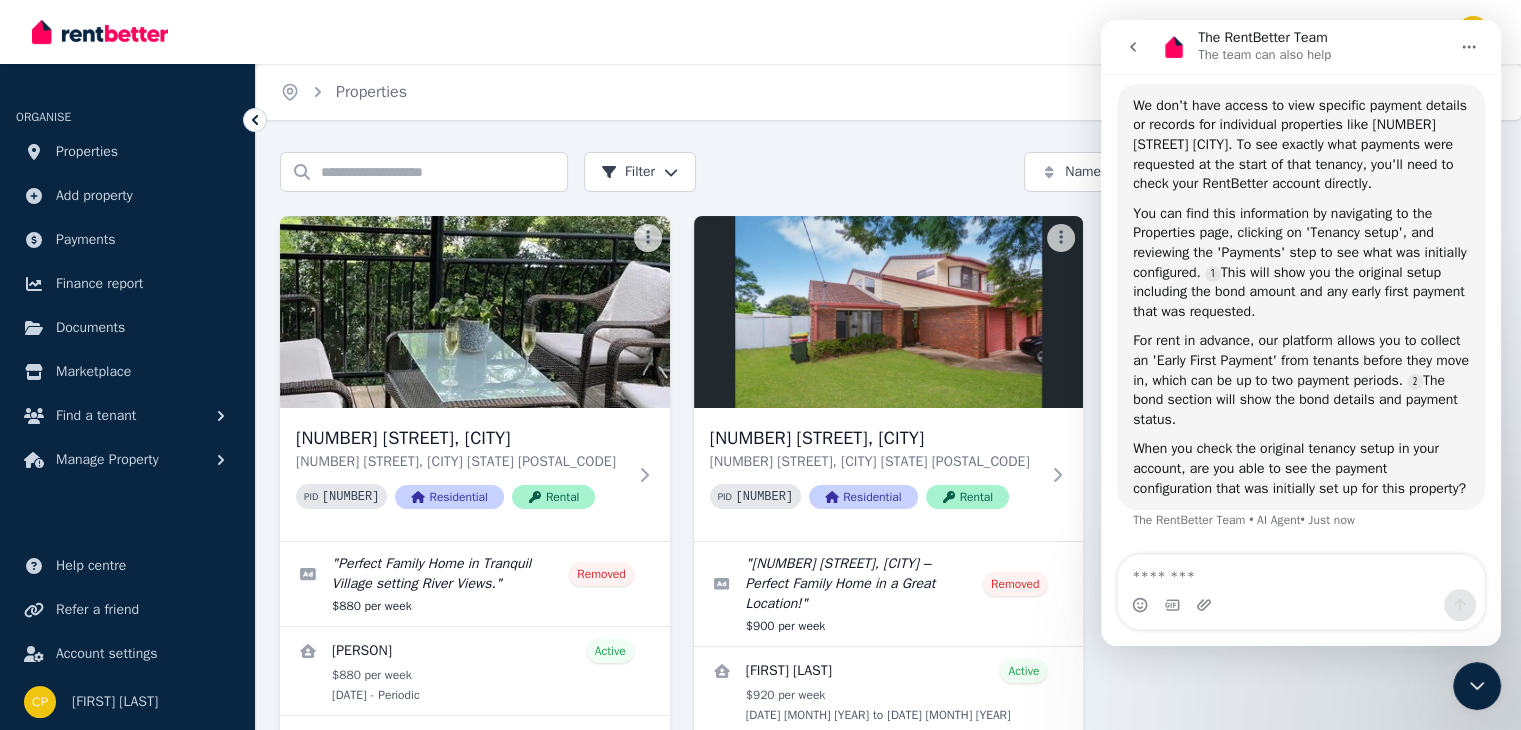 click 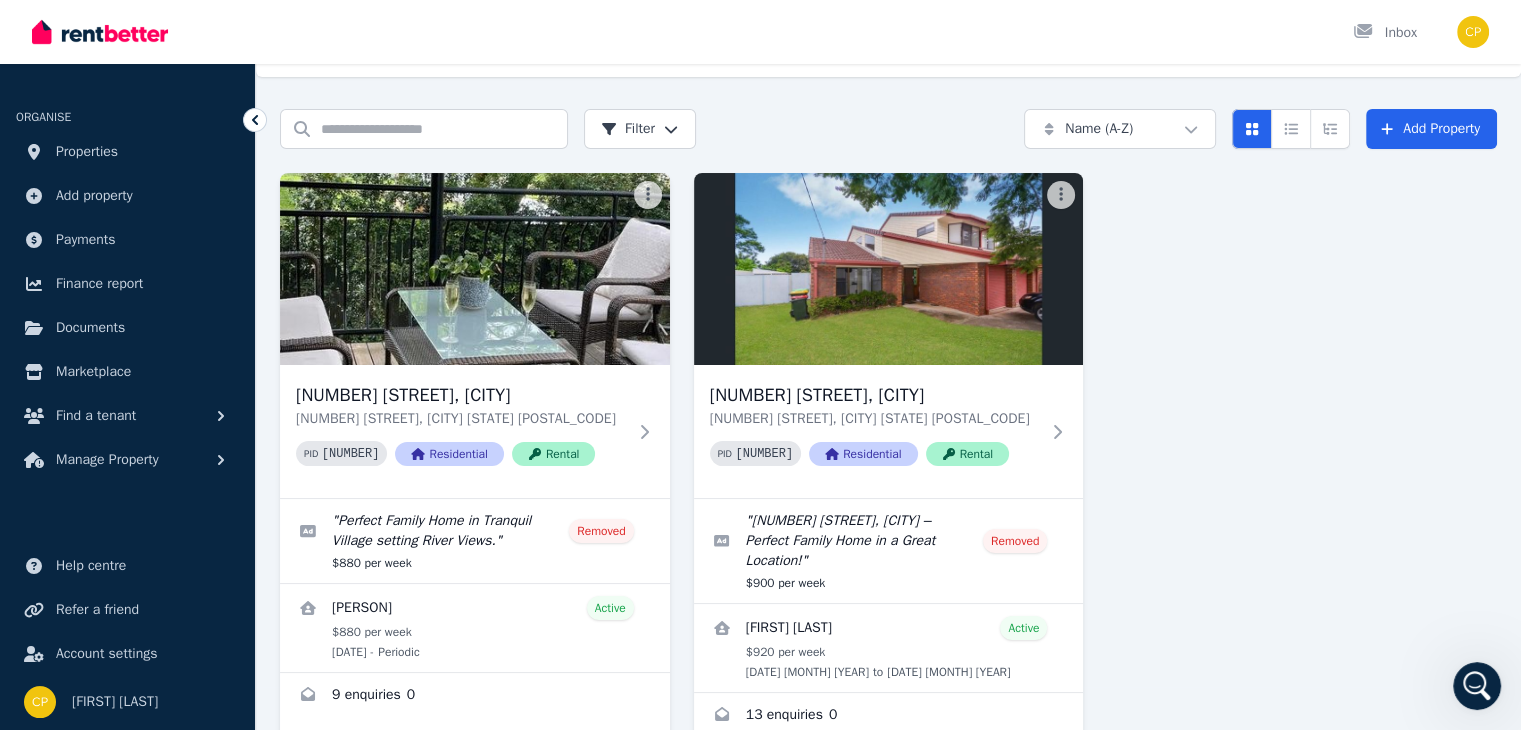 scroll, scrollTop: 0, scrollLeft: 0, axis: both 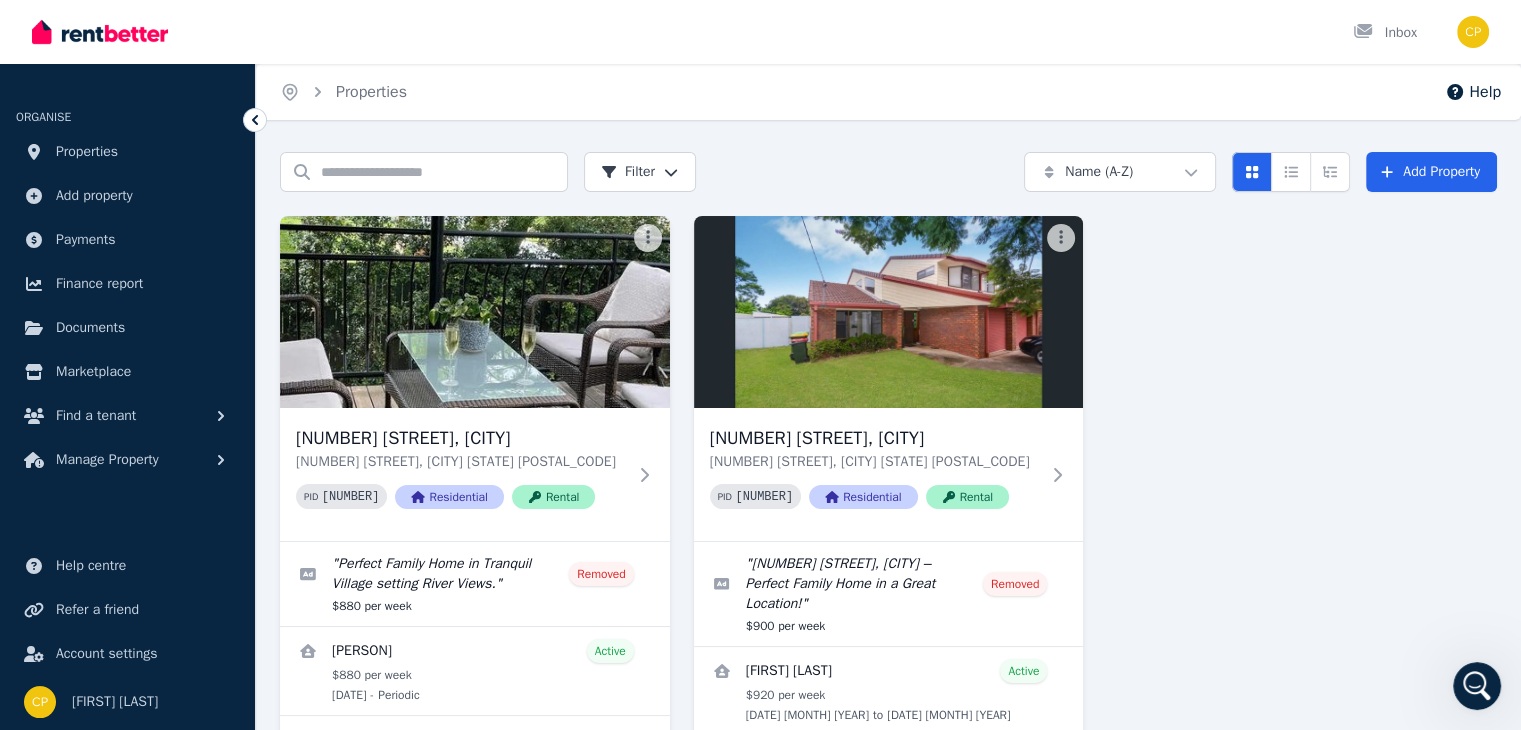 click on "Open main menu Inbox Open user menu ORGANISE Properties Add property Payments Finance report Documents Marketplace Find a tenant Manage Property Help centre Refer a friend Account settings Your profile [FIRST] [LAST] Home Properties Help Search properties Filter Name (A-Z) Add Property [NUMBER] [STREET], [CITY] [STATE] [POSTAL_CODE] PID   [NUMBER] Residential Rental " Perfect Family Home in Tranquil Village setting River Views. " Removed $[PRICE] per week [FIRST] [LAST] Active $[PRICE] per week [DATE] - Periodic 9   enquiries 0 [NUMBER] [STREET], [CITY] [STATE] [POSTAL_CODE] PID   [NUMBER] Residential Rental " [NUMBER] [STREET], [CITY] – Perfect Family Home in a Great Location! " Removed $[PRICE] per week [FIRST] [LAST] Active $[PRICE] per week [DATE] to [DATE] 13   enquiries 0 /portal" at bounding box center [760, 365] 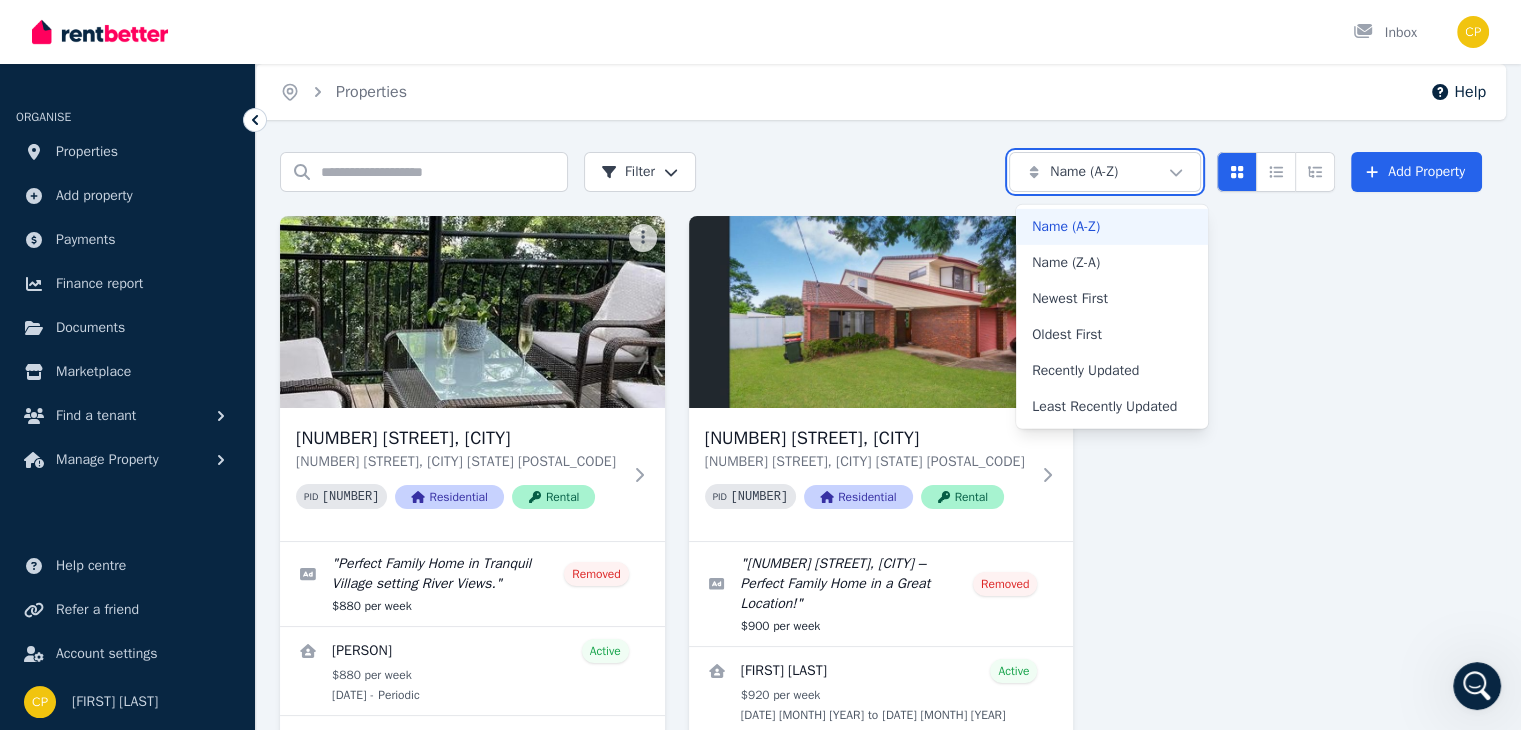 click on "Open main menu Inbox Open user menu ORGANISE Properties Add property Payments Finance report Documents Marketplace Find a tenant Manage Property Help centre Refer a friend Account settings Your profile [FIRST] [LAST] Home Properties Help Search properties Filter Name (A-Z) Add Property [NUMBER] [STREET], [CITY] [STATE] [POSTAL_CODE] PID   [NUMBER] Residential Rental " Perfect Family Home in Tranquil Village setting River Views. " Removed $[PRICE] per week [FIRST] [LAST] Active $[PRICE] per week [DATE] - Periodic 9   enquiries 0 [NUMBER] [STREET], [CITY] [STATE] [POSTAL_CODE] PID   [NUMBER] Residential Rental " [NUMBER] [STREET], [CITY] – Perfect Family Home in a Great Location! " Removed $[PRICE] per week [FIRST] [LAST] Active $[PRICE] per week [DATE] to [DATE] 13   enquiries 0 /portal
Name (A-Z) Name (Z-A) Newest First Oldest First Recently Updated Least Recently Updated" at bounding box center [760, 365] 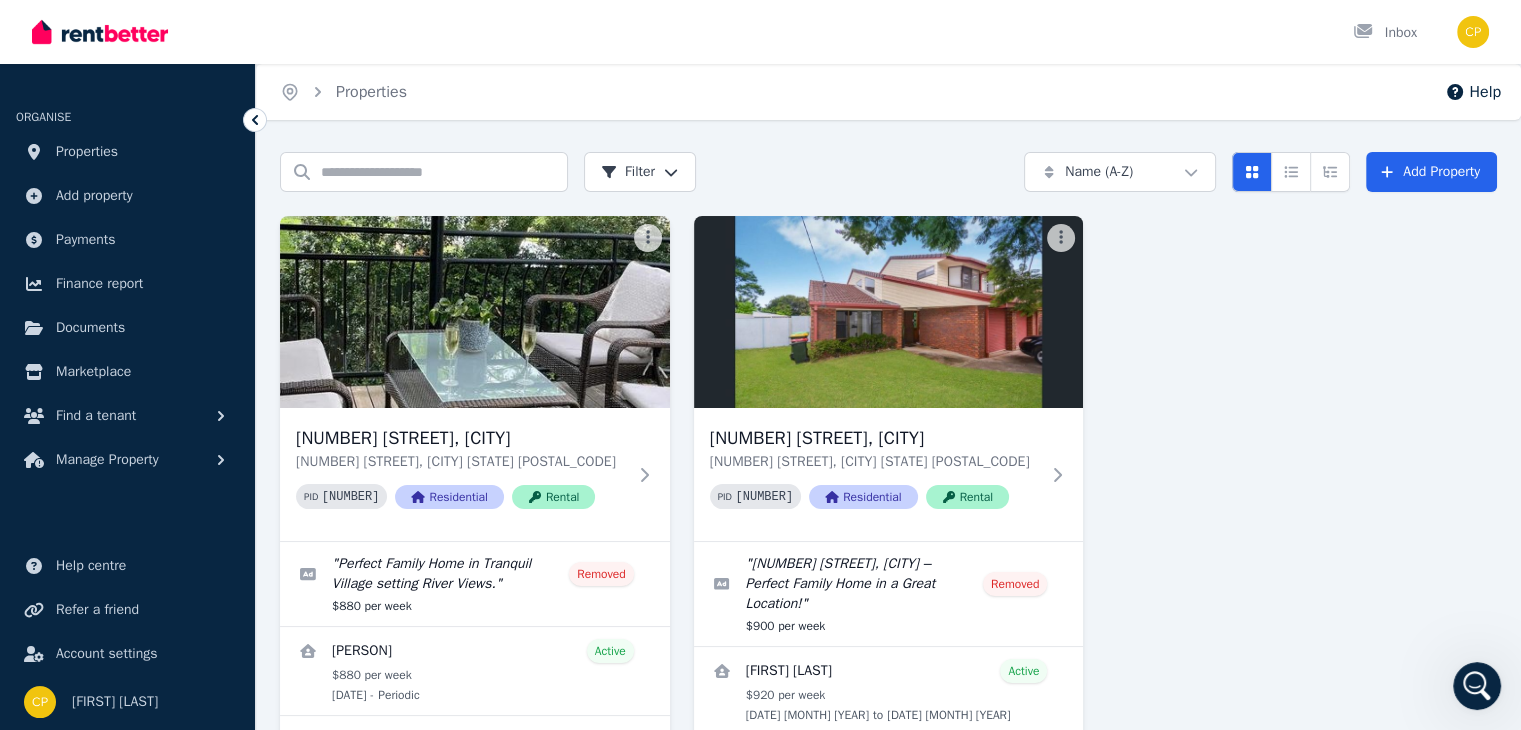 click on "Open main menu Inbox Open user menu ORGANISE Properties Add property Payments Finance report Documents Marketplace Find a tenant Manage Property Help centre Refer a friend Account settings Your profile [FIRST] [LAST] Home Properties Help Search properties Filter Name (A-Z) Add Property [NUMBER] [STREET], [CITY] [STATE] [POSTAL_CODE] PID   [NUMBER] Residential Rental " Perfect Family Home in Tranquil Village setting River Views. " Removed $[PRICE] per week [FIRST] [LAST] Active $[PRICE] per week [DATE] - Periodic 9   enquiries 0 [NUMBER] [STREET], [CITY] [STATE] [POSTAL_CODE] PID   [NUMBER] Residential Rental " [NUMBER] [STREET], [CITY] – Perfect Family Home in a Great Location! " Removed $[PRICE] per week [FIRST] [LAST] Active $[PRICE] per week [DATE] to [DATE] 13   enquiries 0 /portal" at bounding box center [760, 365] 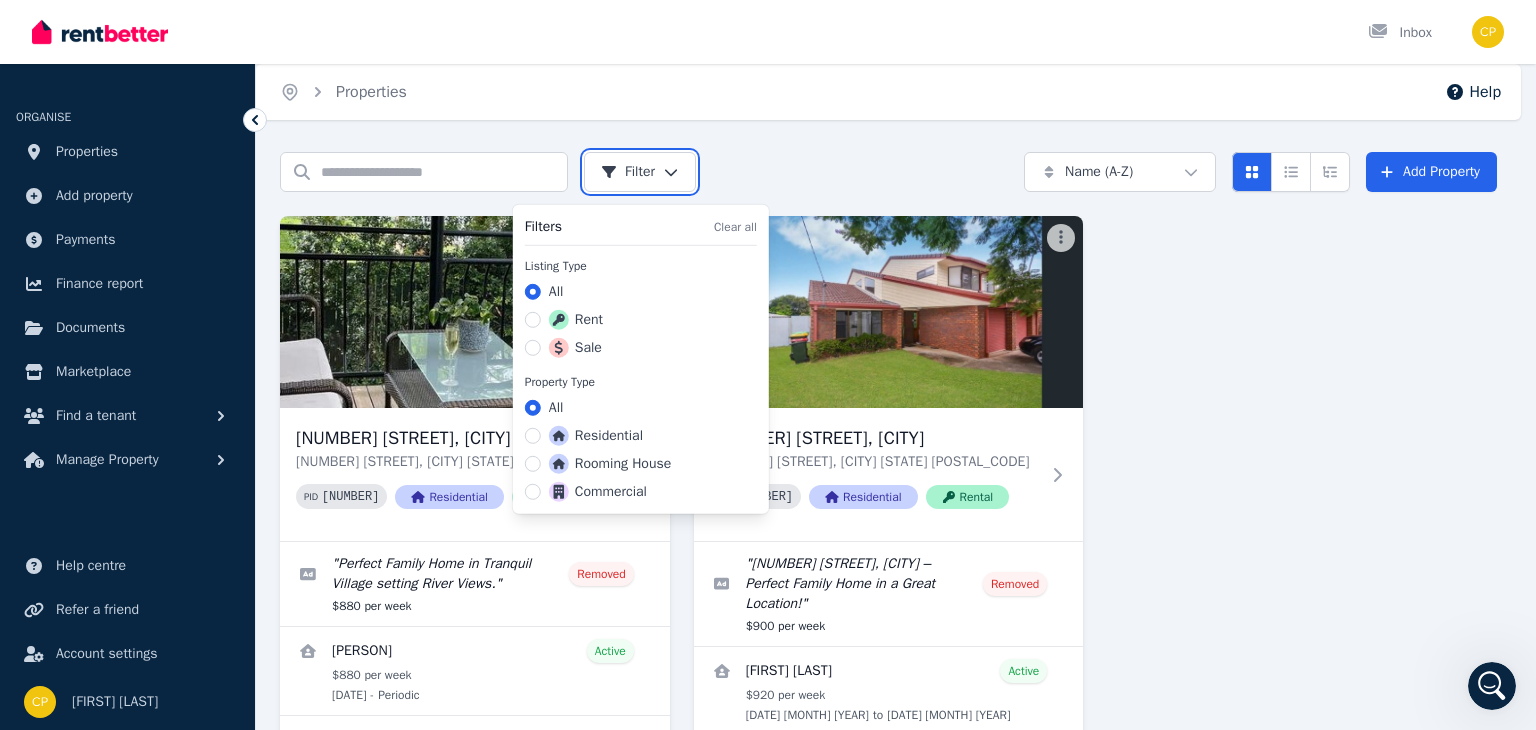 click on "Open main menu Inbox Open user menu ORGANISE Properties Add property Payments Finance report Documents Marketplace Find a tenant Manage Property Help centre Refer a friend Account settings Your profile [PERSON] Home Properties Help Search properties Filter Name (A-Z) Add Property [NUMBER] [STREET], [CITY] [NUMBER] [STREET], [CITY] [STATE] [PID]   [NUMBER] Residential Rental " Perfect Family Home in Tranquil Village setting River Views. " Removed $[PRICE] per week [PERSON] Active $[PRICE] per week [DATE] - Periodic [NUMBER]   enquiries [NUMBER] [NUMBER] [STREET], [CITY] [NUMBER] [STREET], [CITY] [STATE] [PID]   [NUMBER] Residential Rental " [NUMBER] [STREET], [CITY] – Perfect Family Home in a Great Location! " Removed $[PRICE] per week [PERSON] Active $[PRICE] per week [DATE] to [DATE] [NUMBER]   enquiries [NUMBER] /portal
Filters Clear all Listing Type All Rent Sale Property Type All Residential Rooming House Commercial" at bounding box center (768, 365) 